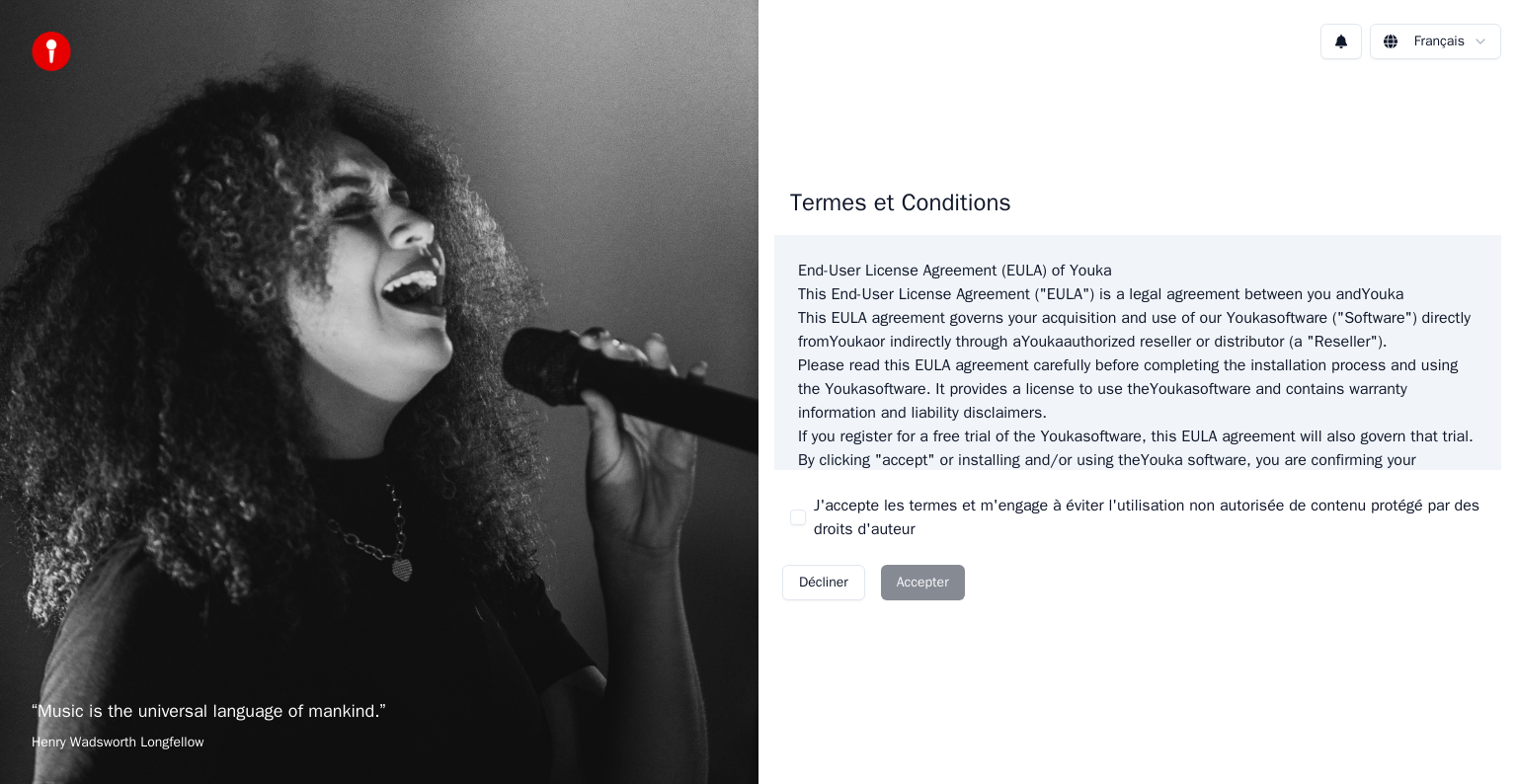 scroll, scrollTop: 0, scrollLeft: 0, axis: both 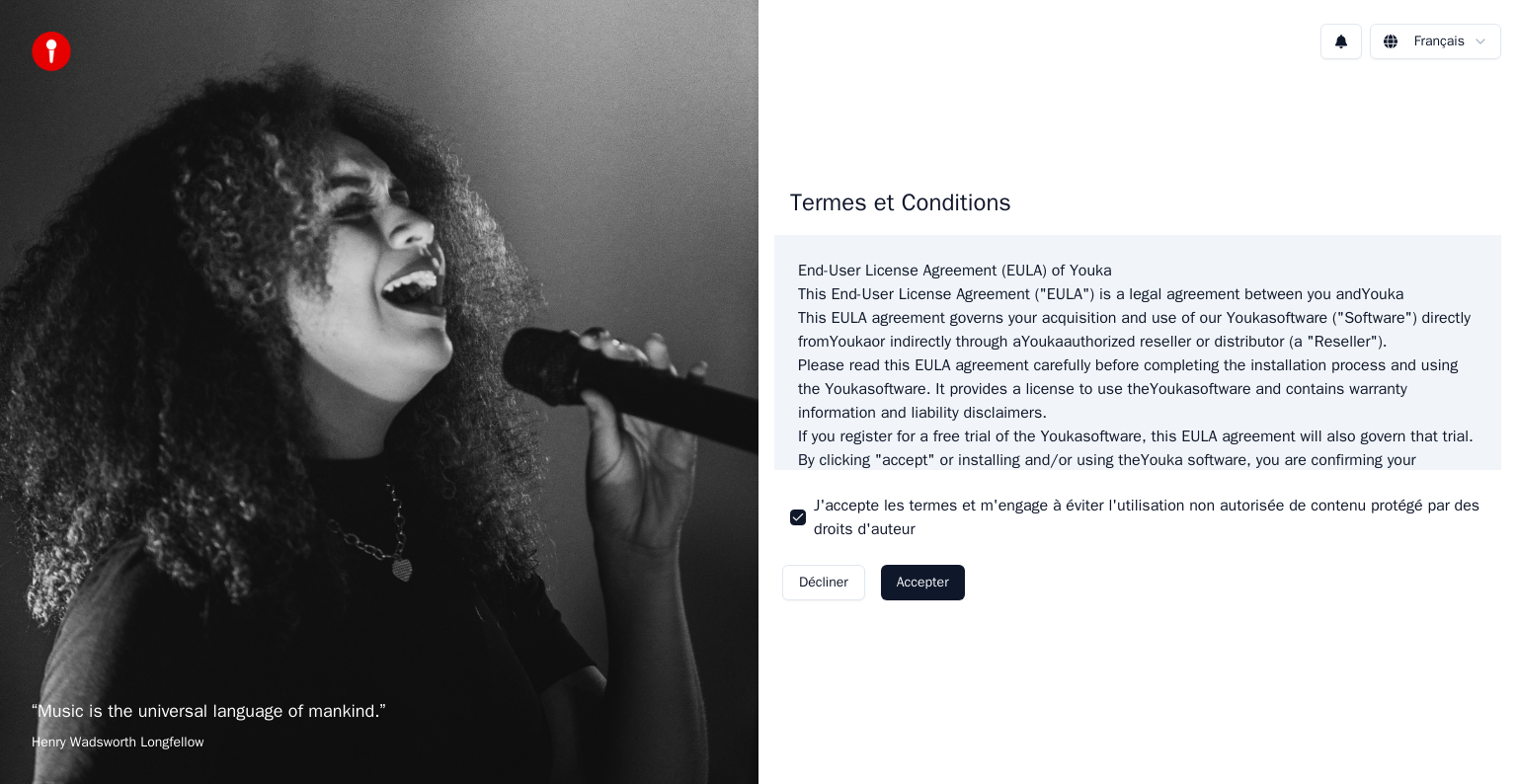 click on "Accepter" at bounding box center (922, 583) 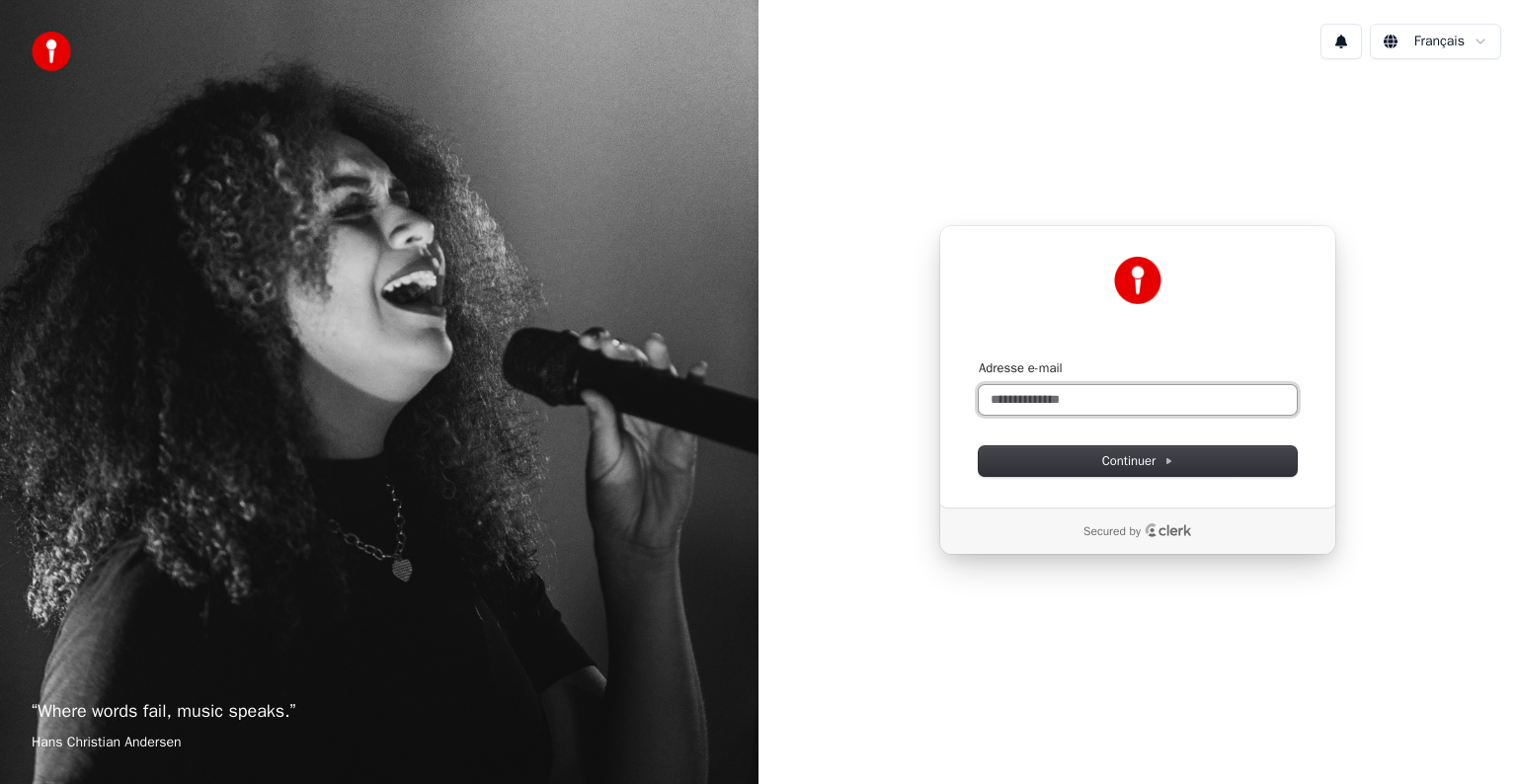 click on "Adresse e-mail" at bounding box center (1138, 400) 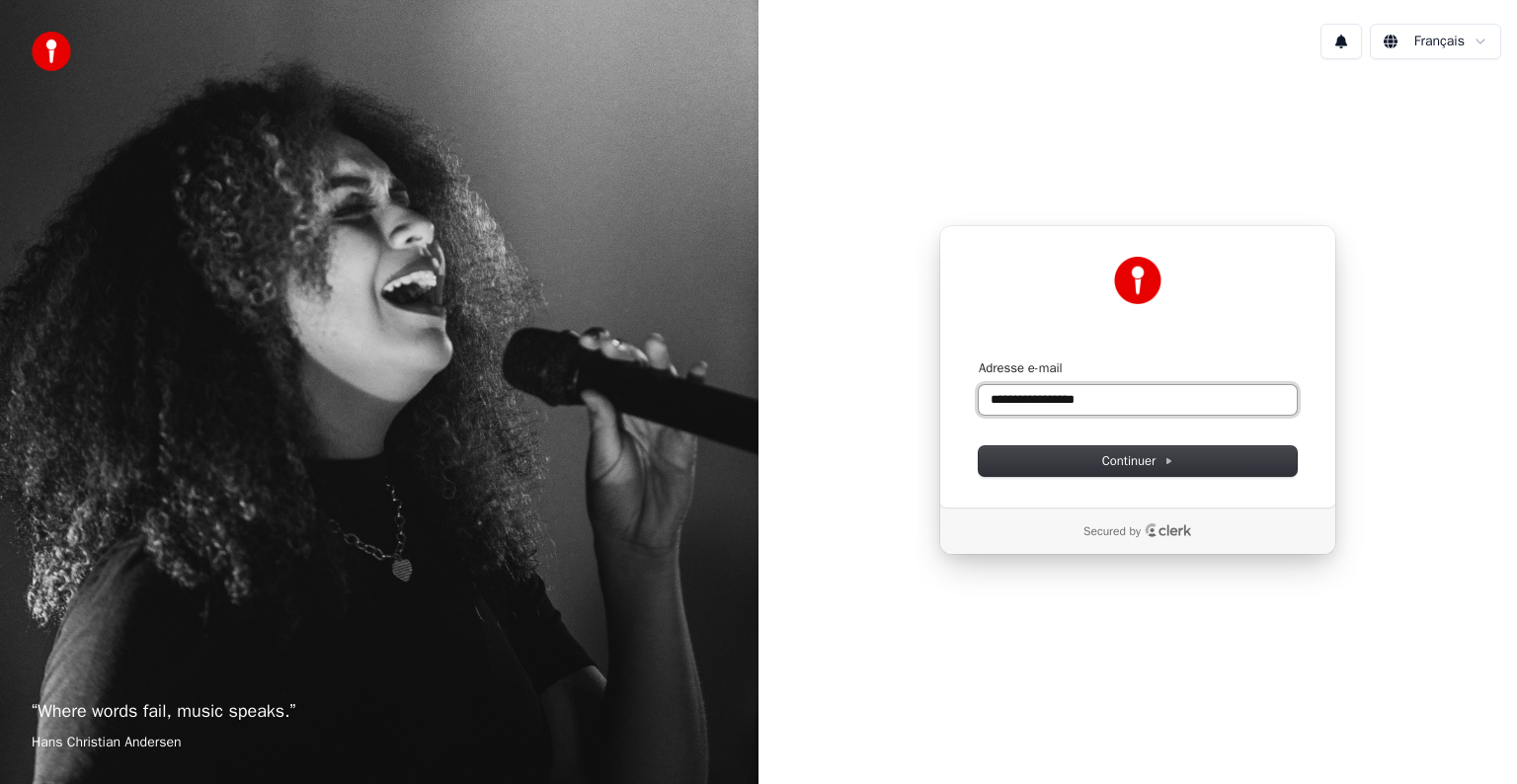 drag, startPoint x: 1119, startPoint y: 400, endPoint x: 899, endPoint y: 406, distance: 220.0818 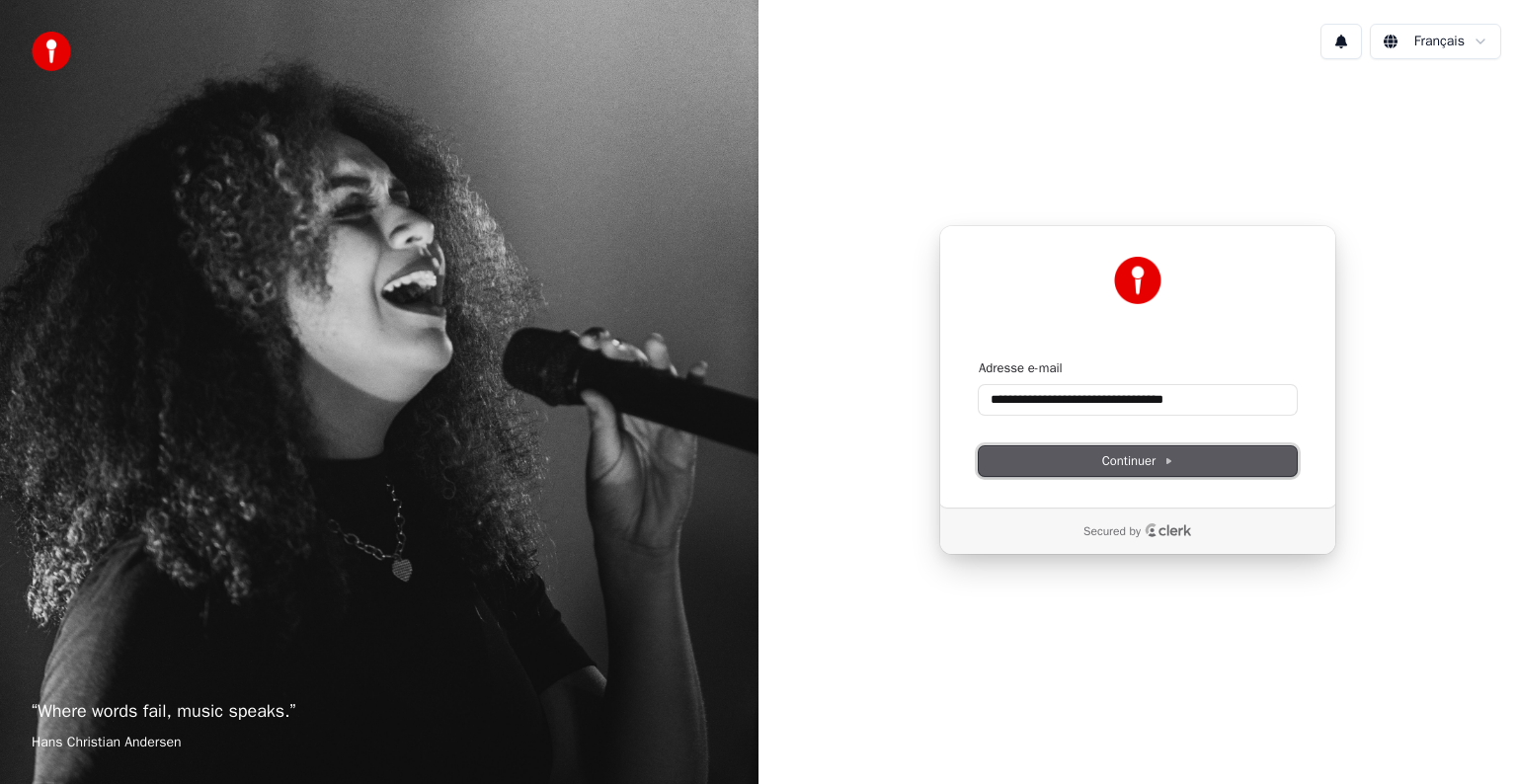 click on "Continuer" at bounding box center [1138, 461] 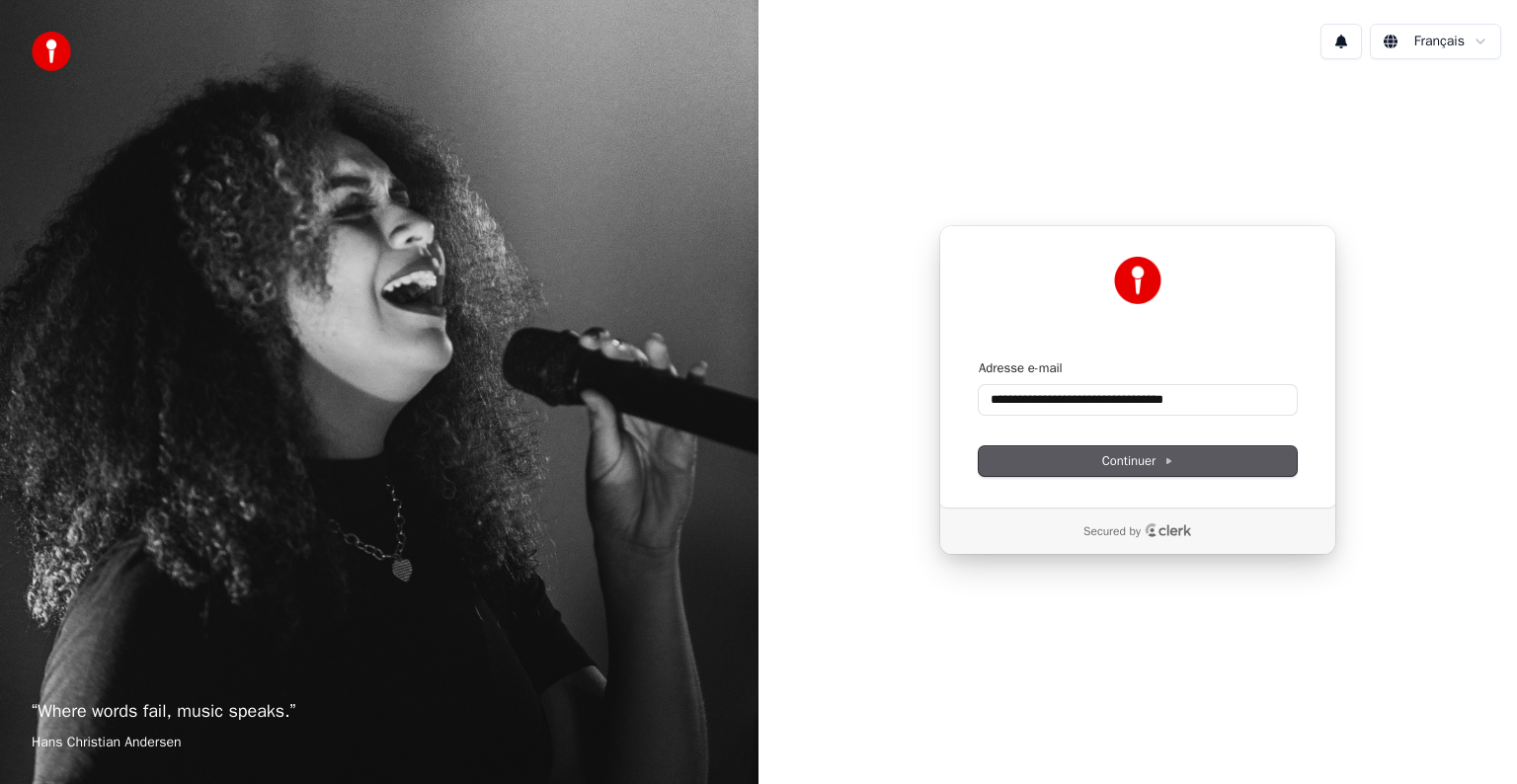 type on "**********" 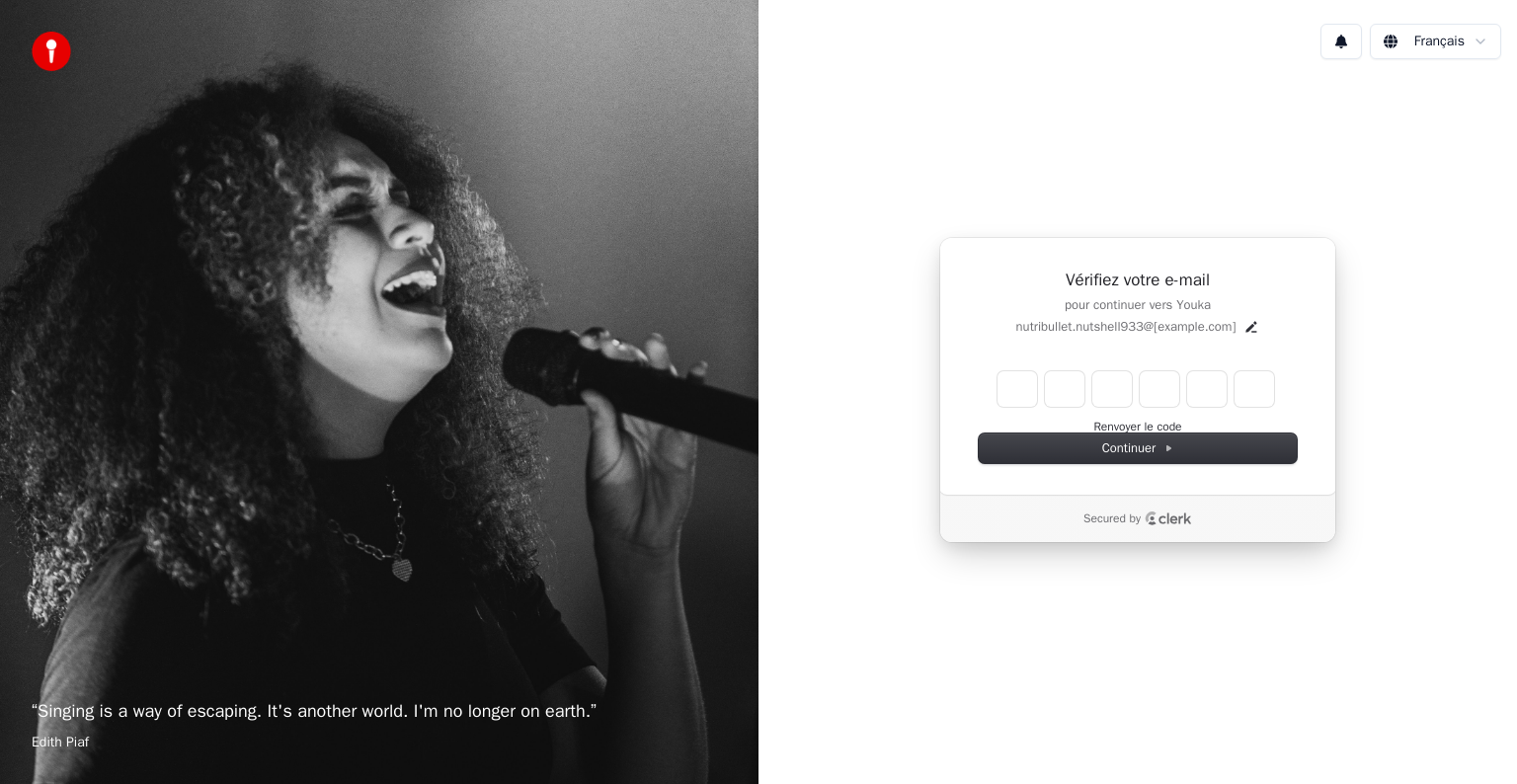 type on "*" 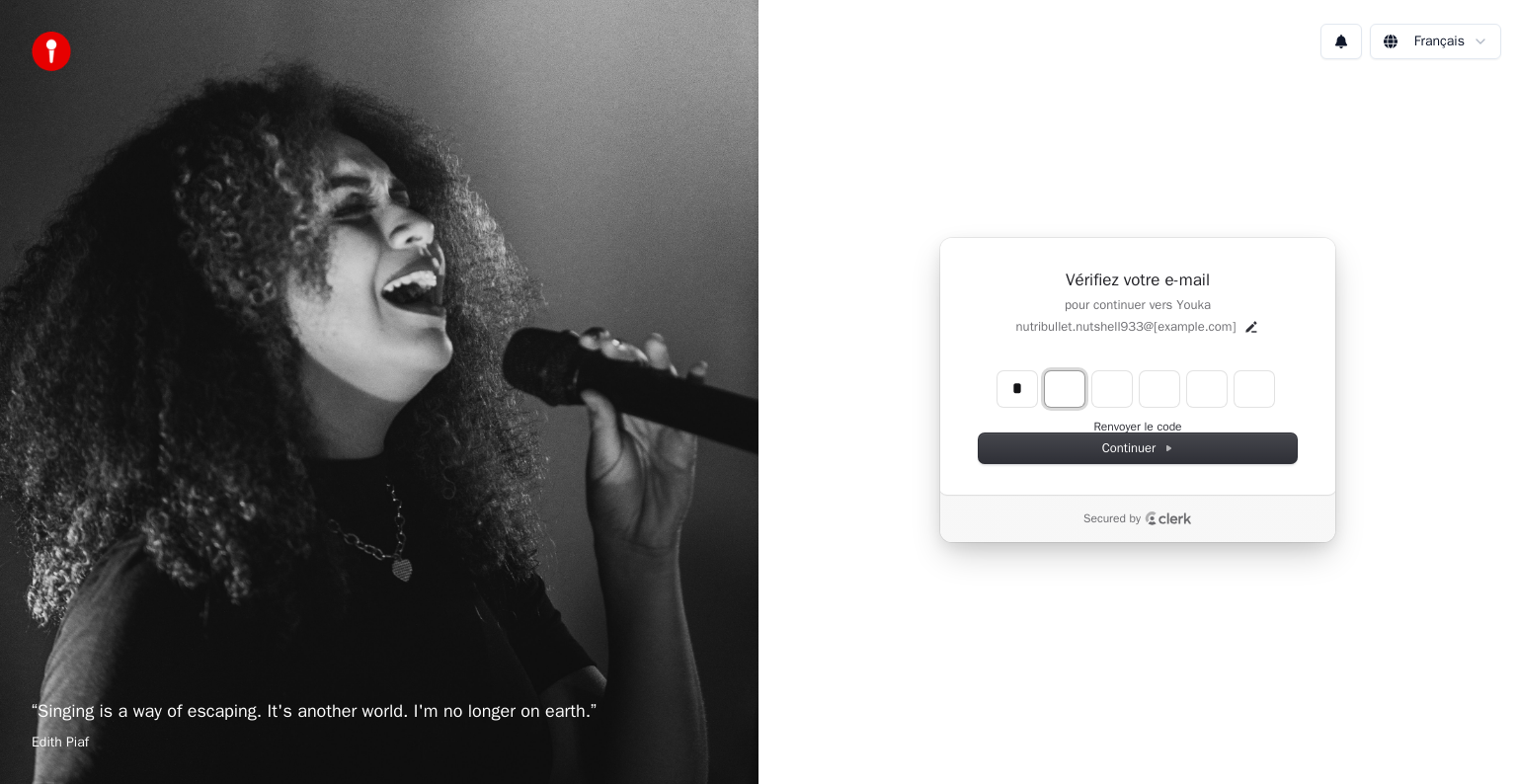 type on "*" 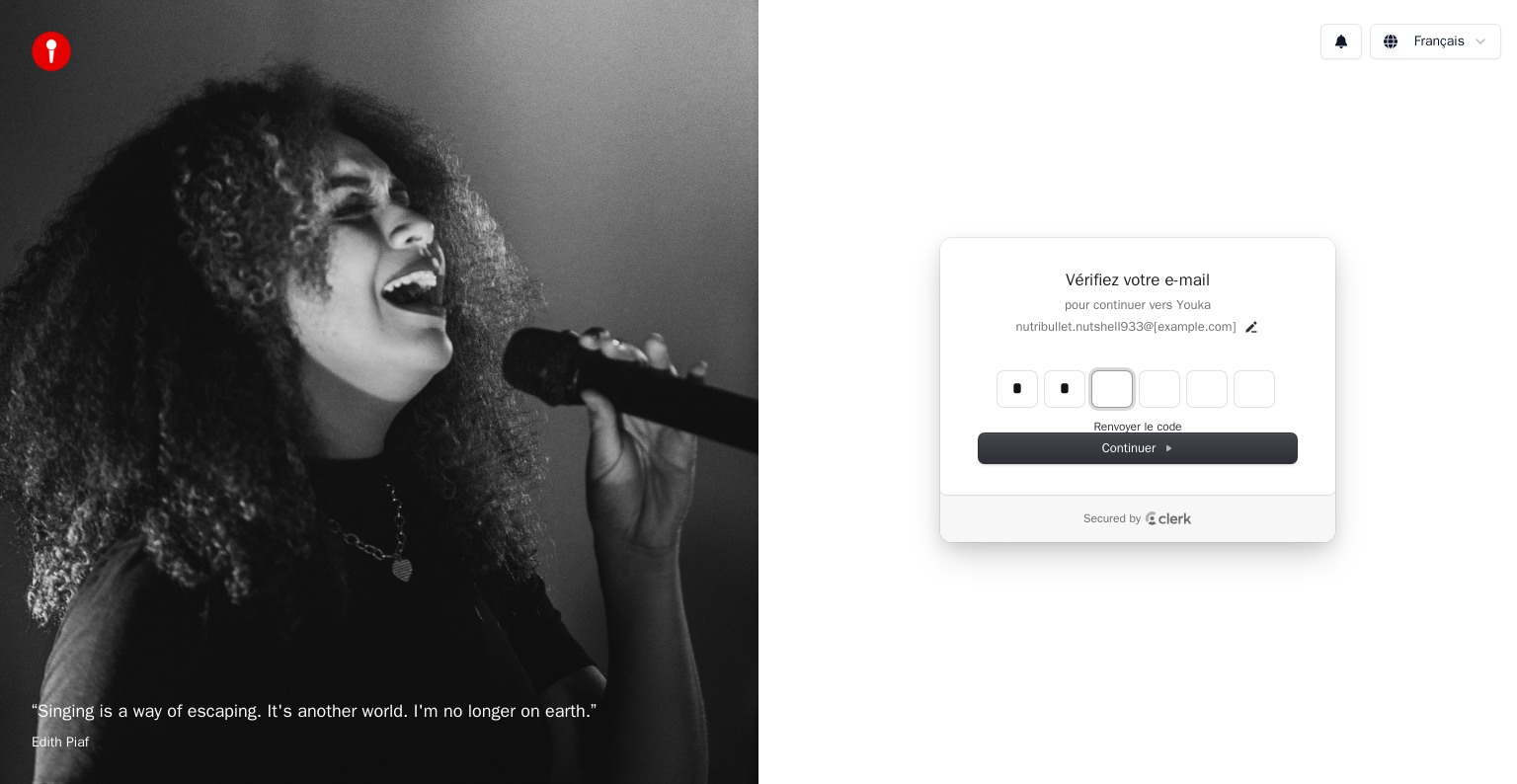 type on "**" 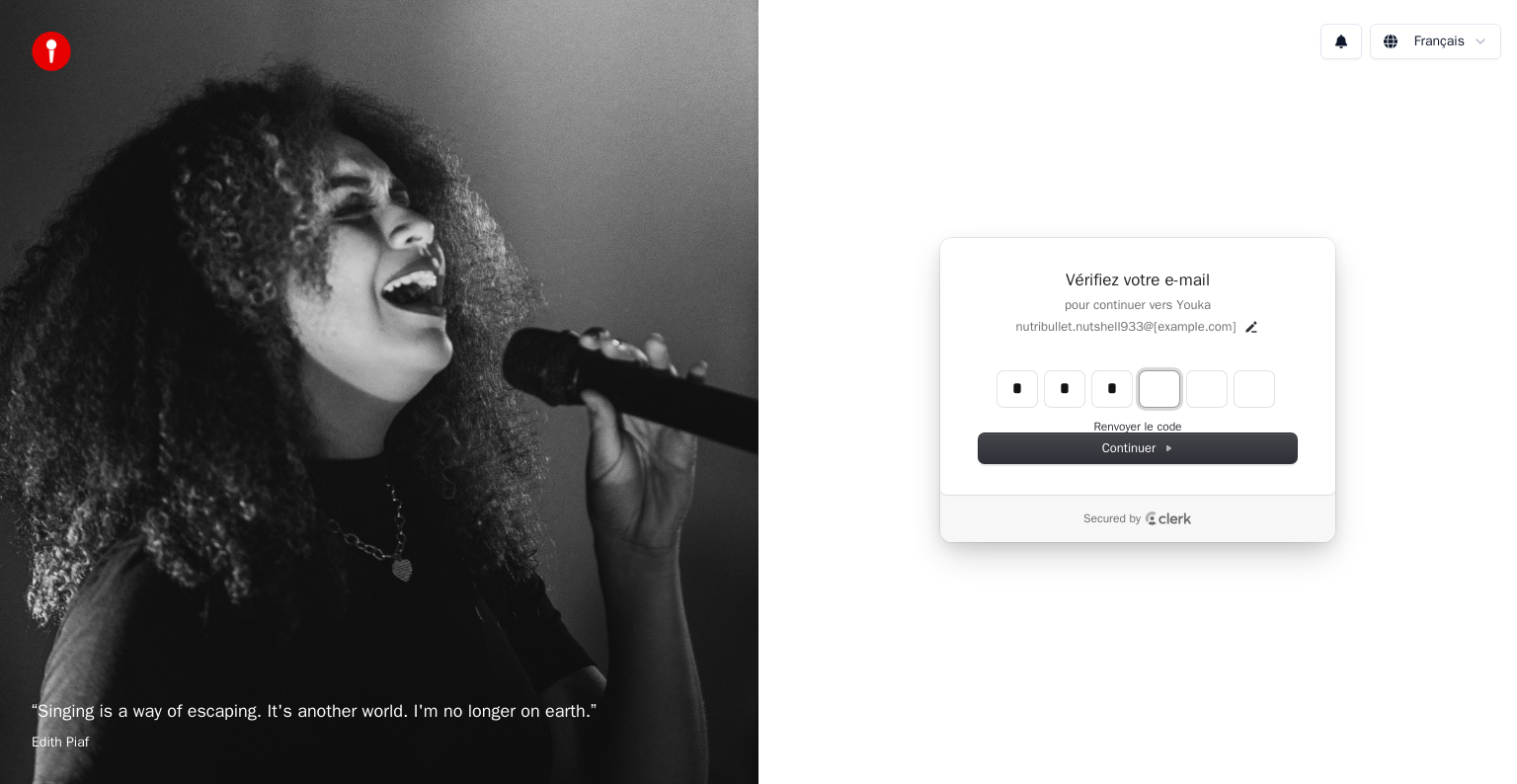 type on "***" 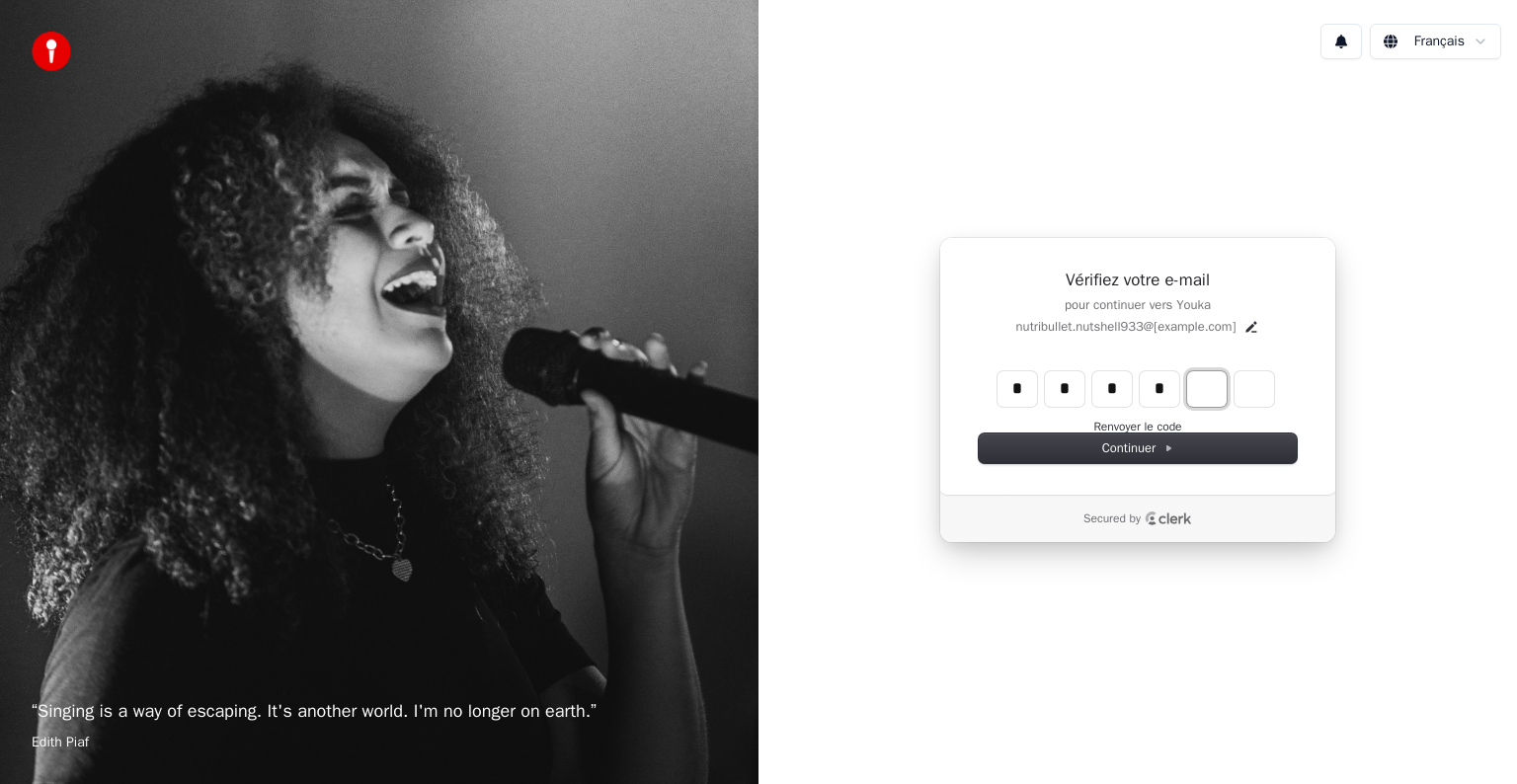 type on "****" 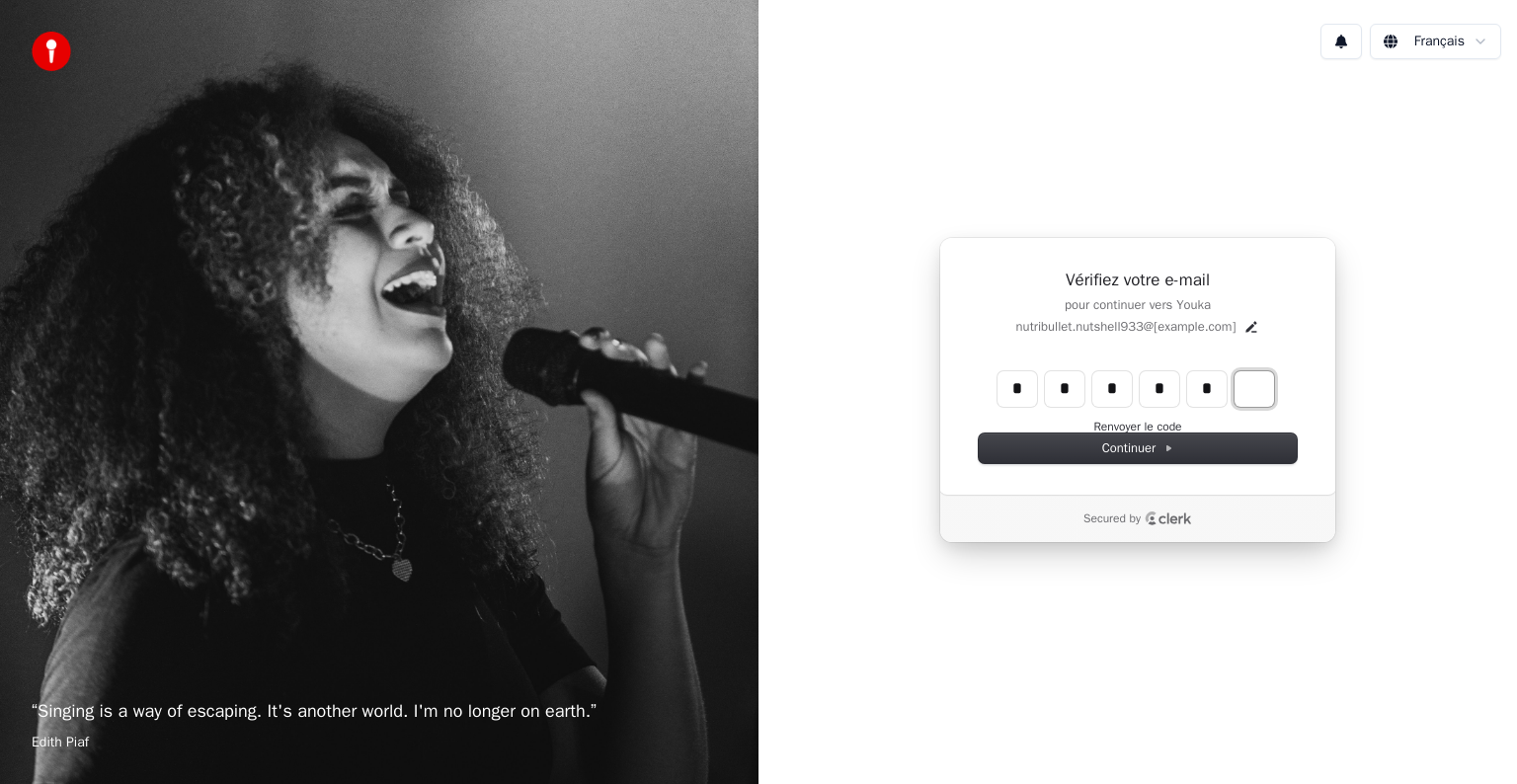type on "******" 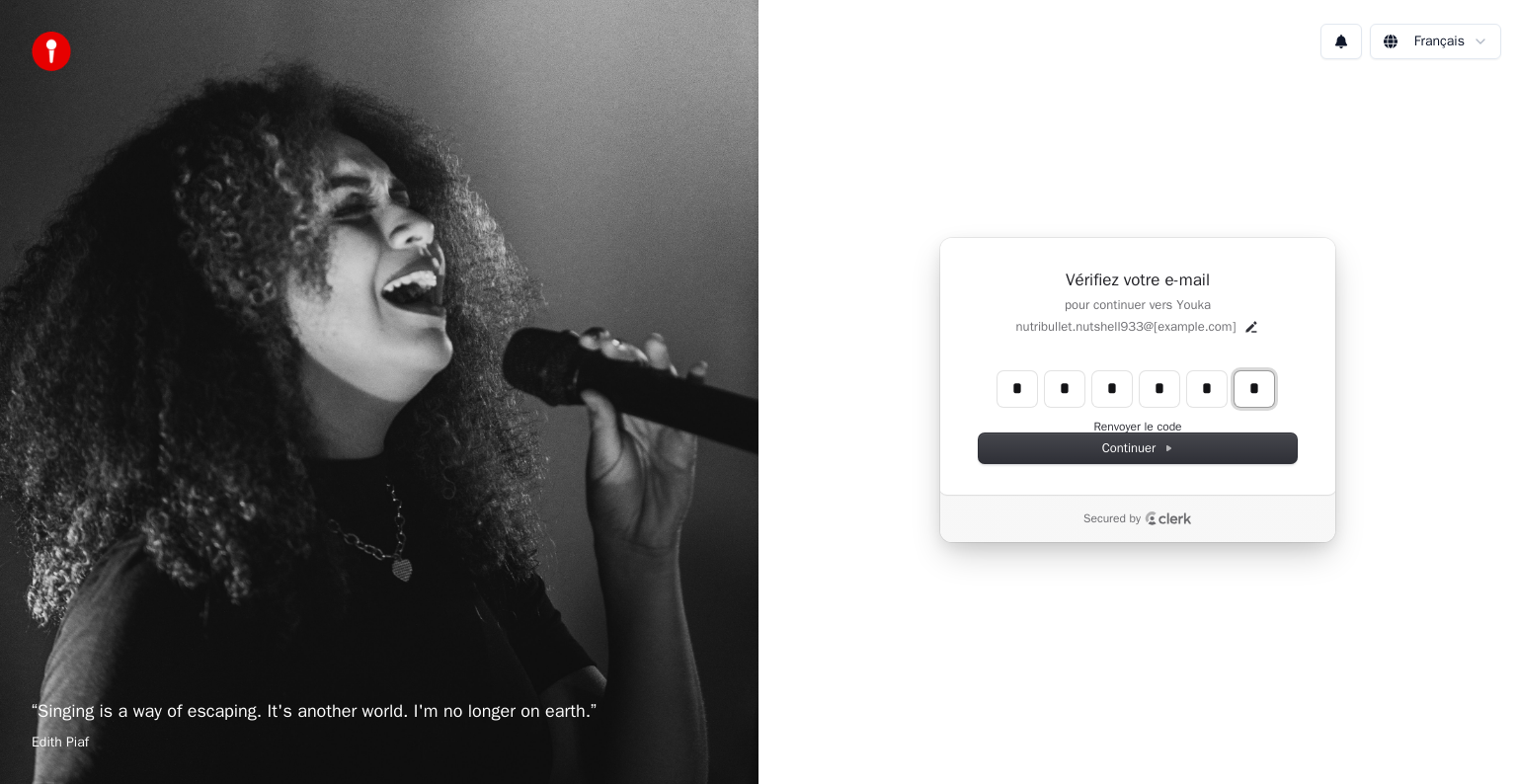 type on "*" 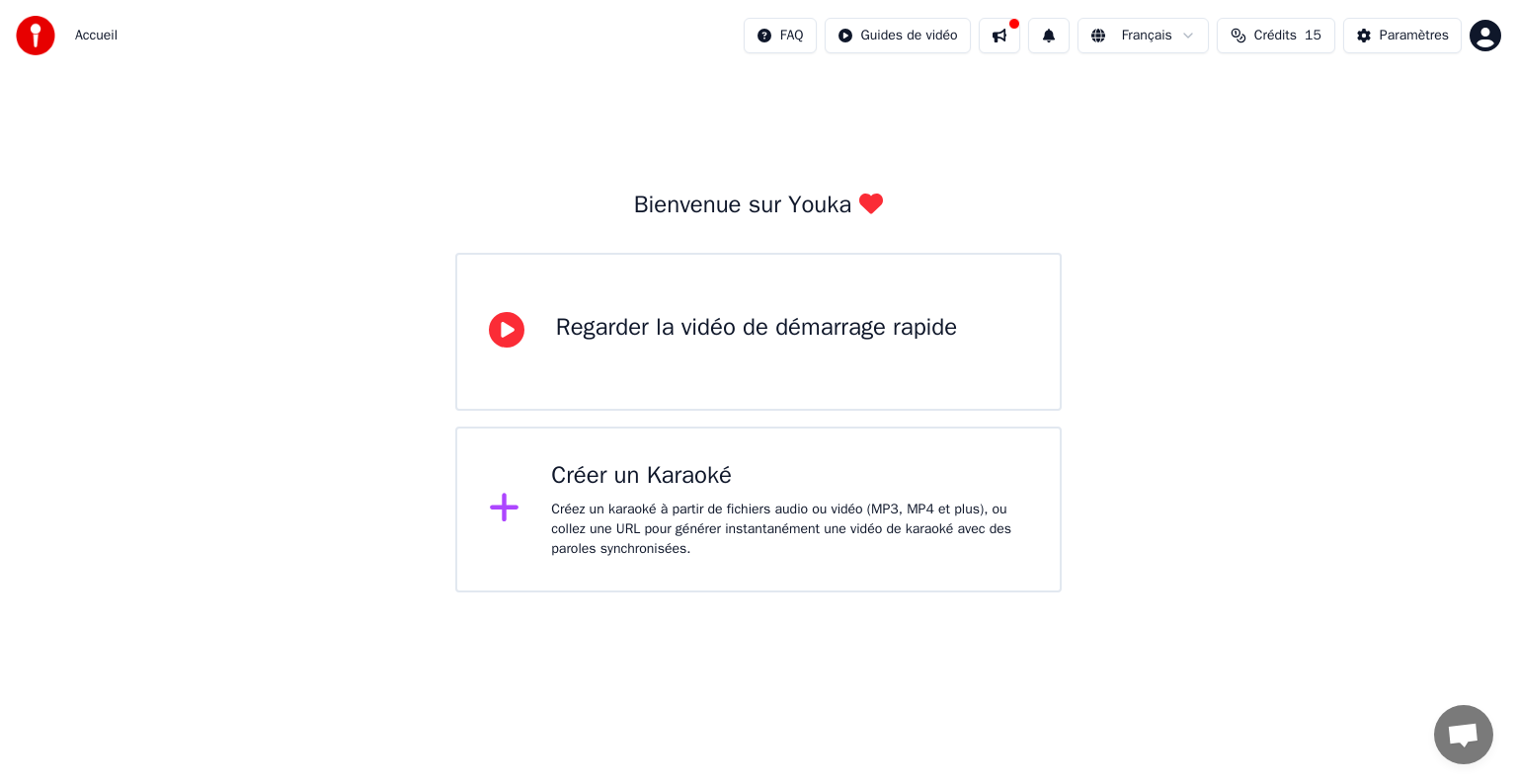 click on "Créer un Karaoké" at bounding box center [789, 476] 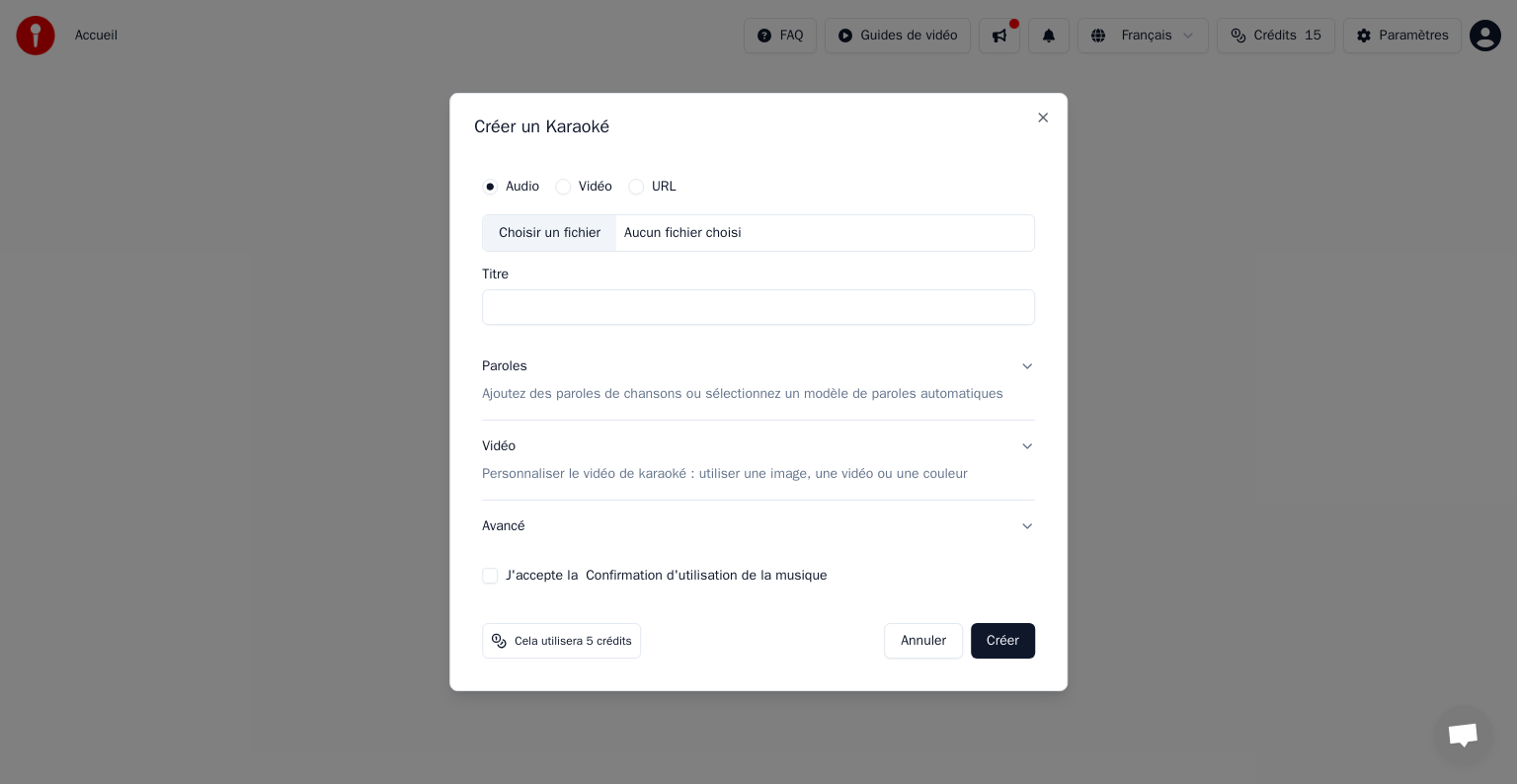 click on "Titre" at bounding box center [758, 307] 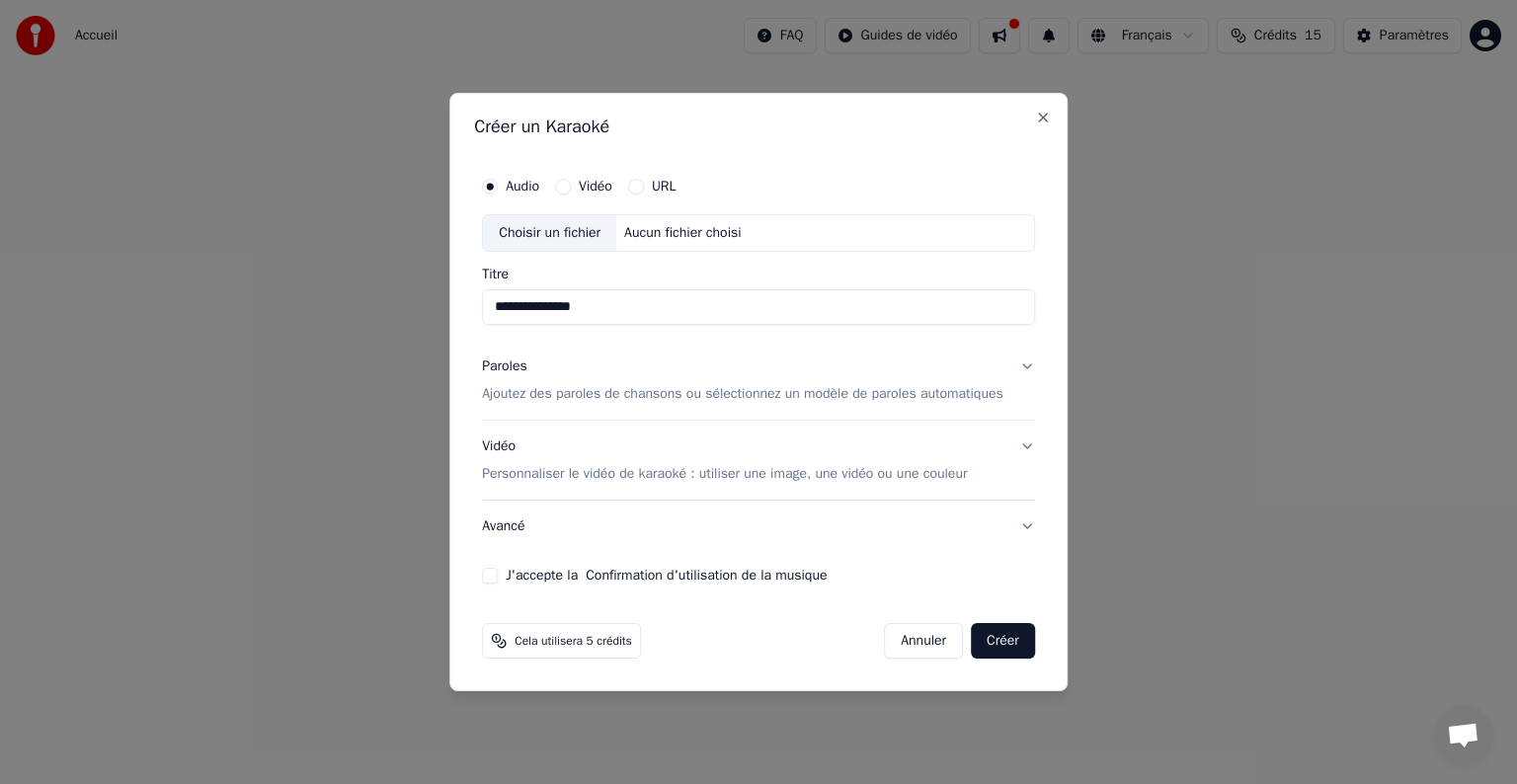 type on "**********" 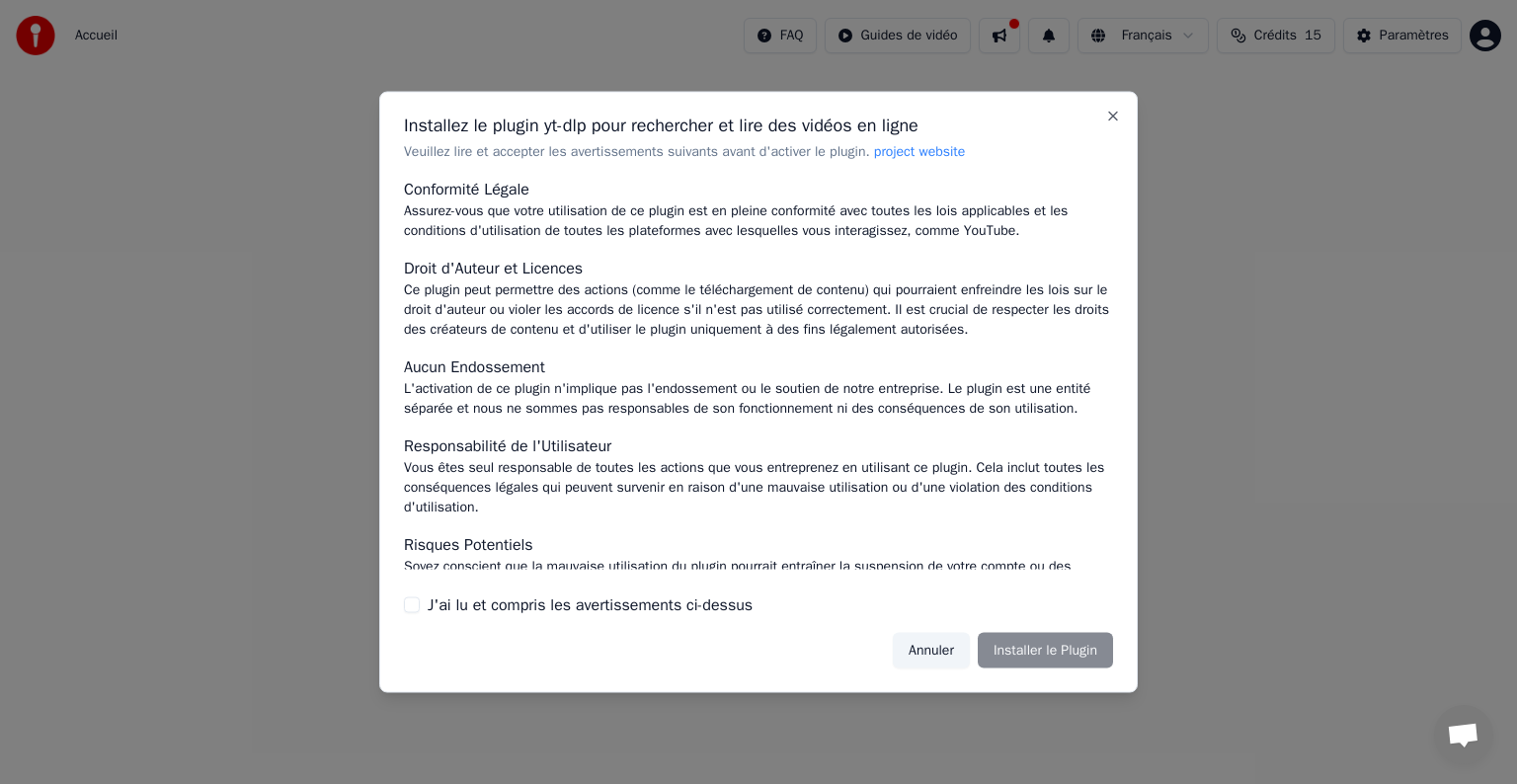 click on "Annuler" at bounding box center [931, 650] 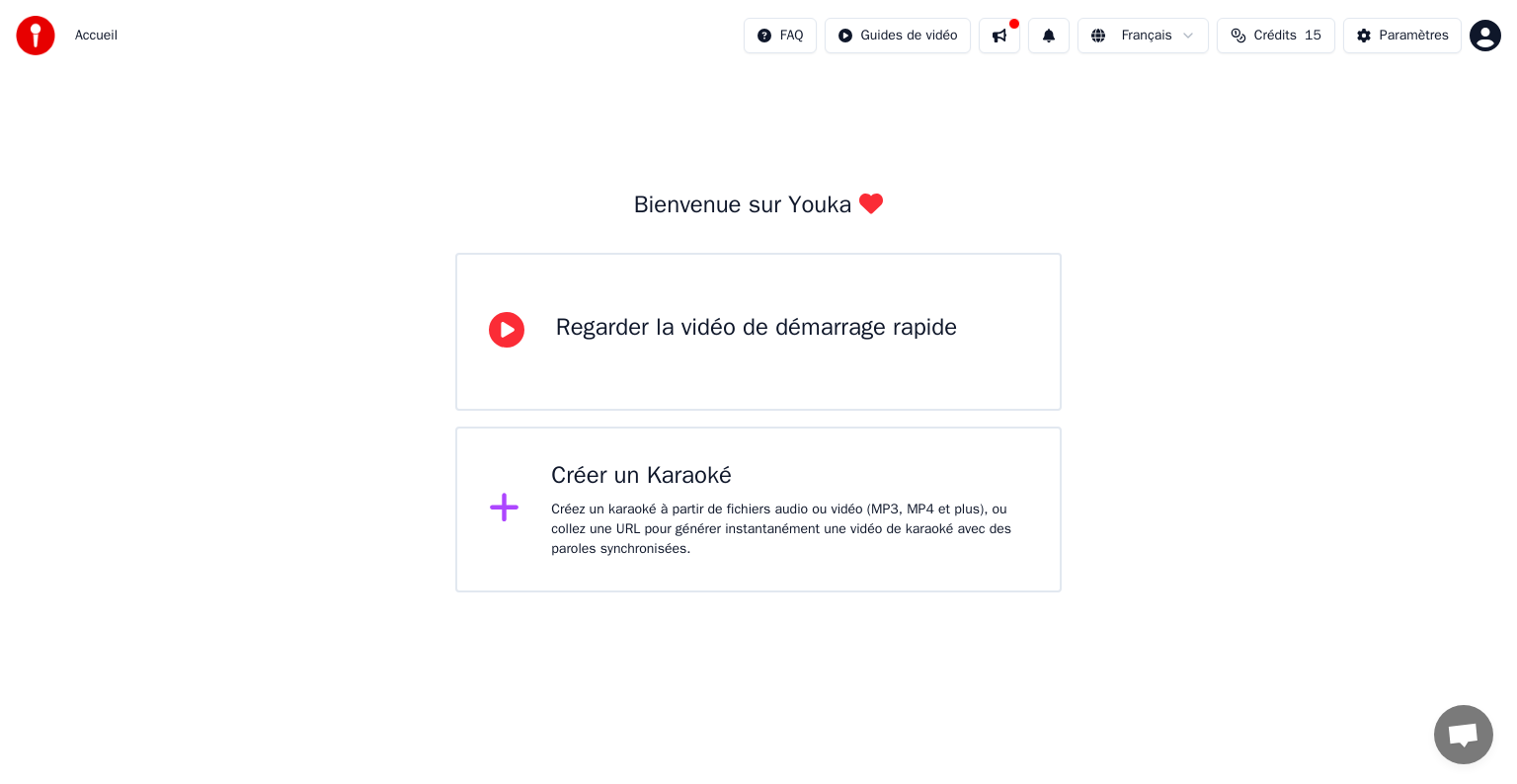 click on "Créer un Karaoké" at bounding box center [789, 476] 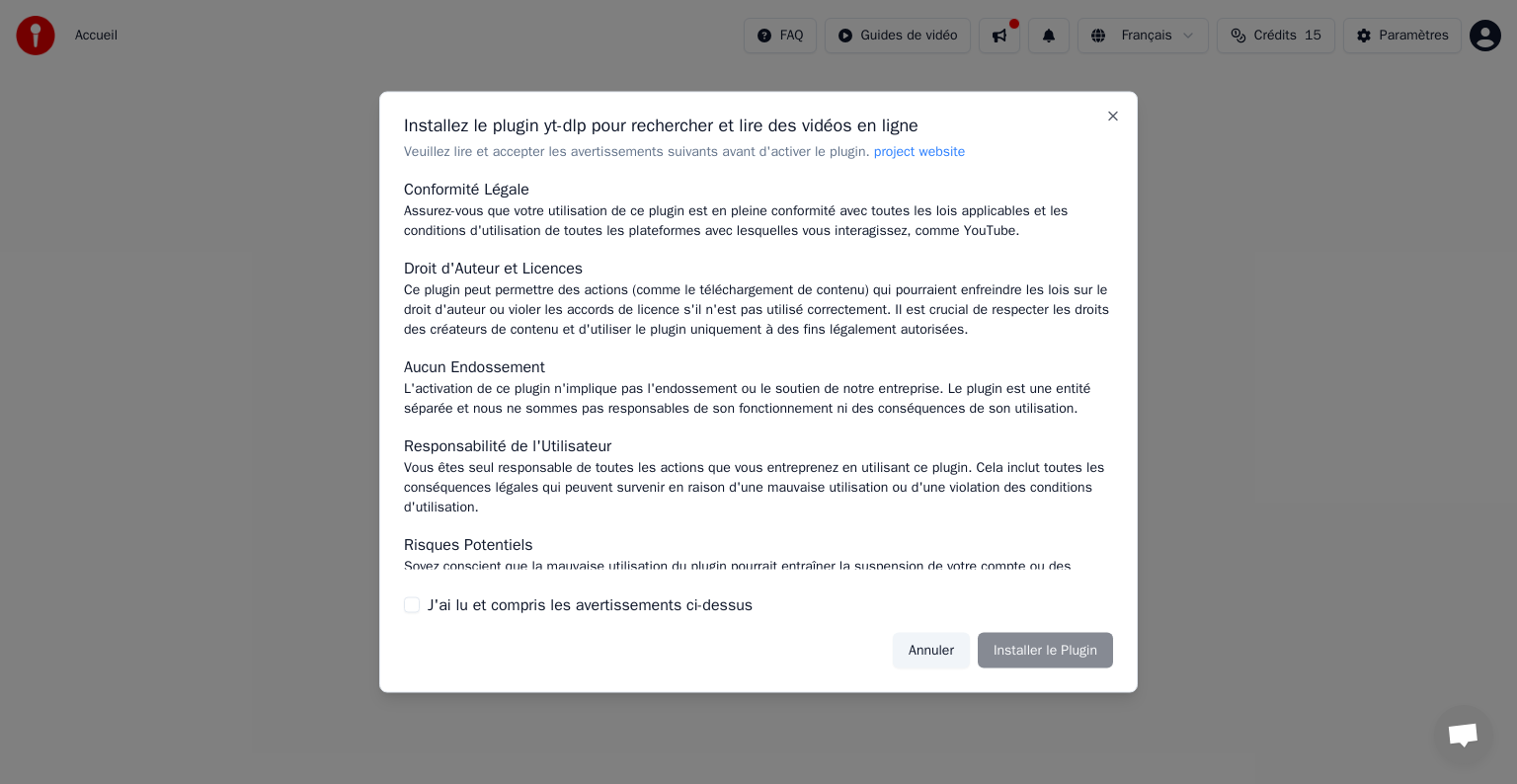 click on "J'ai lu et compris les avertissements ci-dessus" at bounding box center (590, 604) 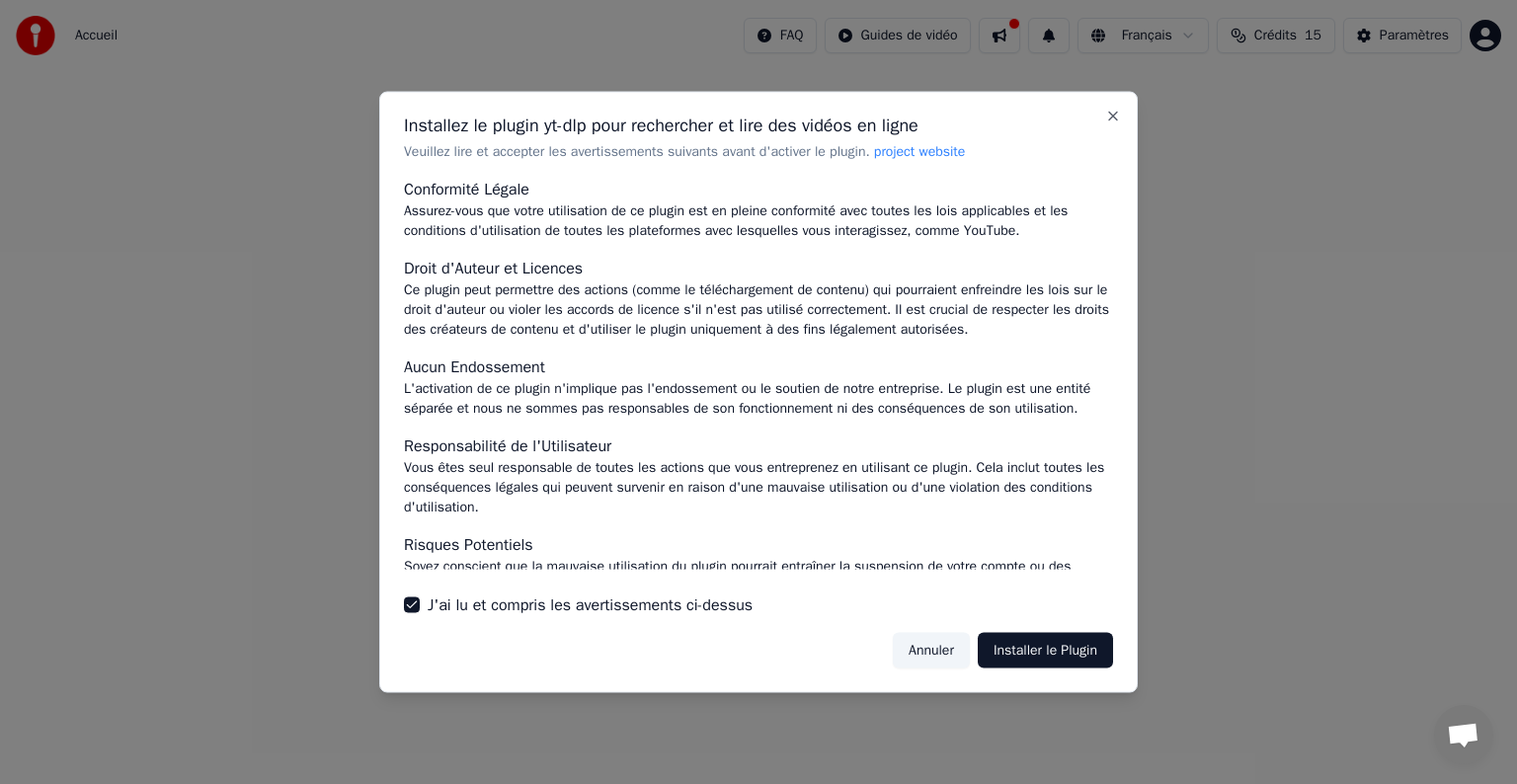 click on "Installer le Plugin" at bounding box center (1045, 650) 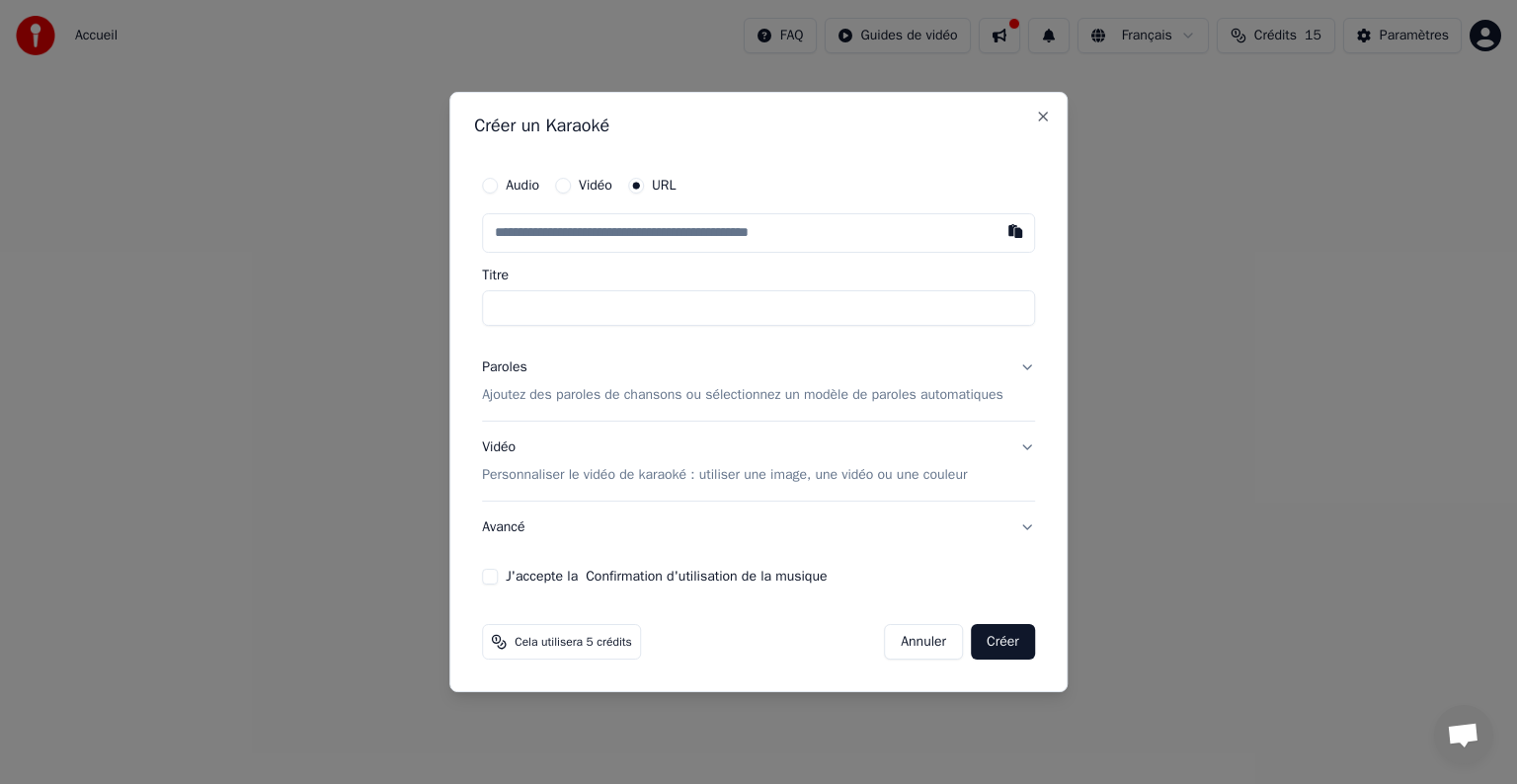 click on "Audio Vidéo URL" at bounding box center [758, 186] 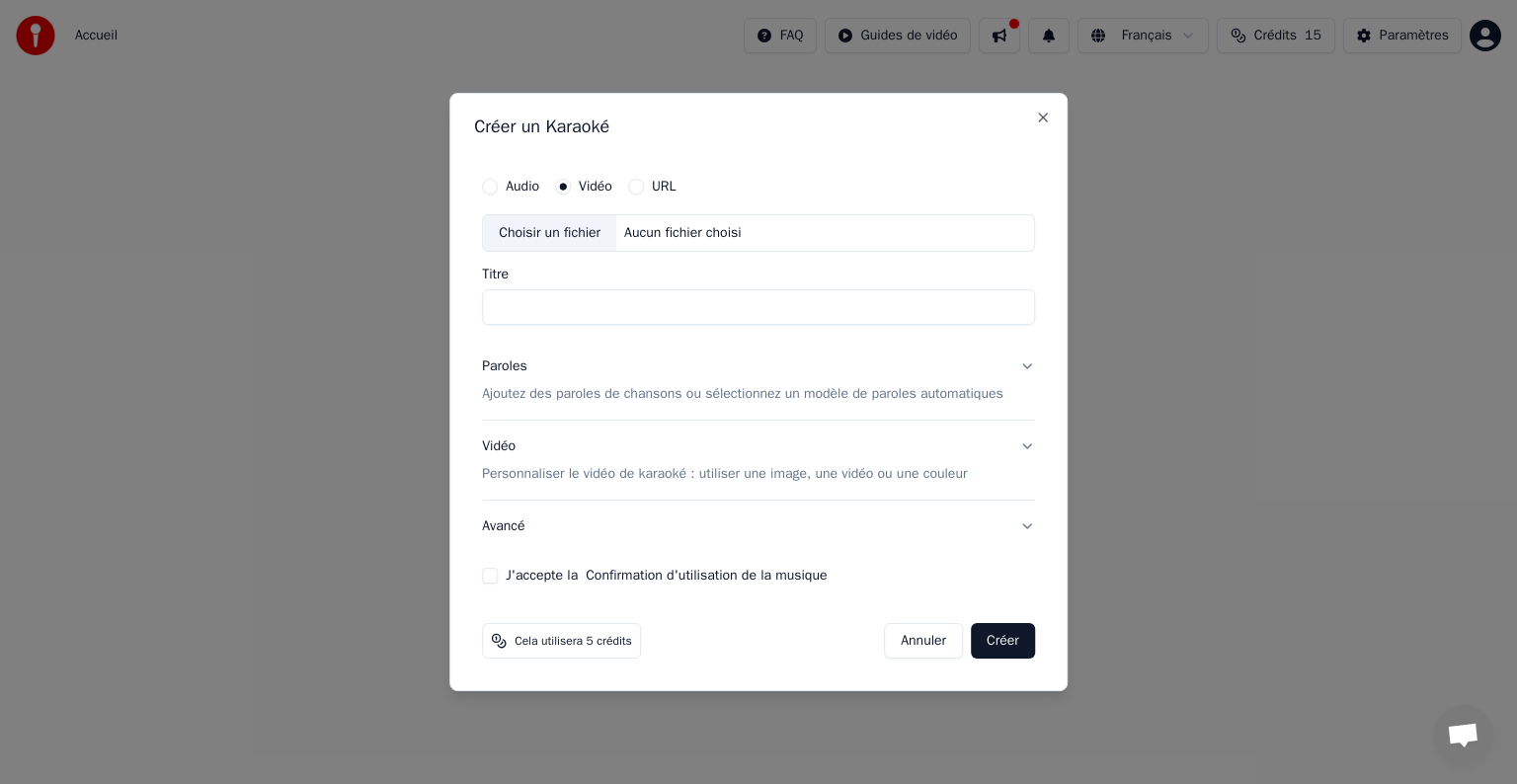 click on "URL" at bounding box center [664, 187] 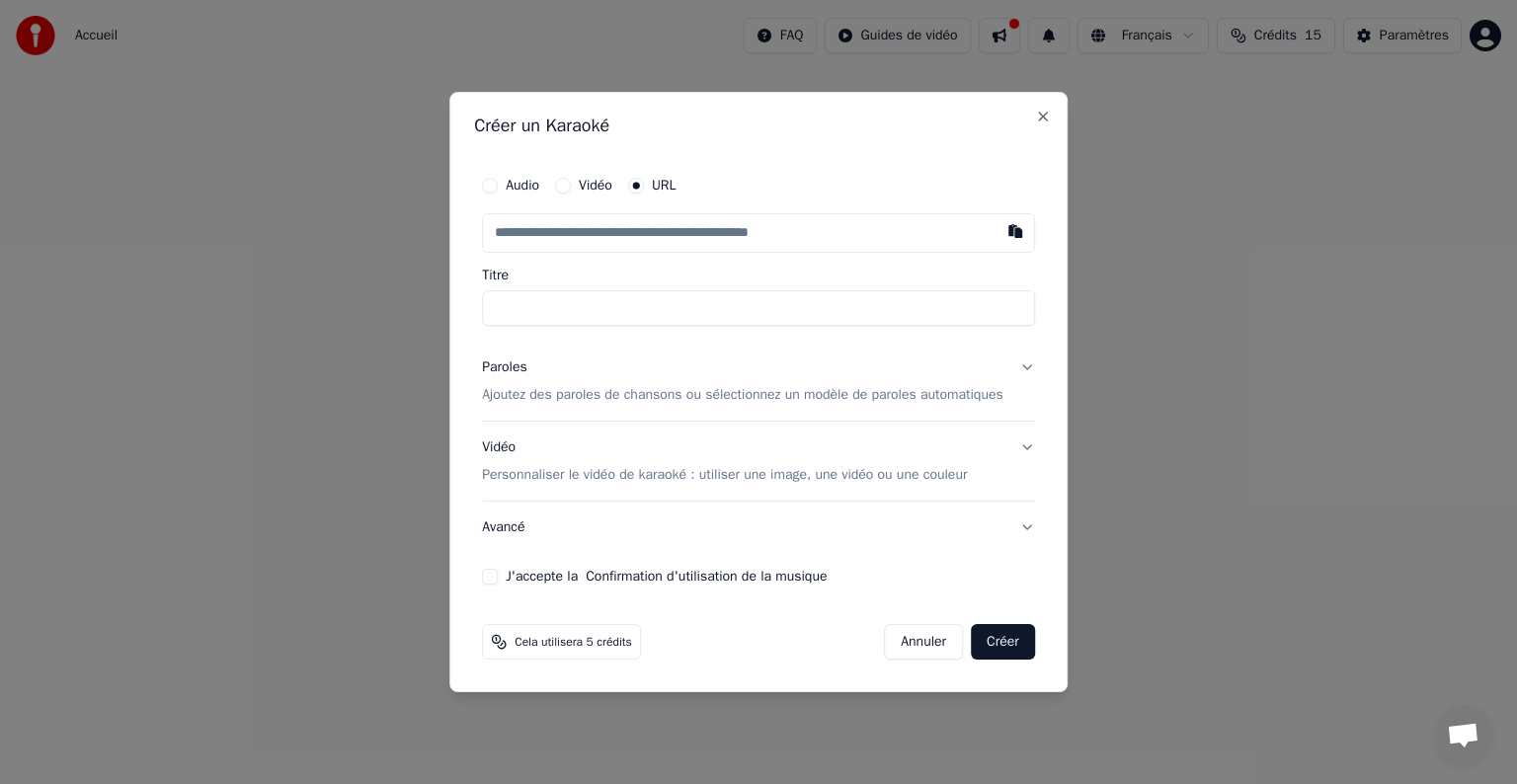 click at bounding box center [758, 233] 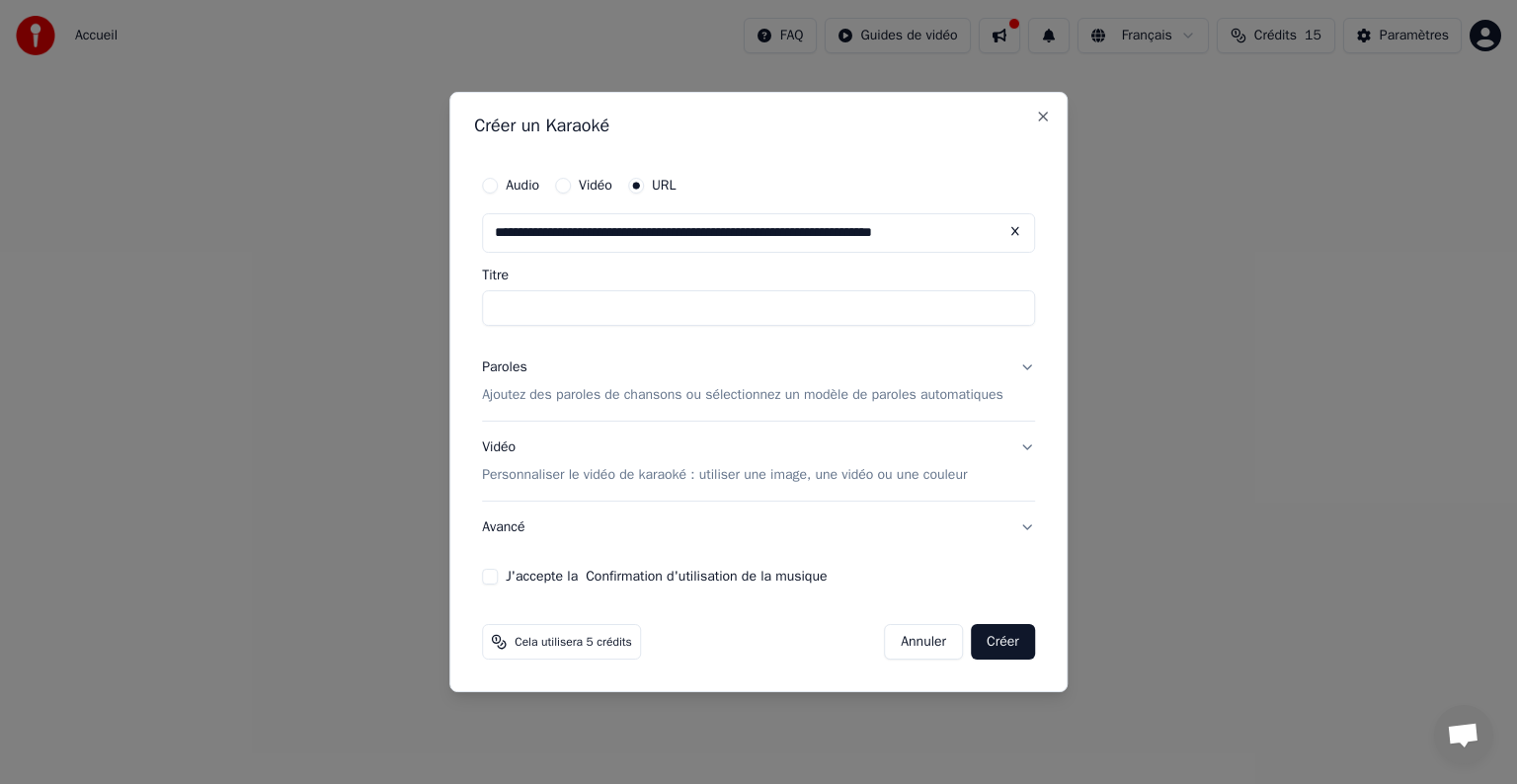 type on "**********" 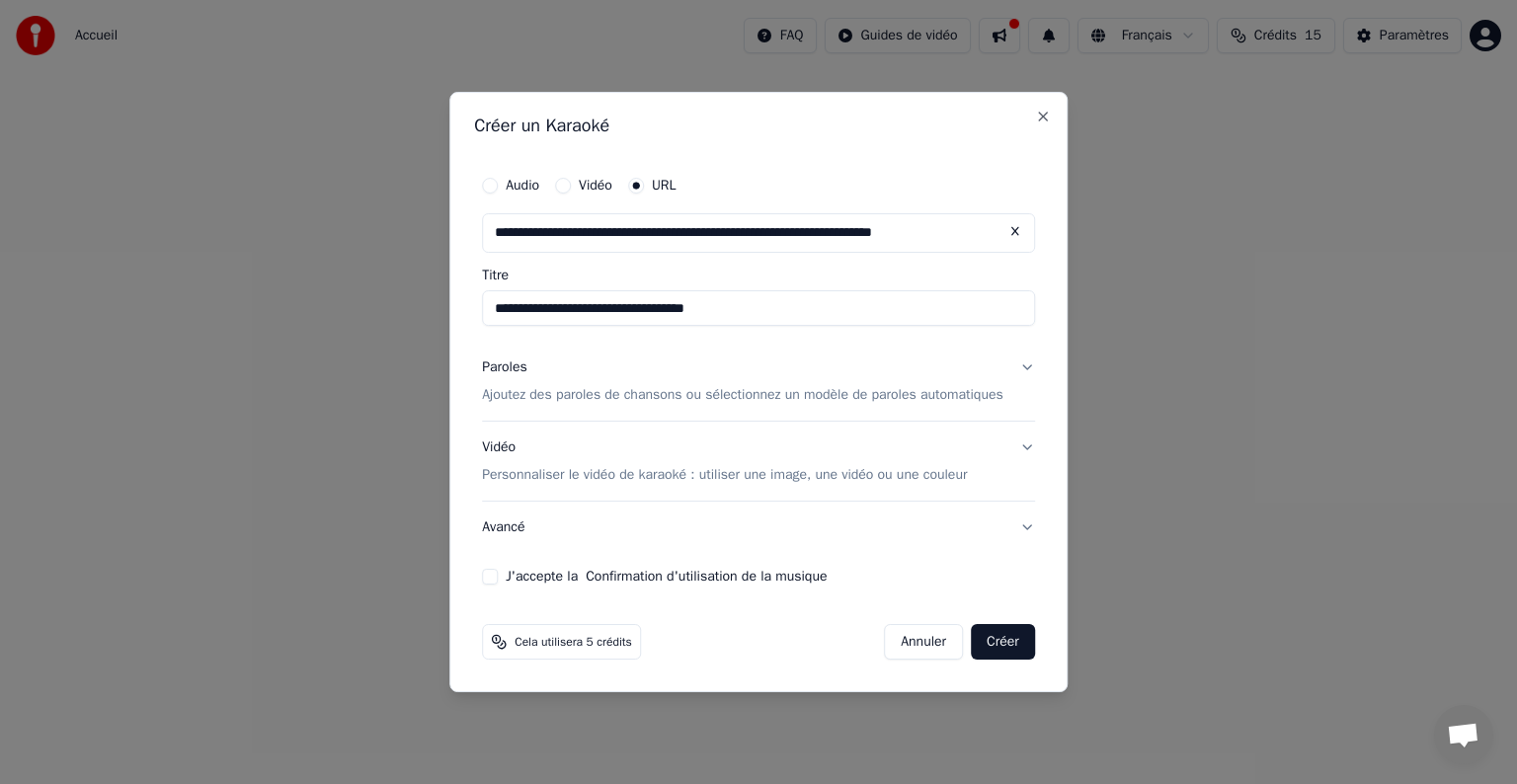 type on "**********" 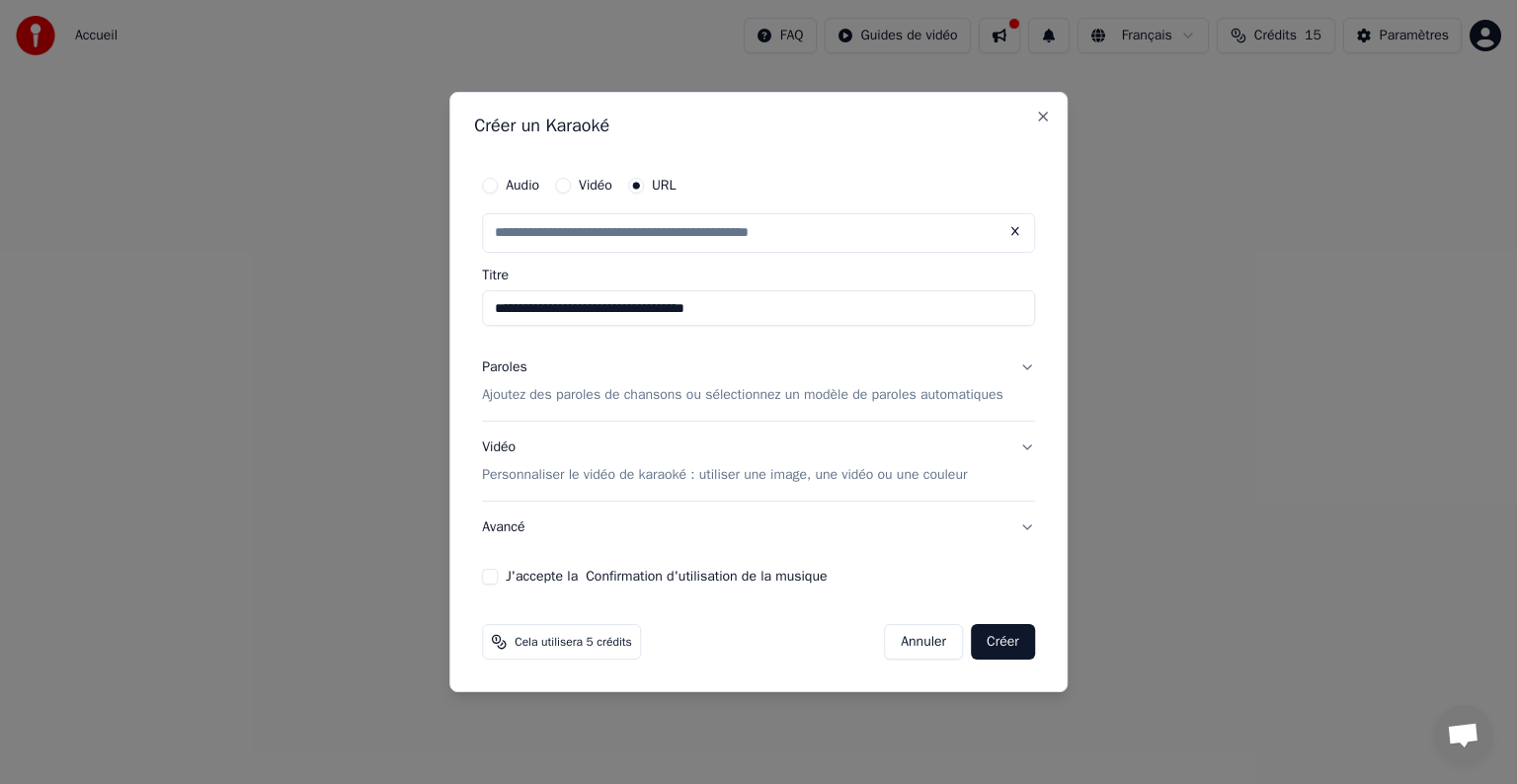 click on "Paroles Ajoutez des paroles de chansons ou sélectionnez un modèle de paroles automatiques" at bounding box center (758, 381) 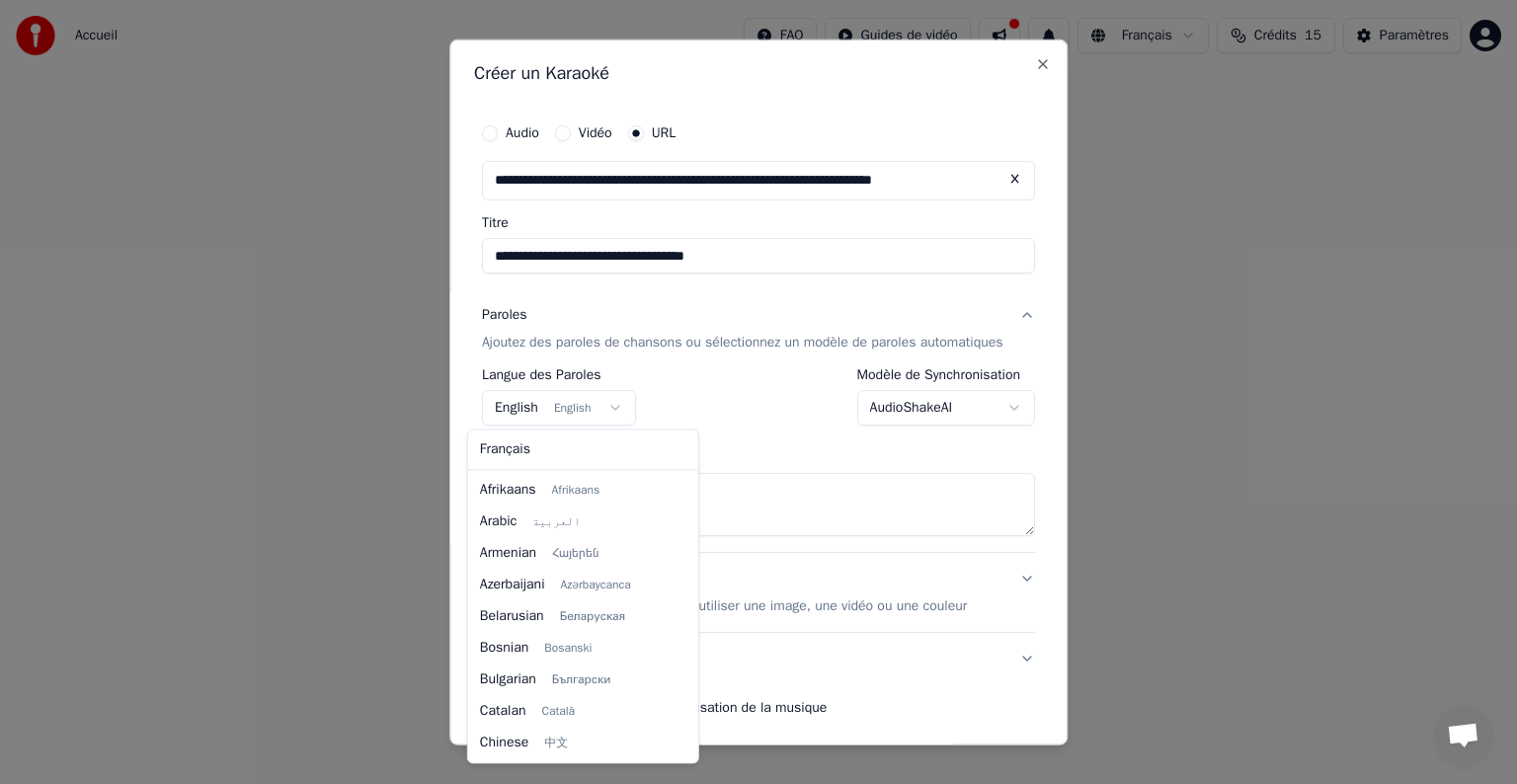 click on "**********" at bounding box center (758, 296) 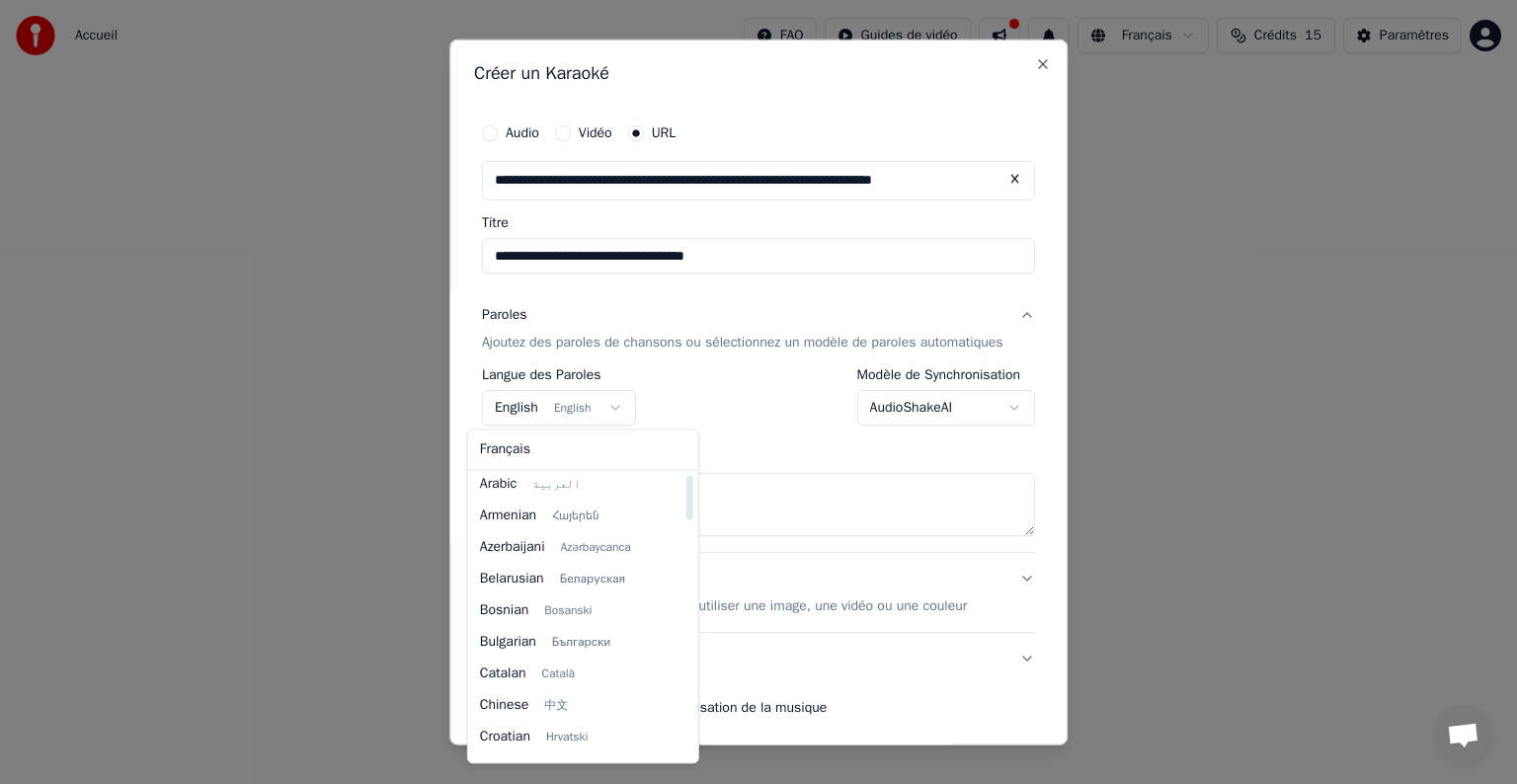 scroll, scrollTop: 0, scrollLeft: 0, axis: both 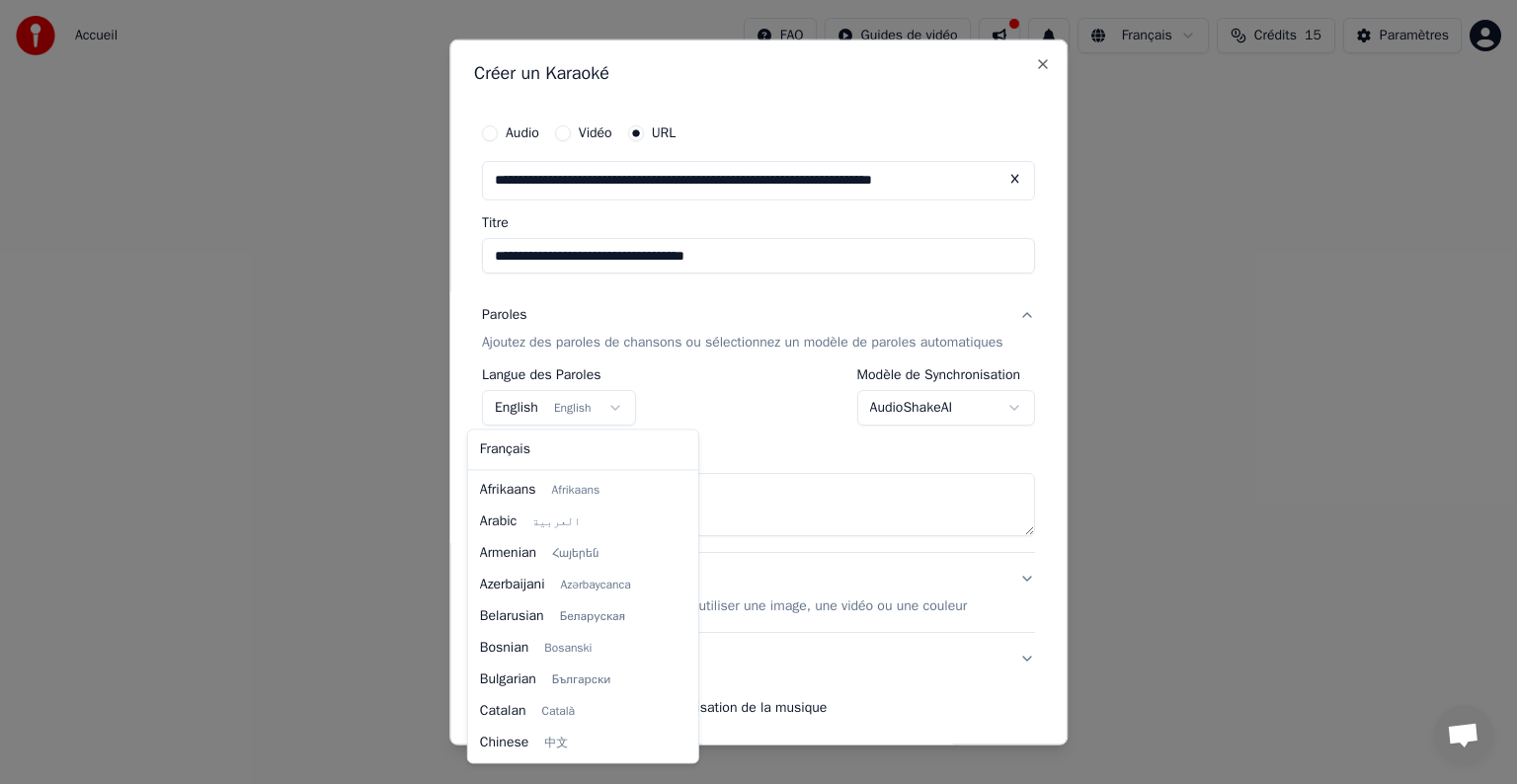 click on "**********" at bounding box center (758, 296) 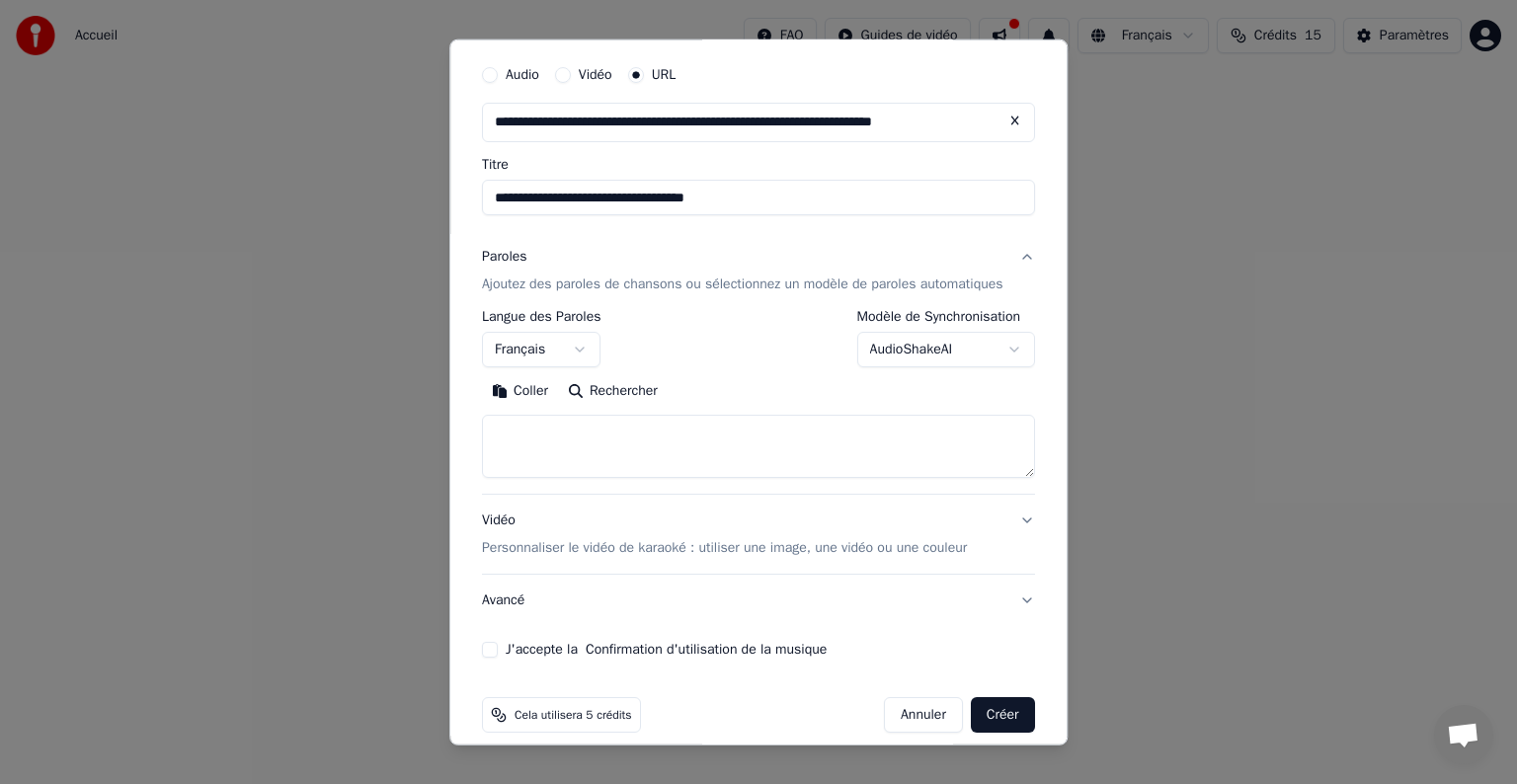scroll, scrollTop: 77, scrollLeft: 0, axis: vertical 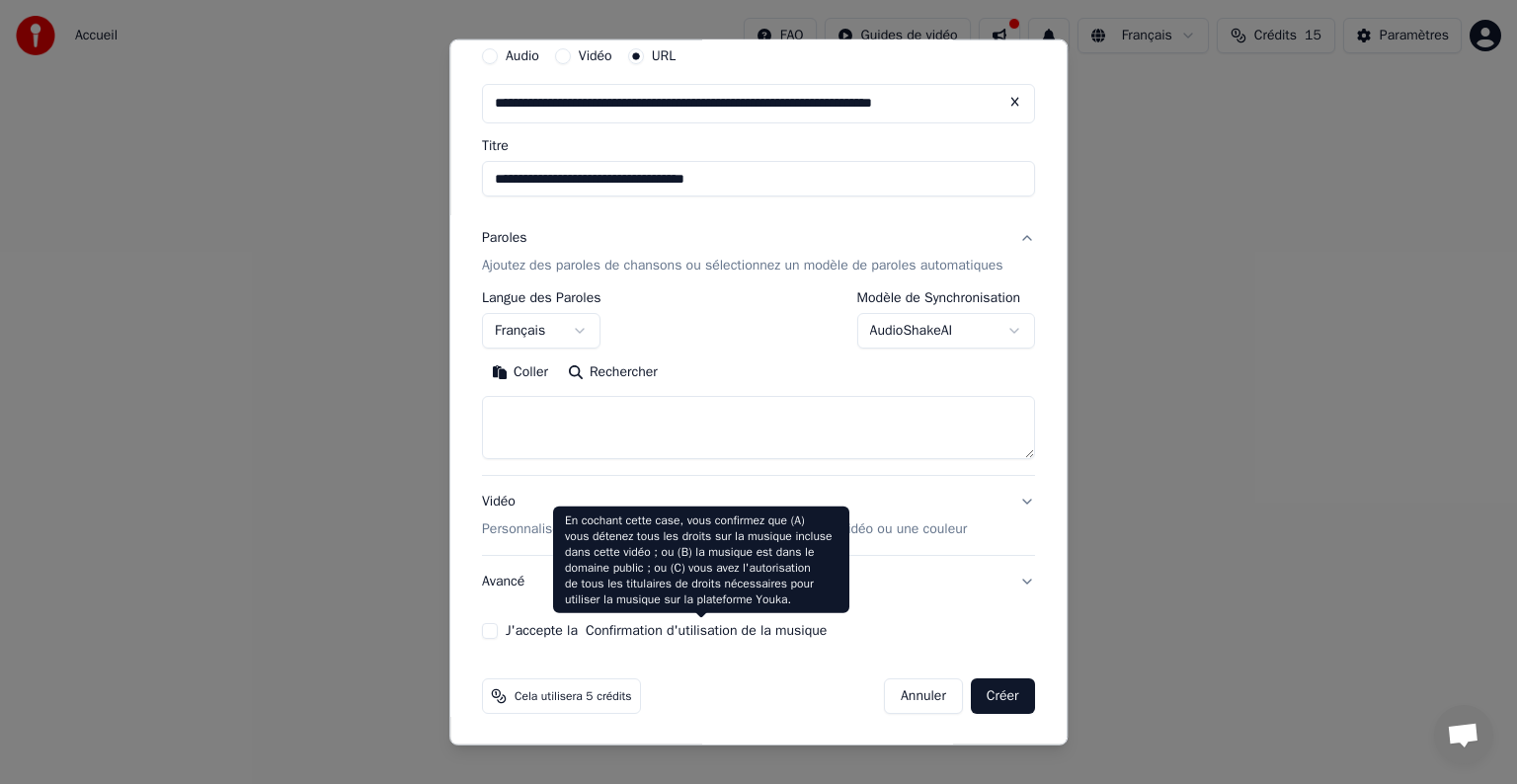 click on "Confirmation d'utilisation de la musique" at bounding box center (706, 631) 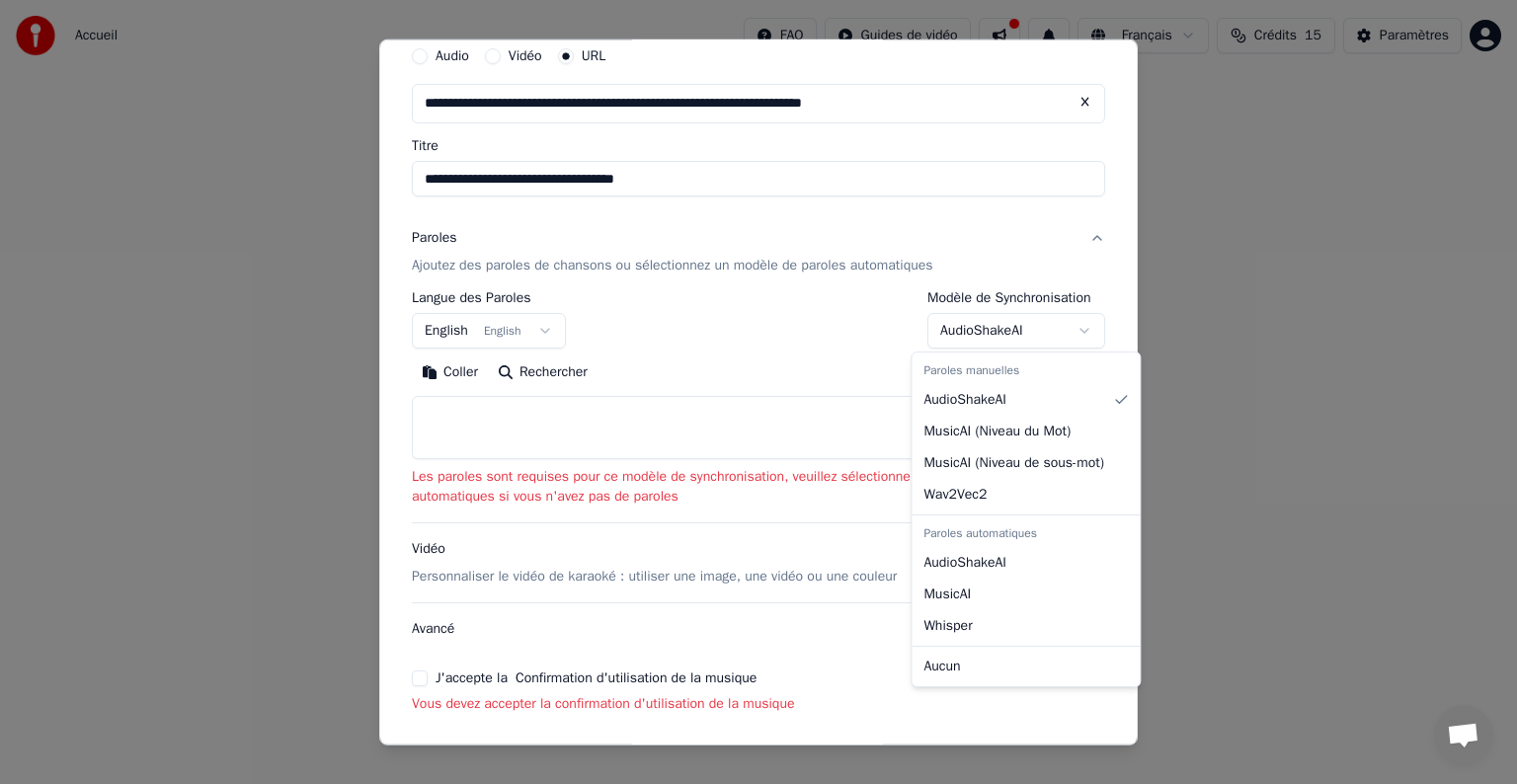 click on "**********" at bounding box center [758, 296] 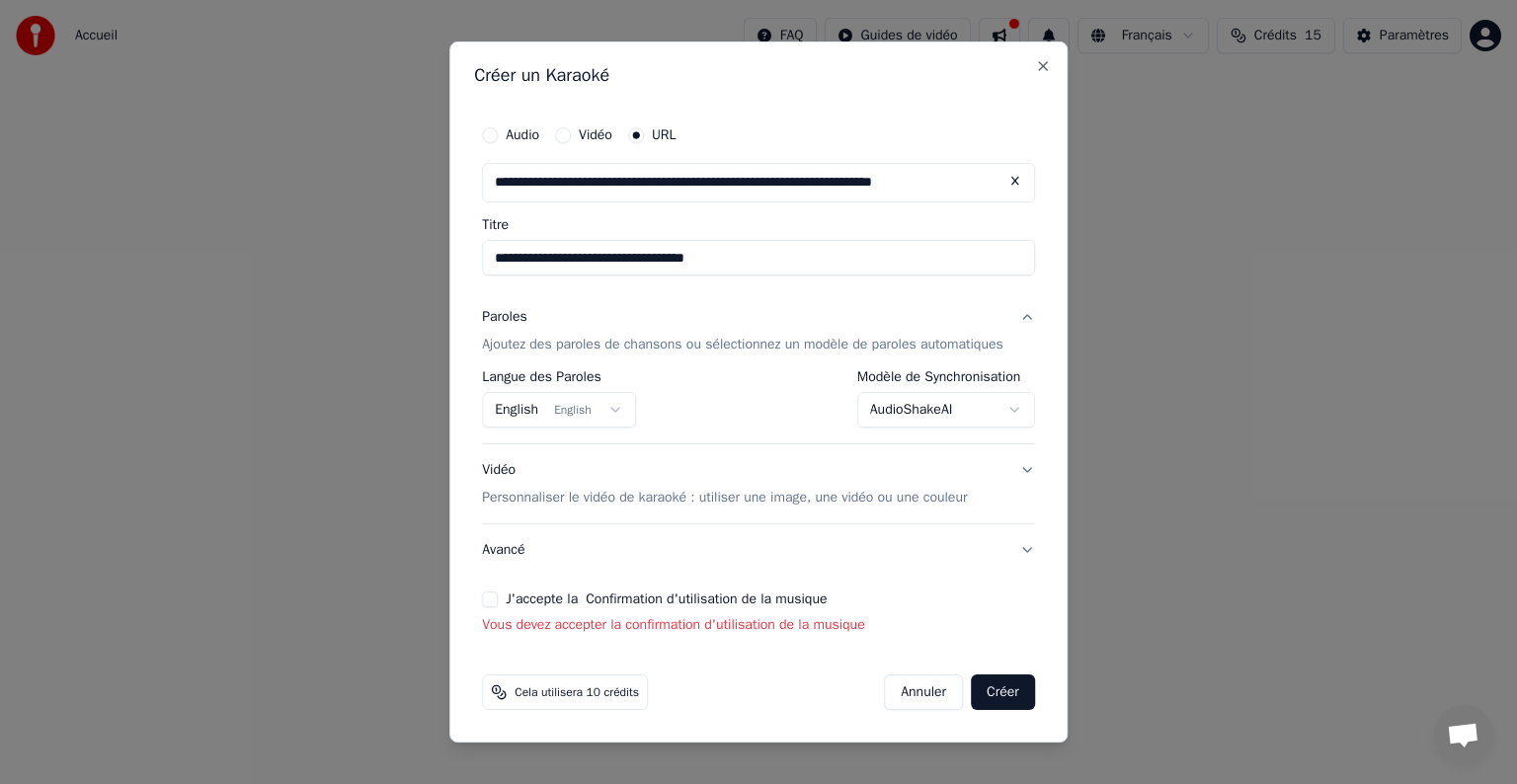 scroll, scrollTop: 0, scrollLeft: 0, axis: both 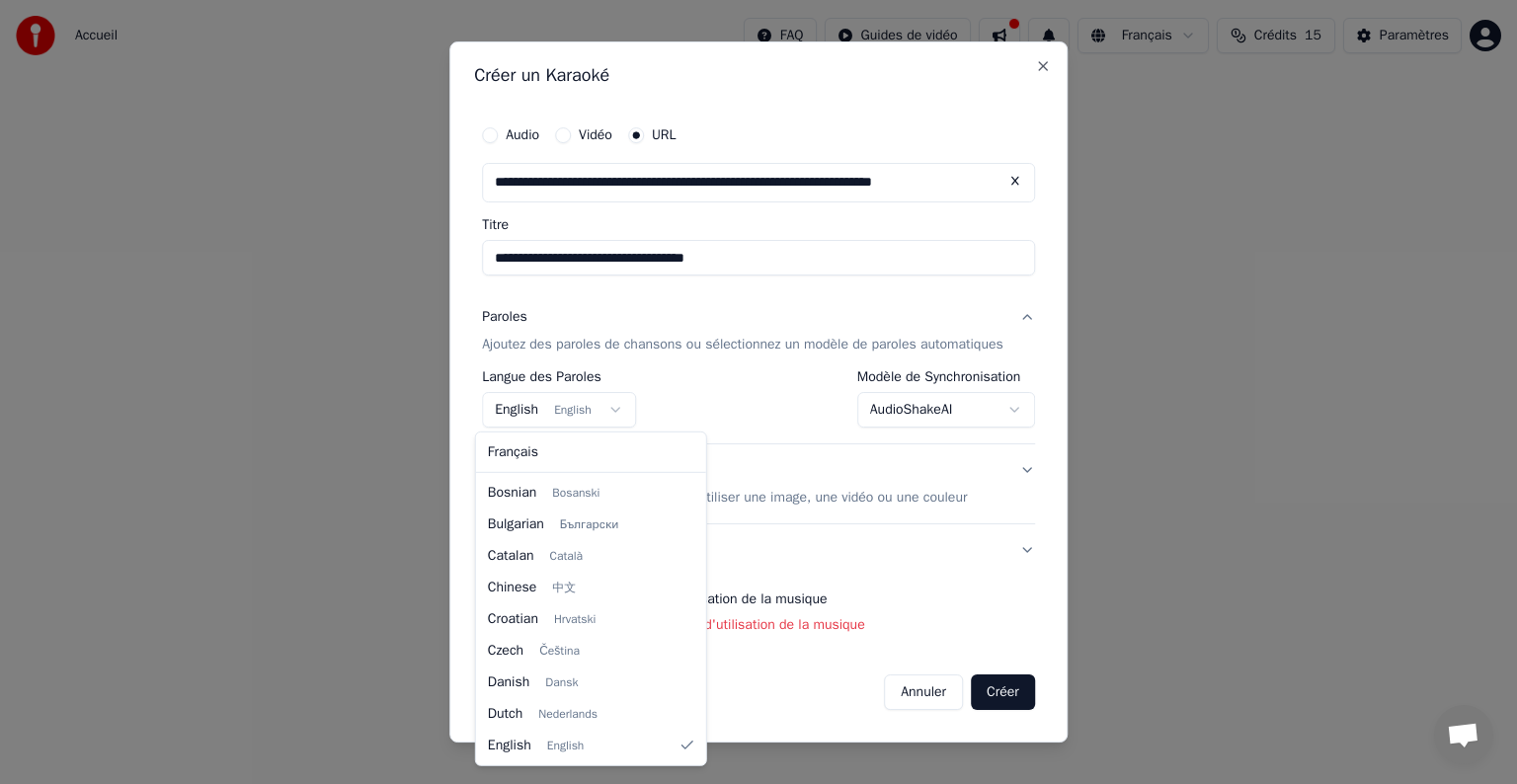 click on "**********" at bounding box center (758, 296) 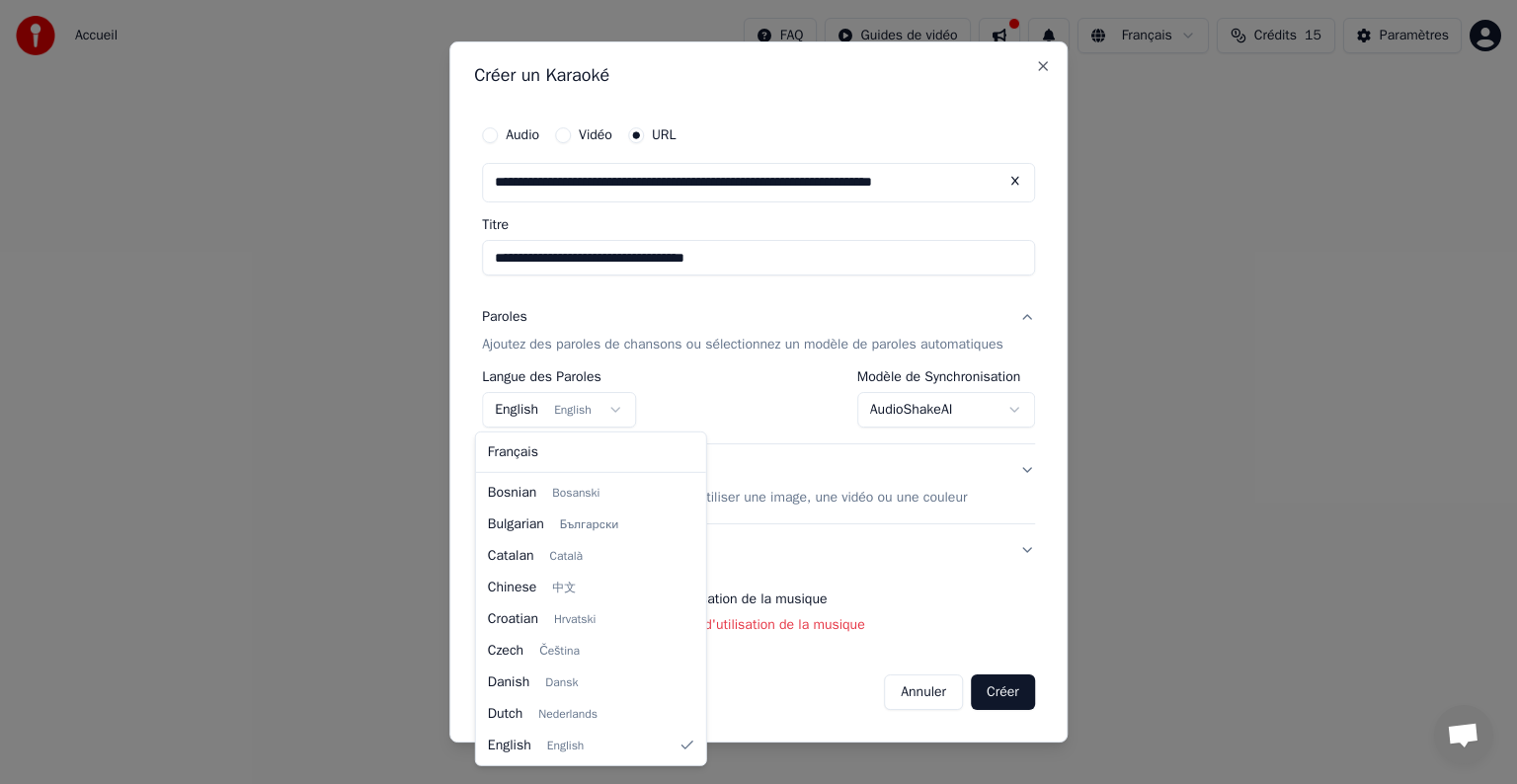 select on "**" 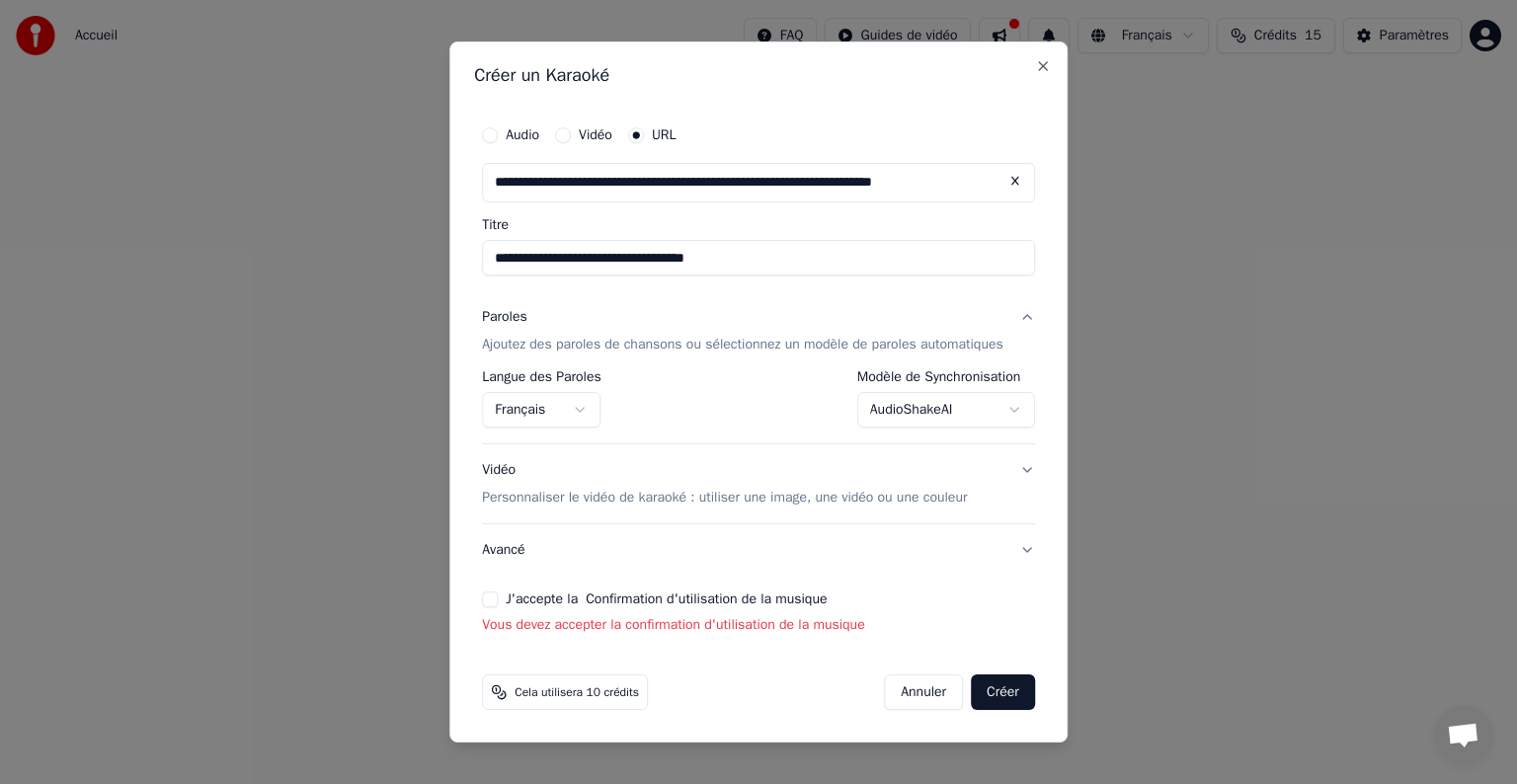 click on "J'accepte la   Confirmation d'utilisation de la musique" at bounding box center (490, 599) 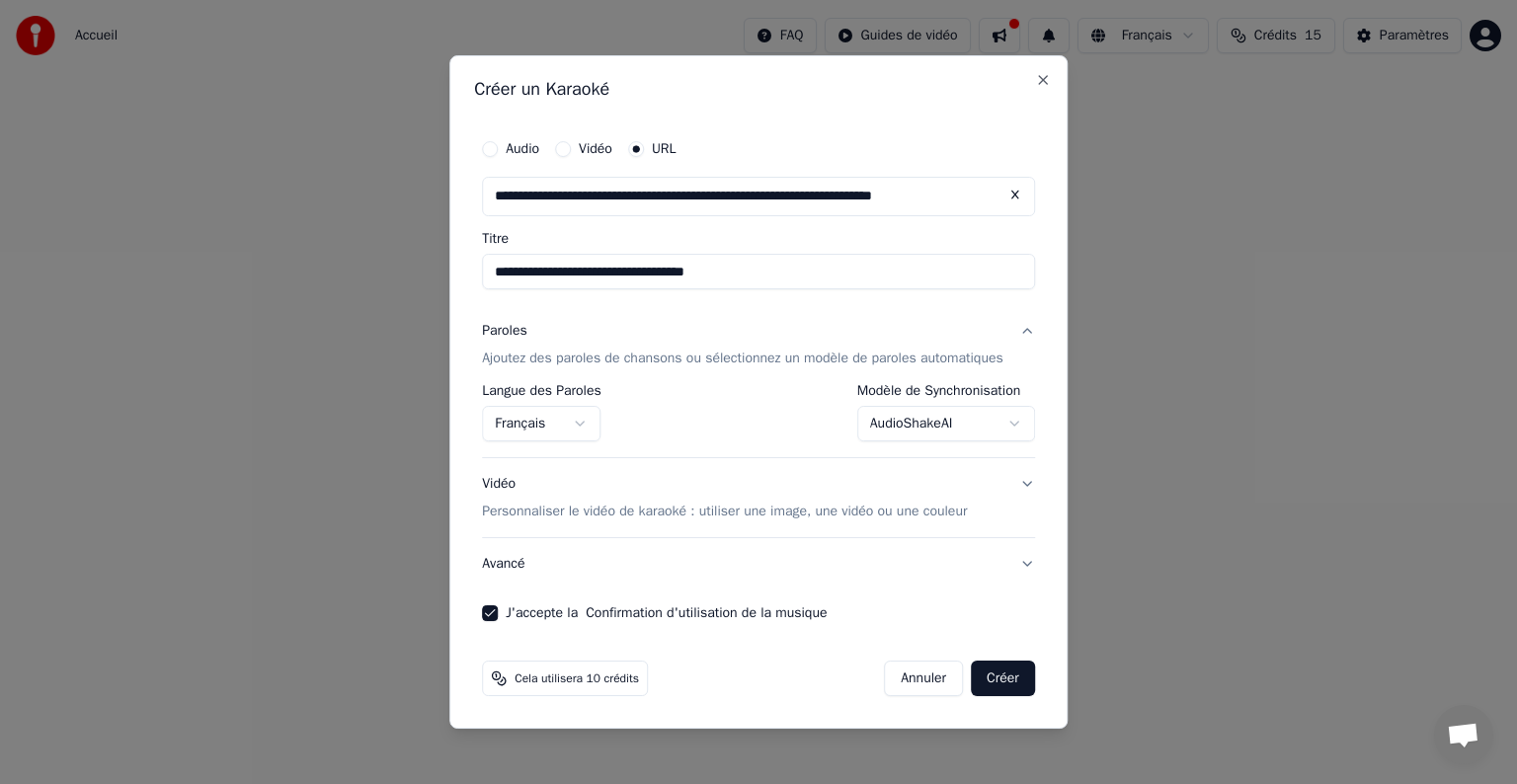 click on "Créer" at bounding box center [1002, 678] 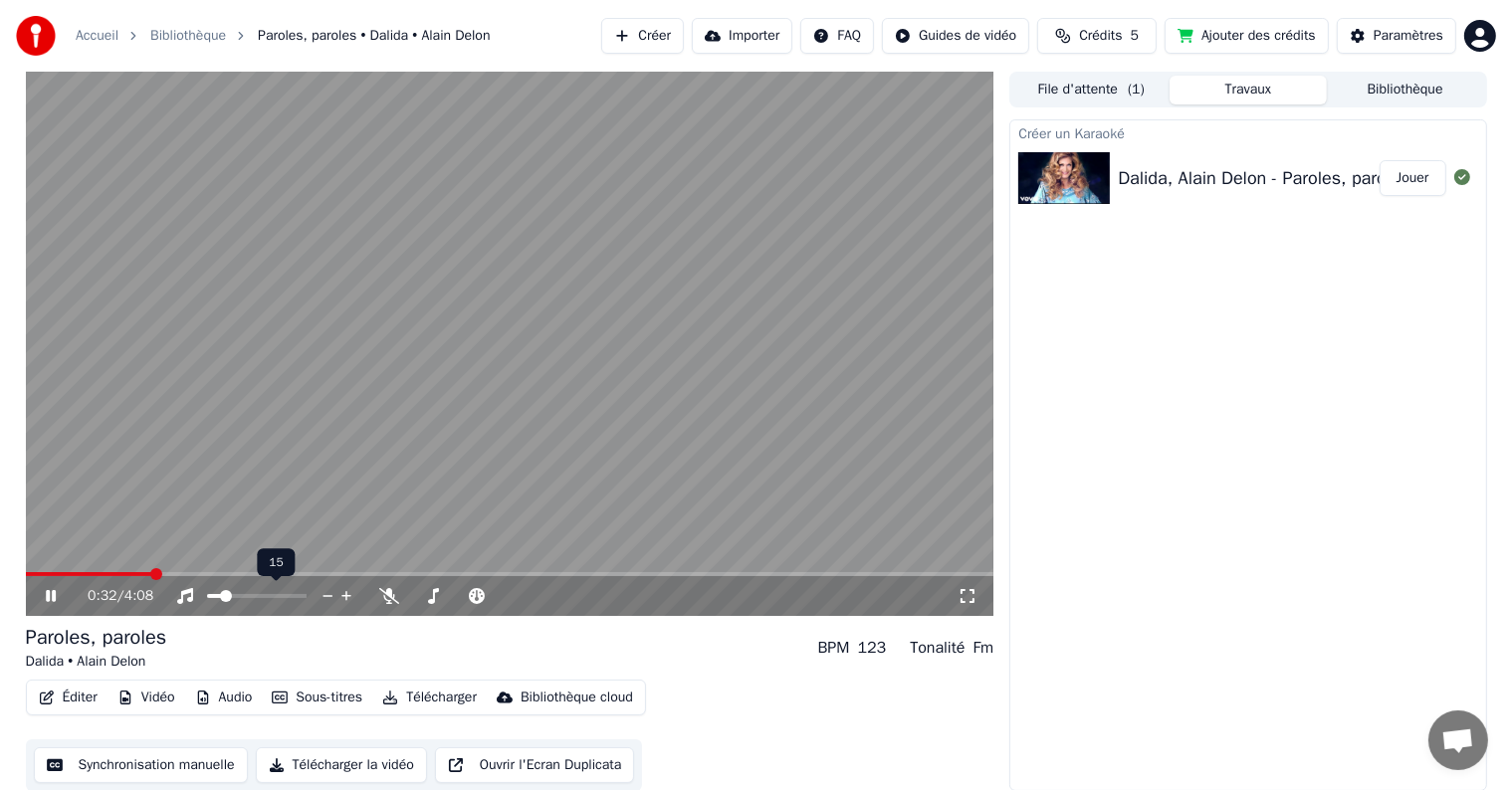 click at bounding box center (226, 596) 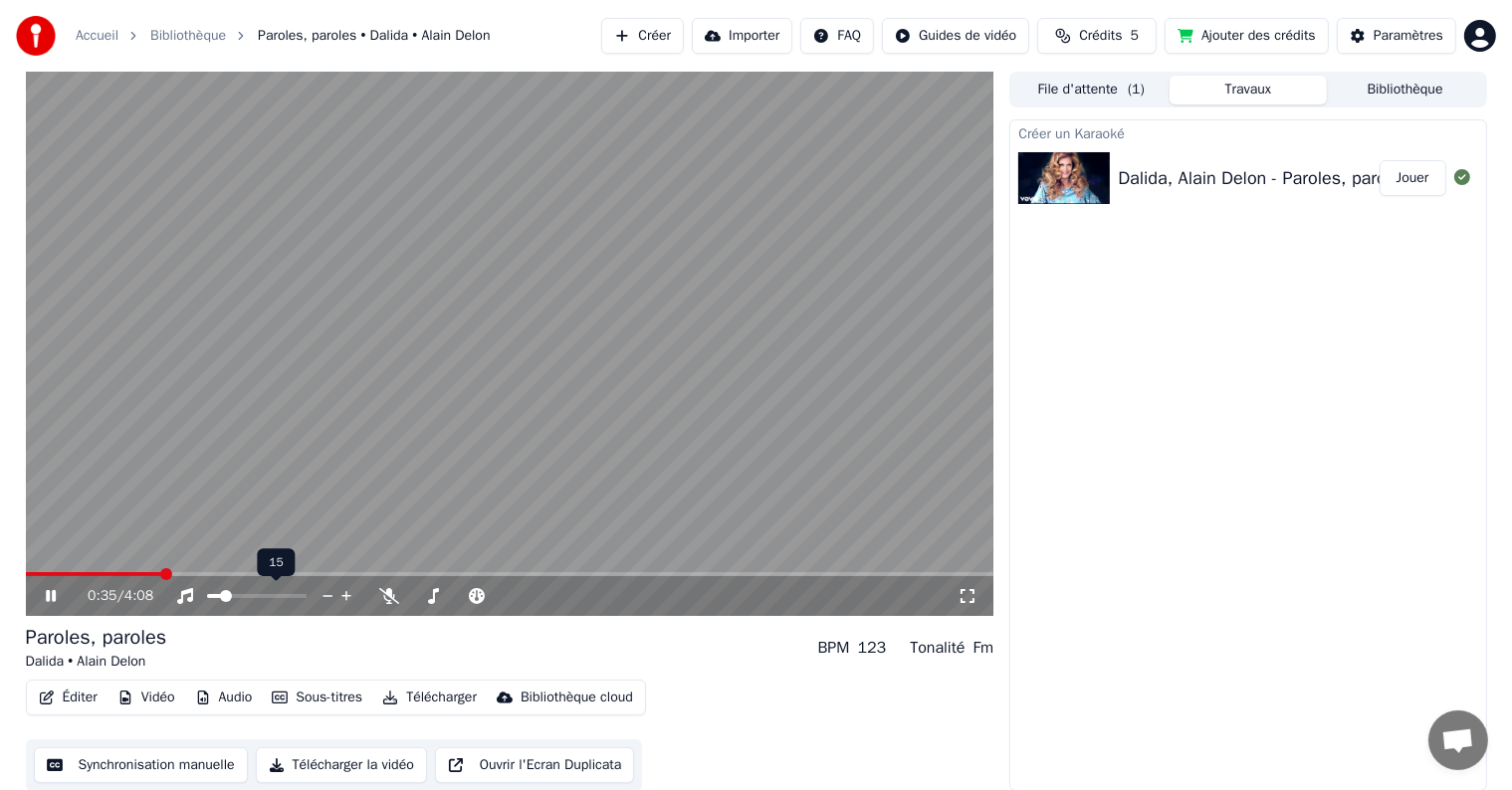 click at bounding box center [226, 596] 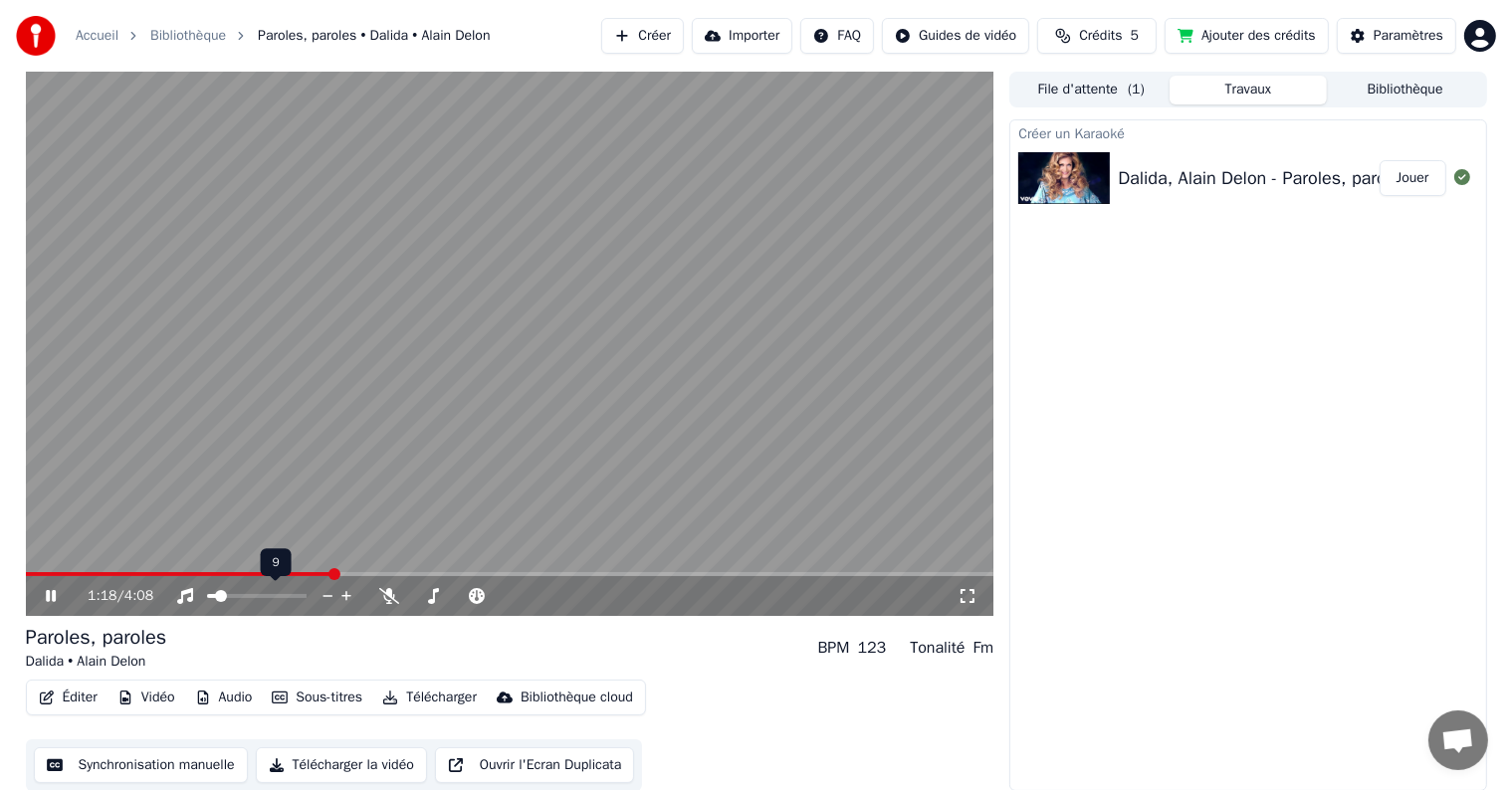 click at bounding box center [221, 596] 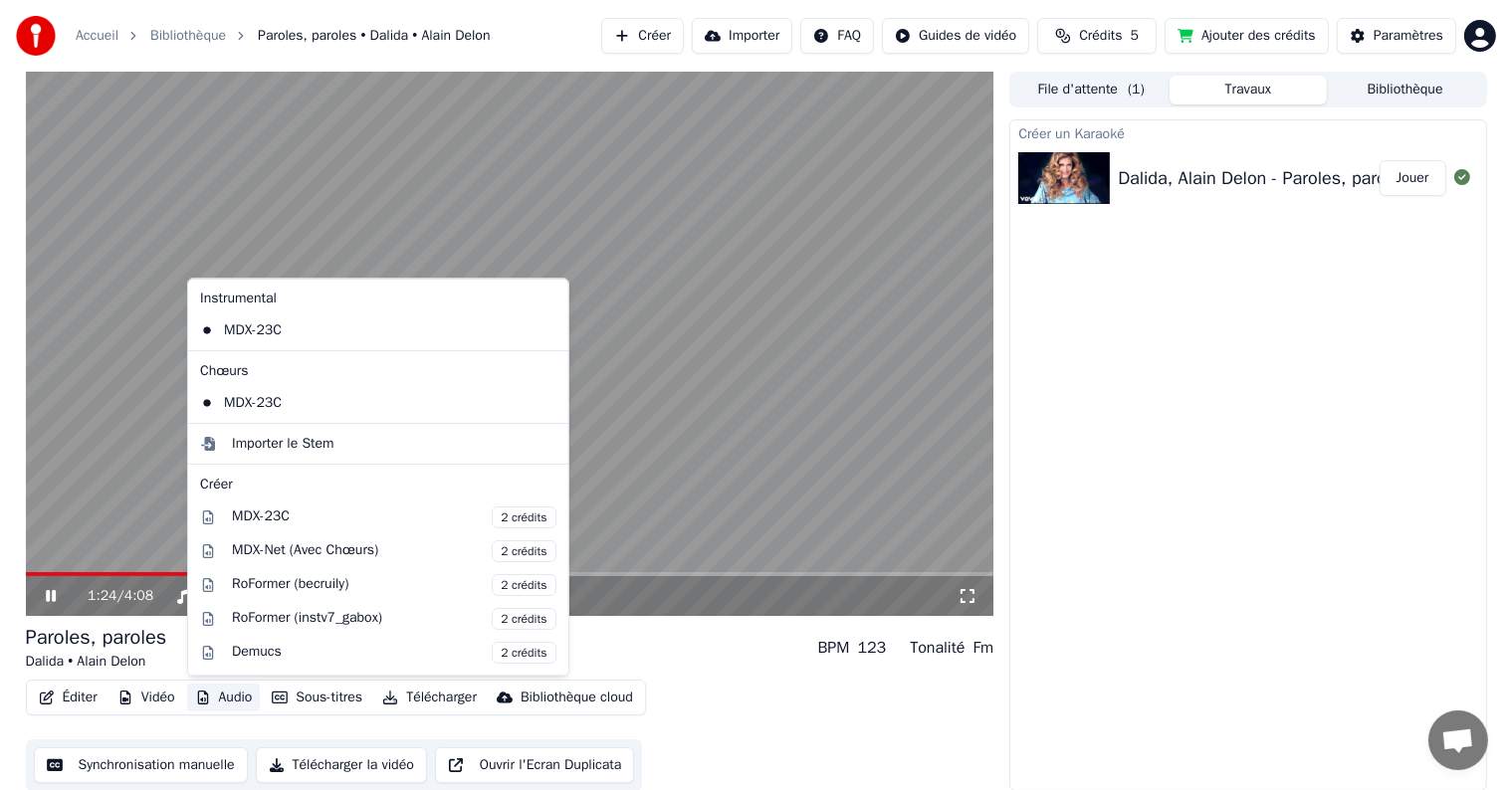 click on "Audio" at bounding box center (224, 697) 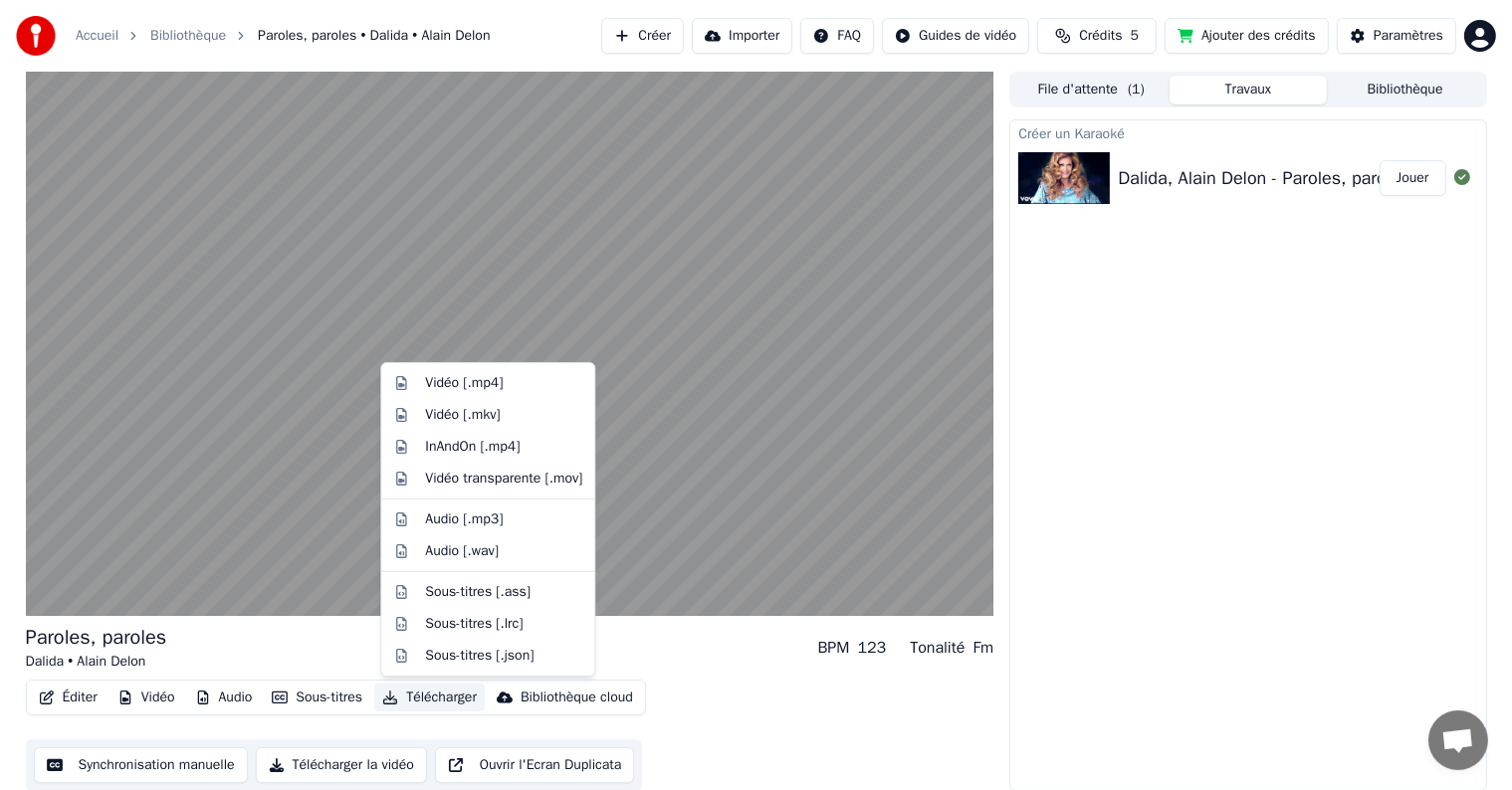 click on "Télécharger" at bounding box center (429, 697) 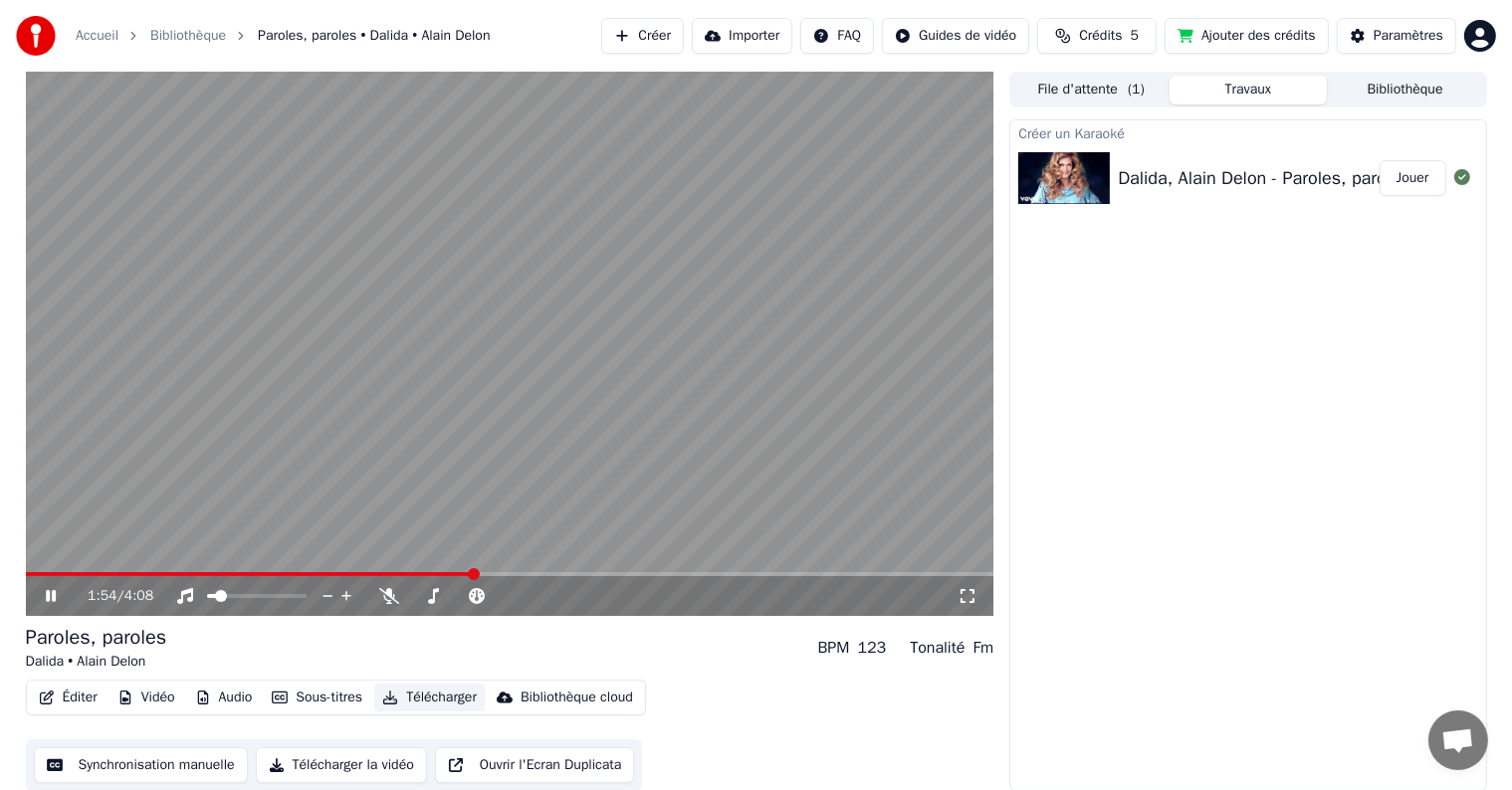 scroll, scrollTop: 1, scrollLeft: 0, axis: vertical 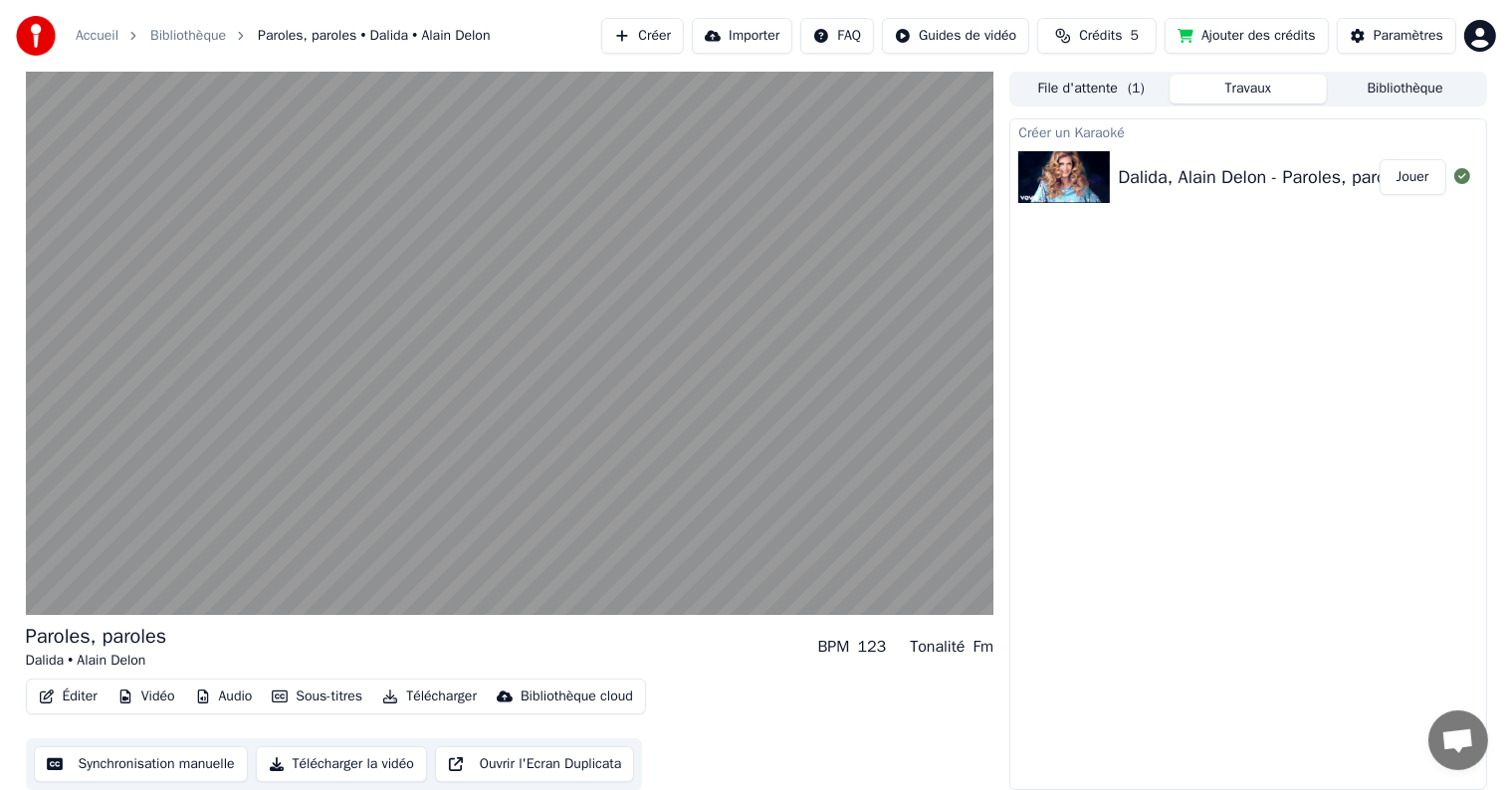 click on "Synchronisation manuelle" at bounding box center (140, 764) 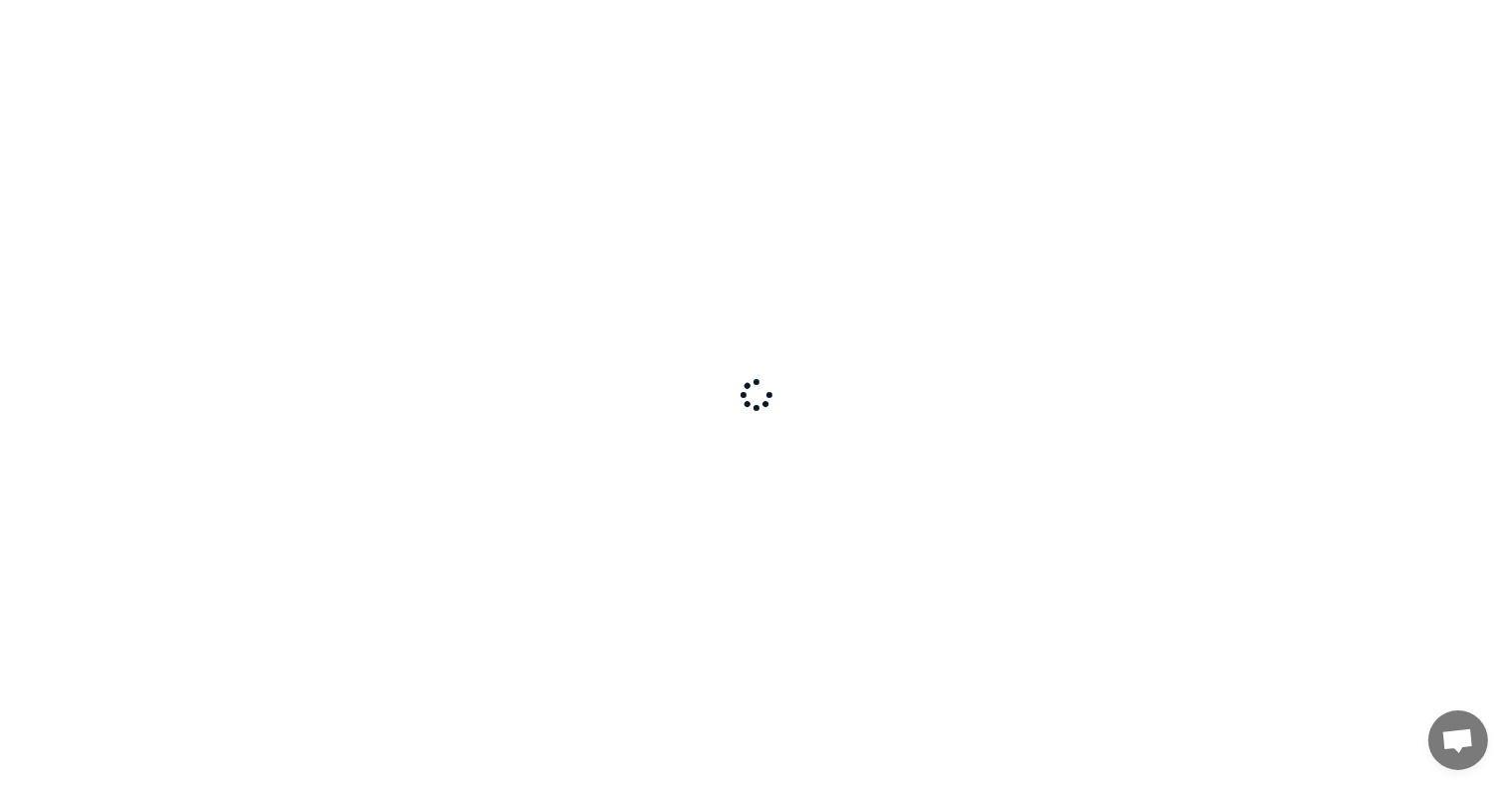scroll, scrollTop: 0, scrollLeft: 0, axis: both 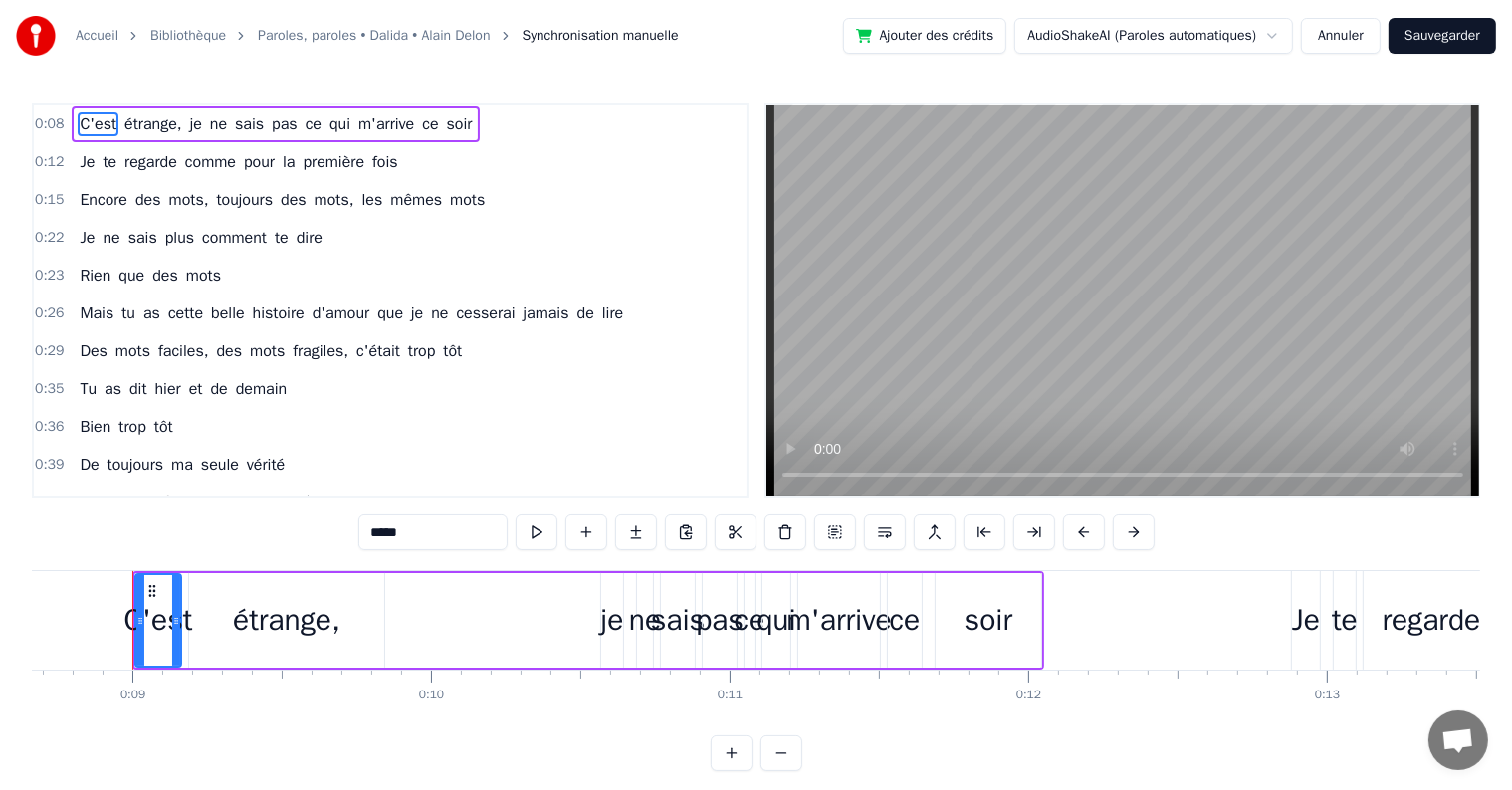 click on "Annuler" at bounding box center [1341, 36] 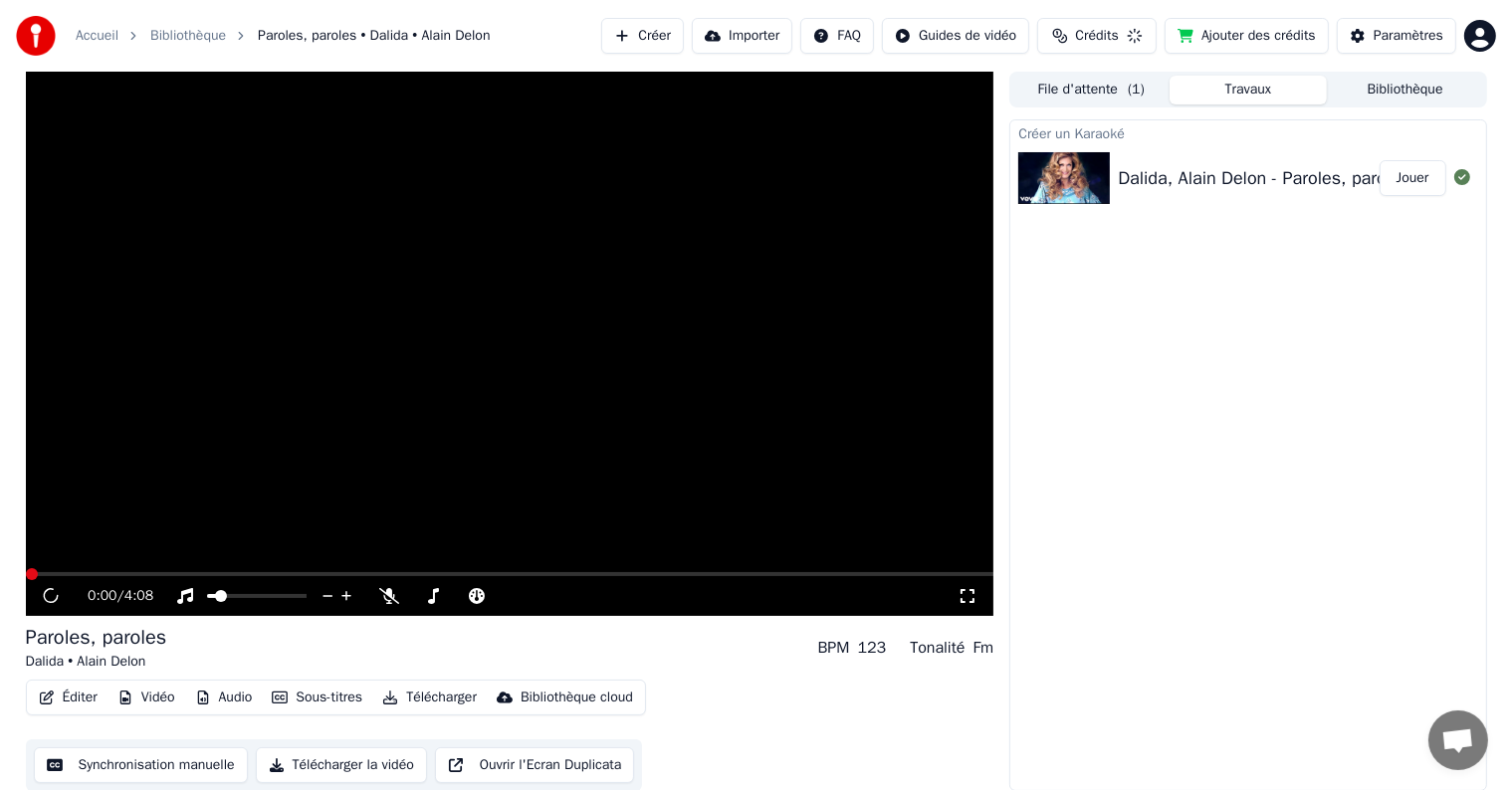 scroll, scrollTop: 0, scrollLeft: 0, axis: both 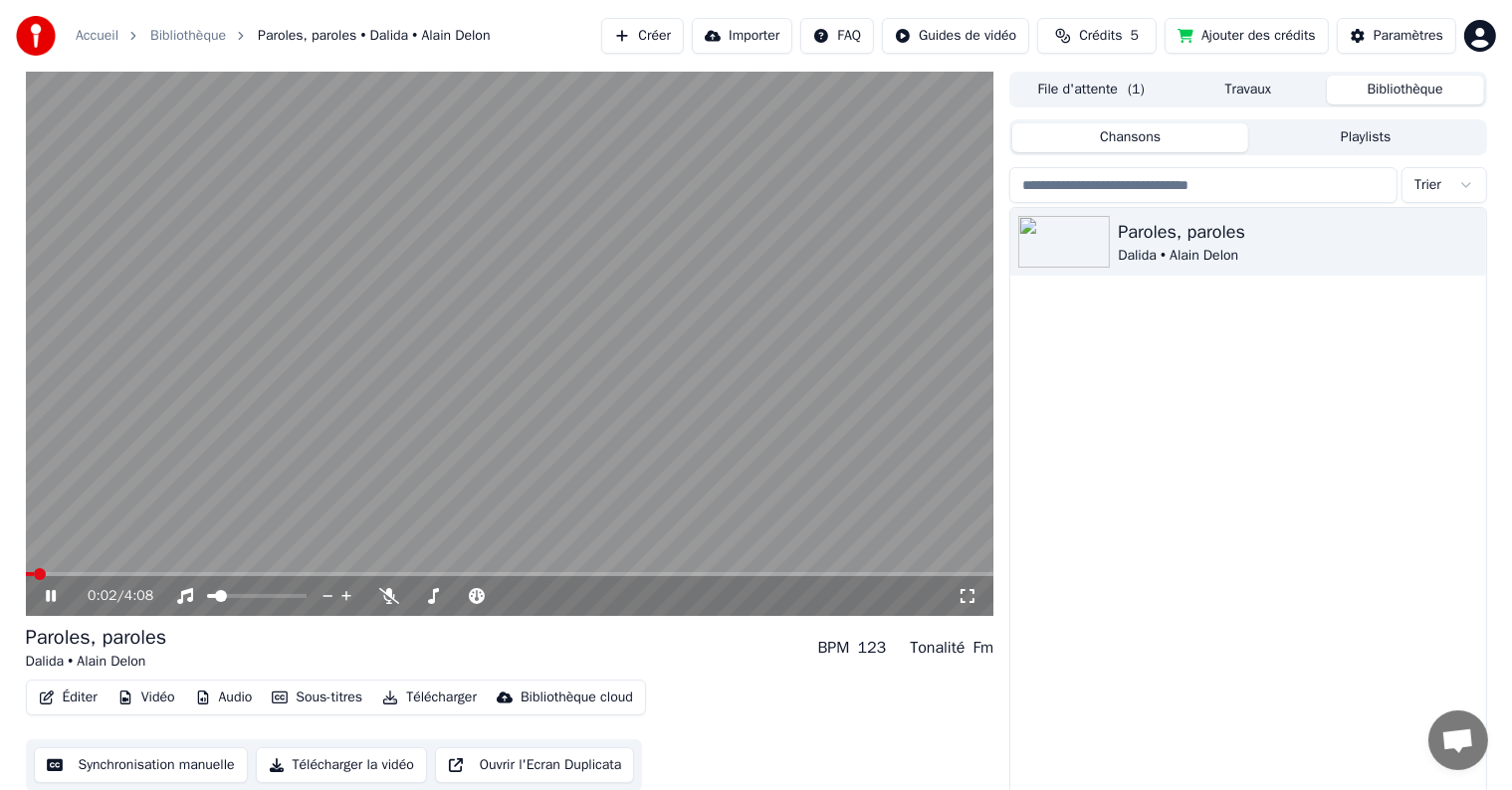 click on "Bibliothèque" at bounding box center [1405, 90] 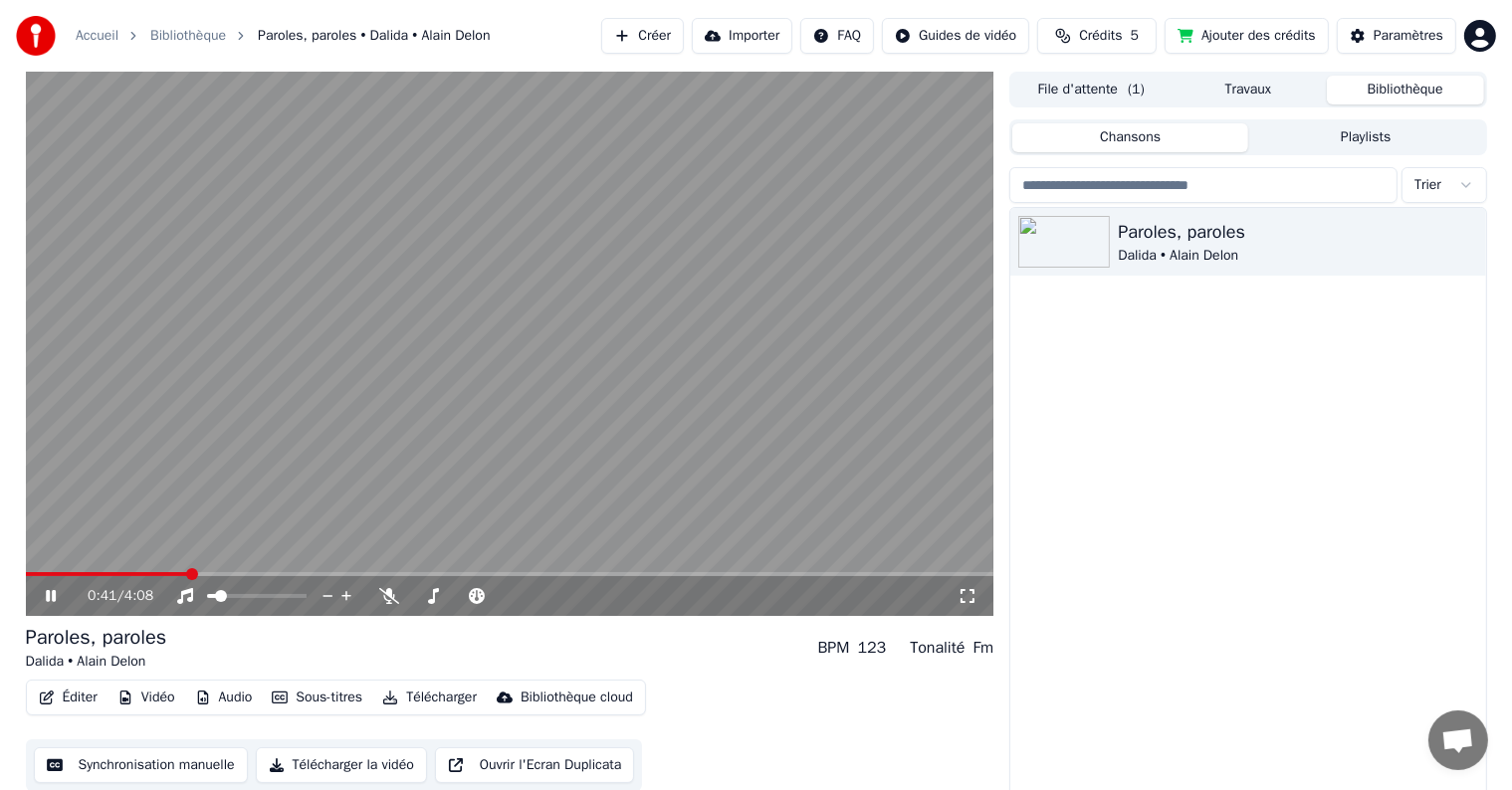 click on "Chansons" at bounding box center (1130, 137) 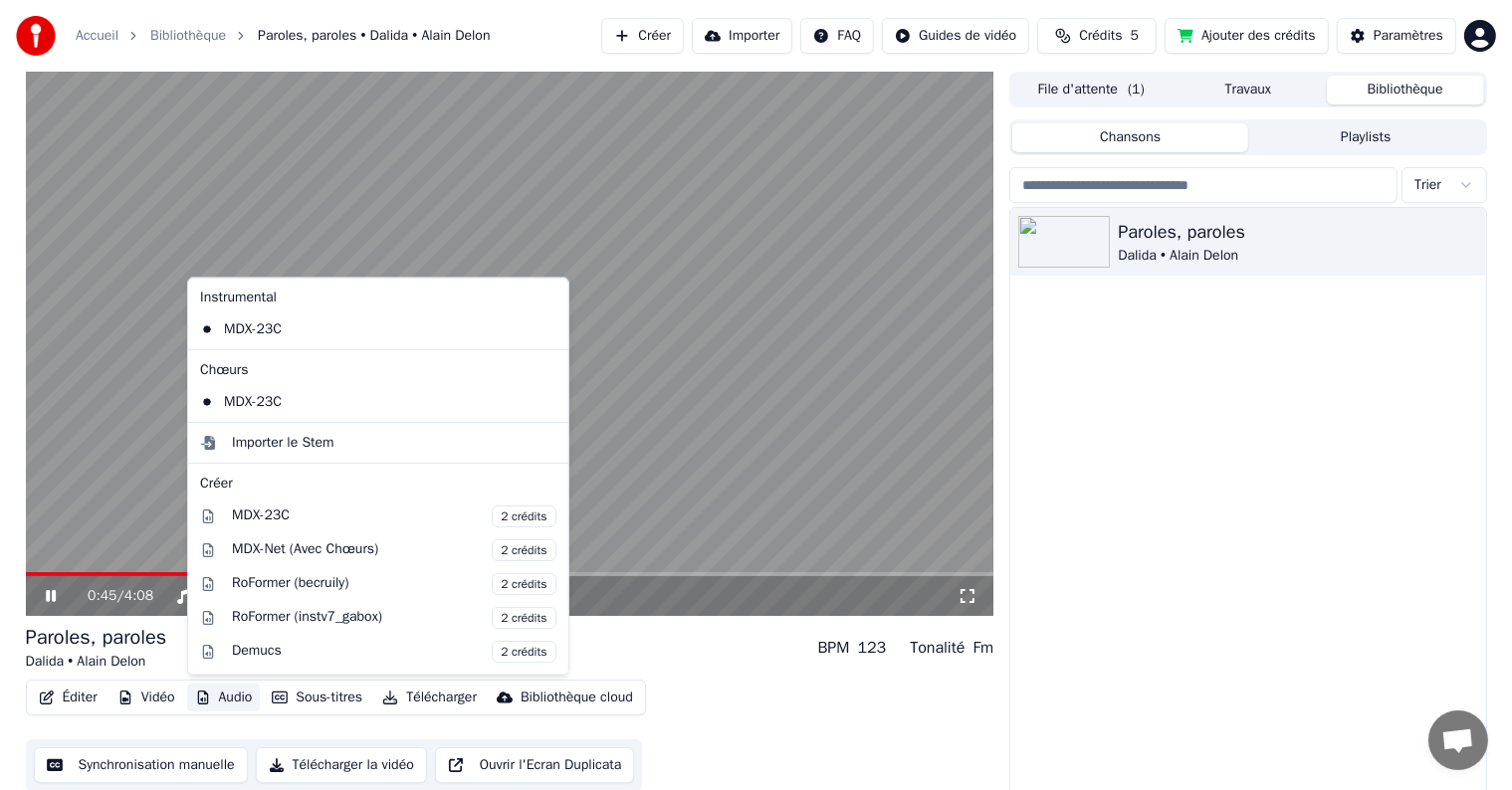 click on "Audio" at bounding box center (224, 697) 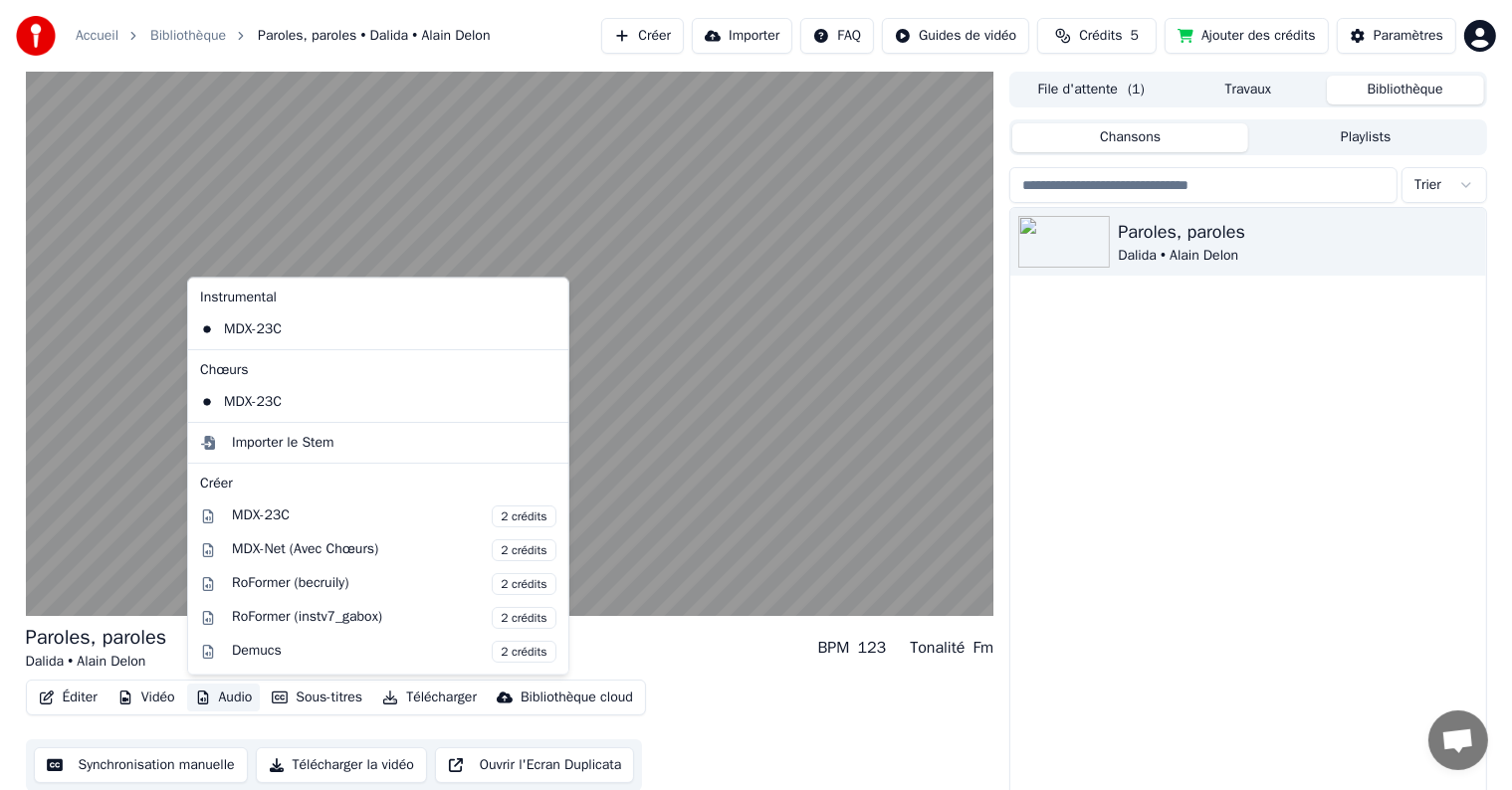 drag, startPoint x: 281, startPoint y: 422, endPoint x: 272, endPoint y: 406, distance: 18.35756 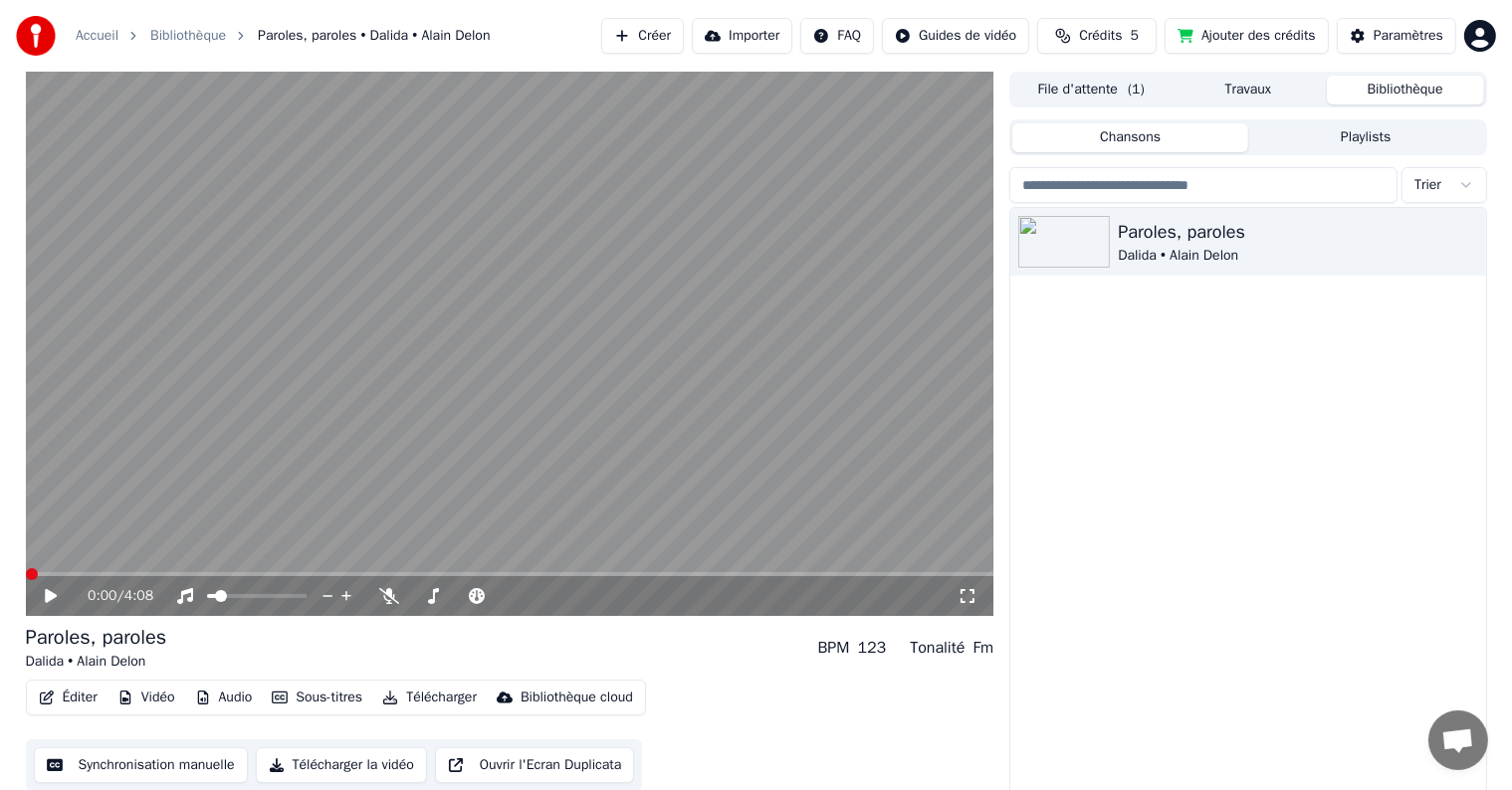 click at bounding box center [510, 343] 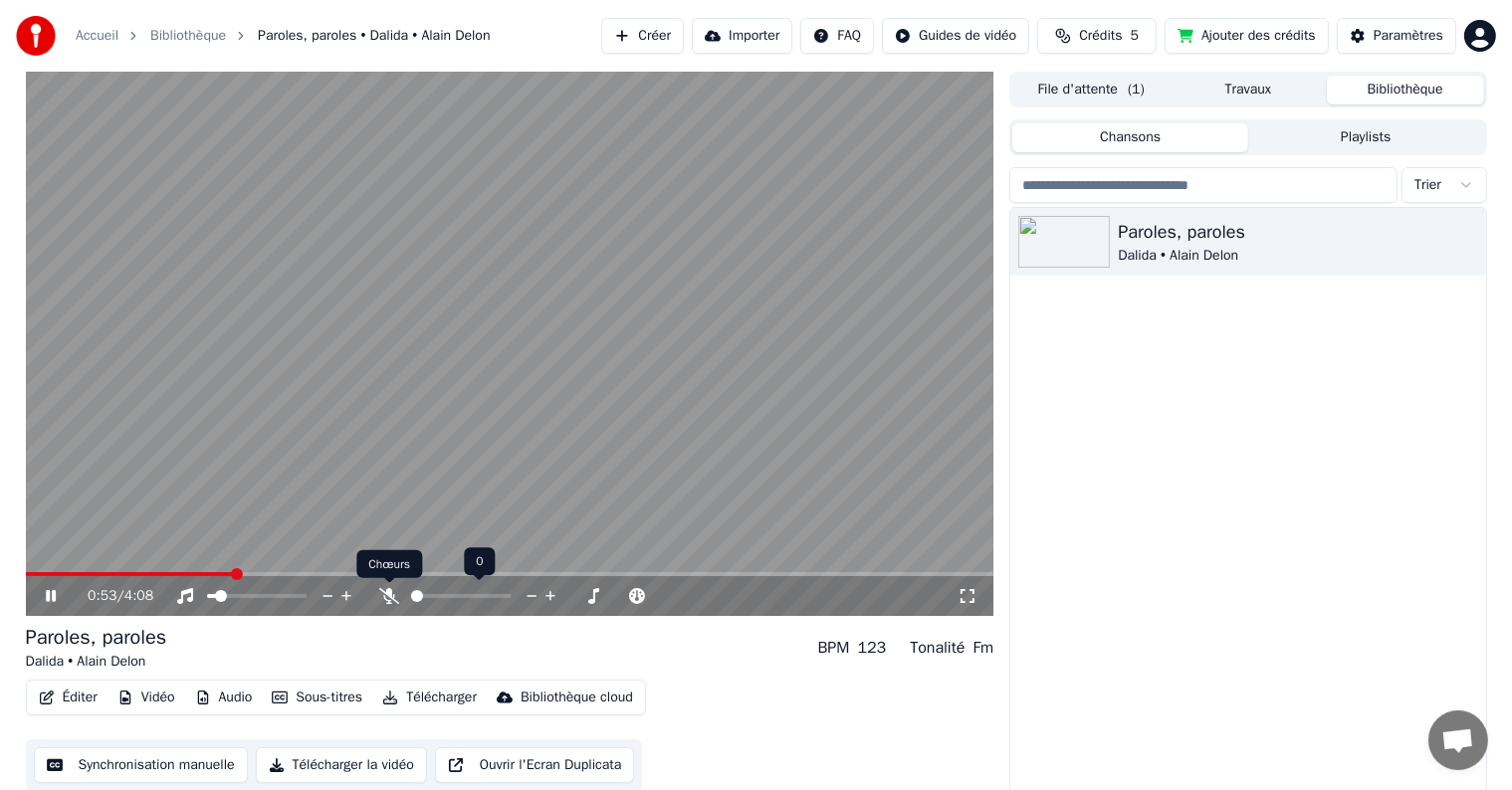 click 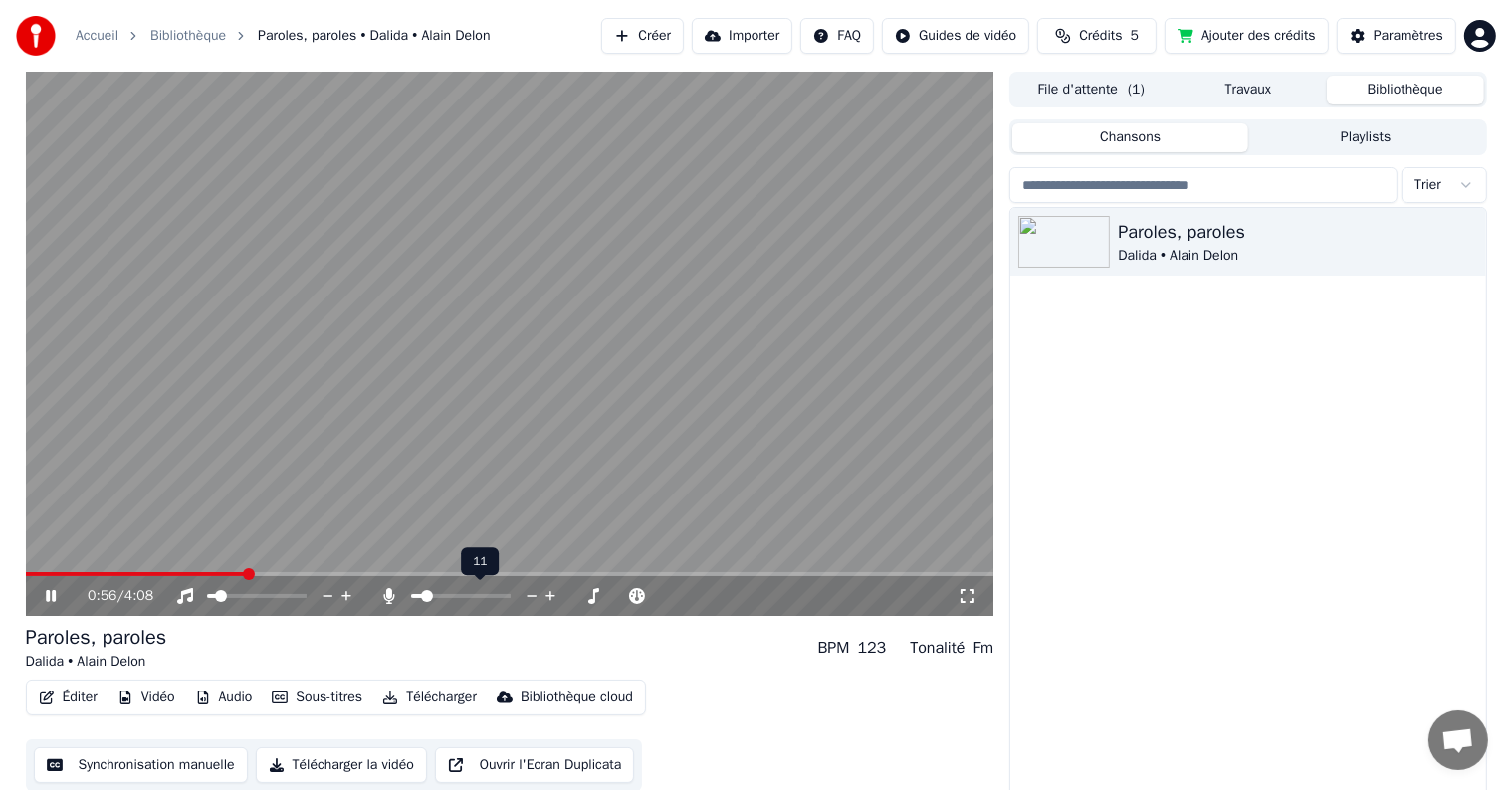 click at bounding box center (427, 596) 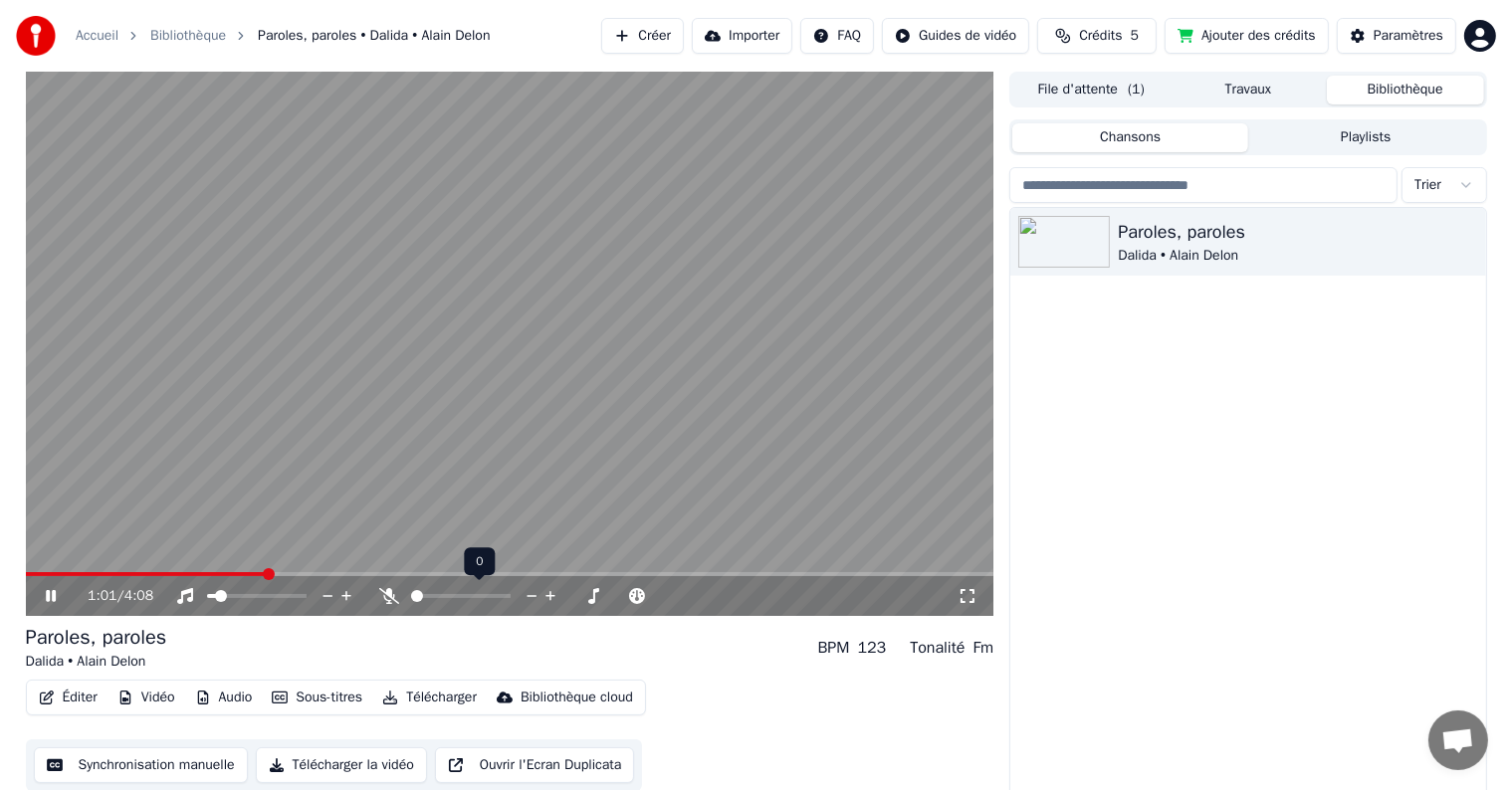 click at bounding box center (417, 596) 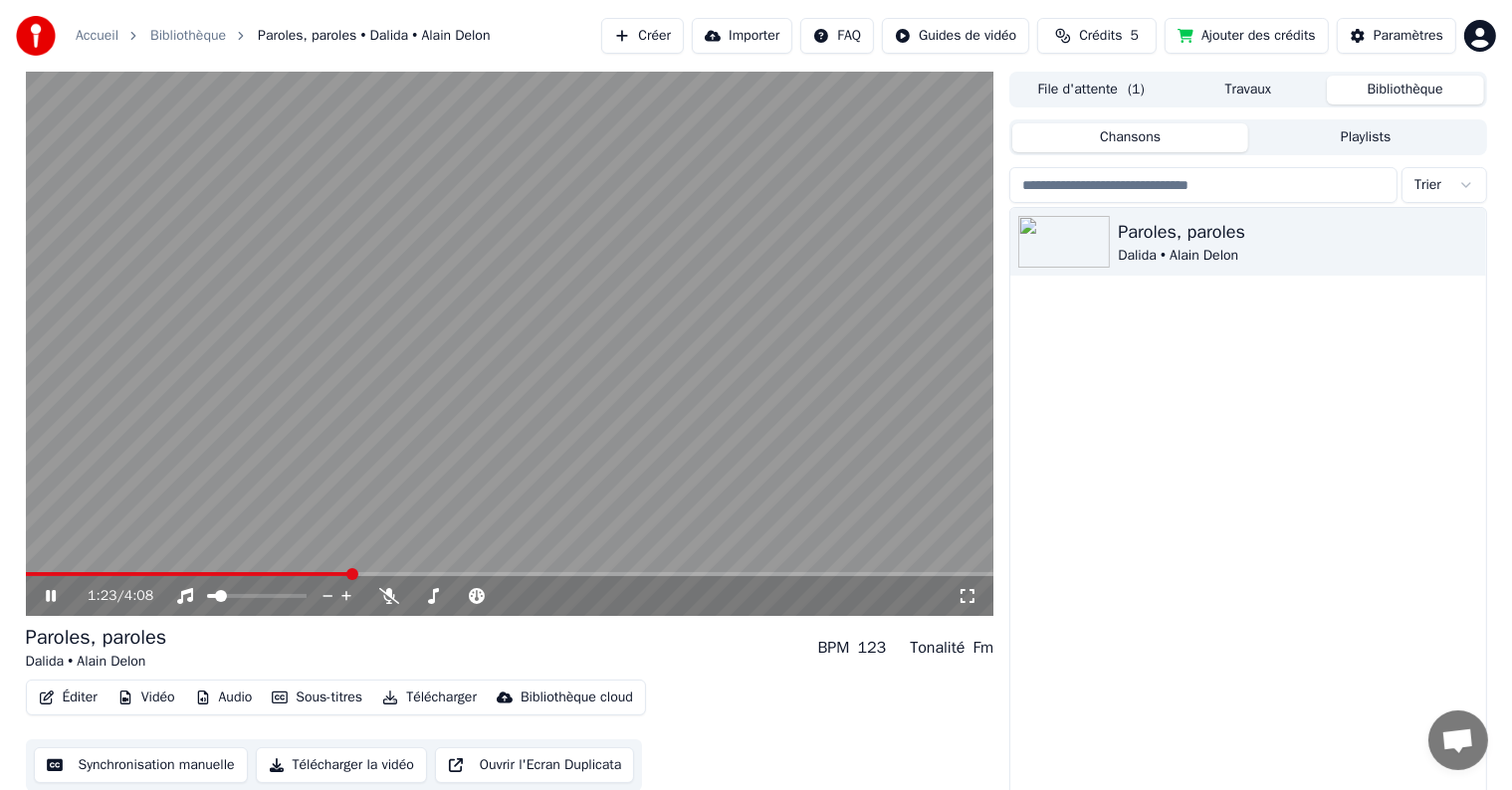 scroll, scrollTop: 9, scrollLeft: 0, axis: vertical 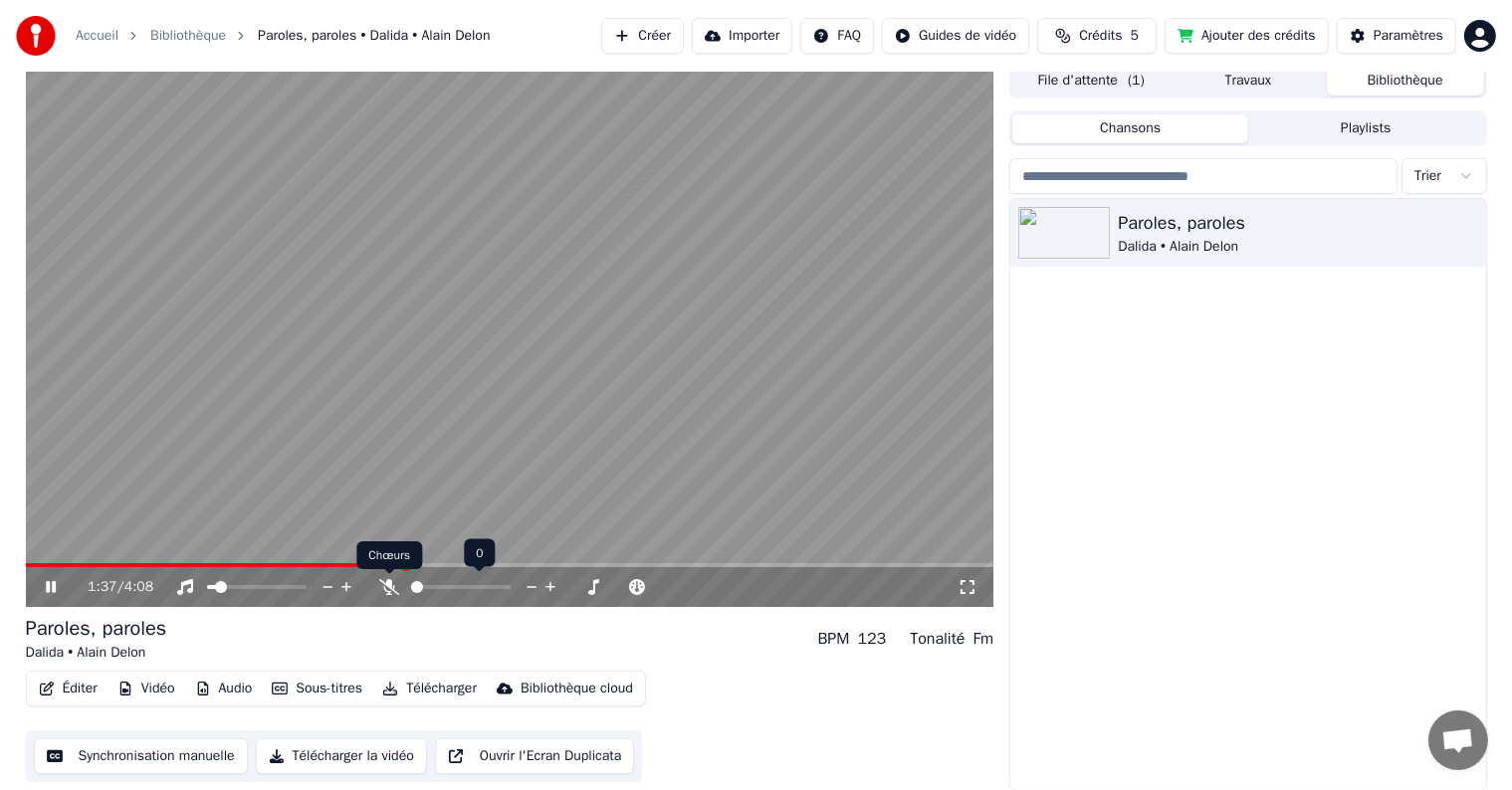 click 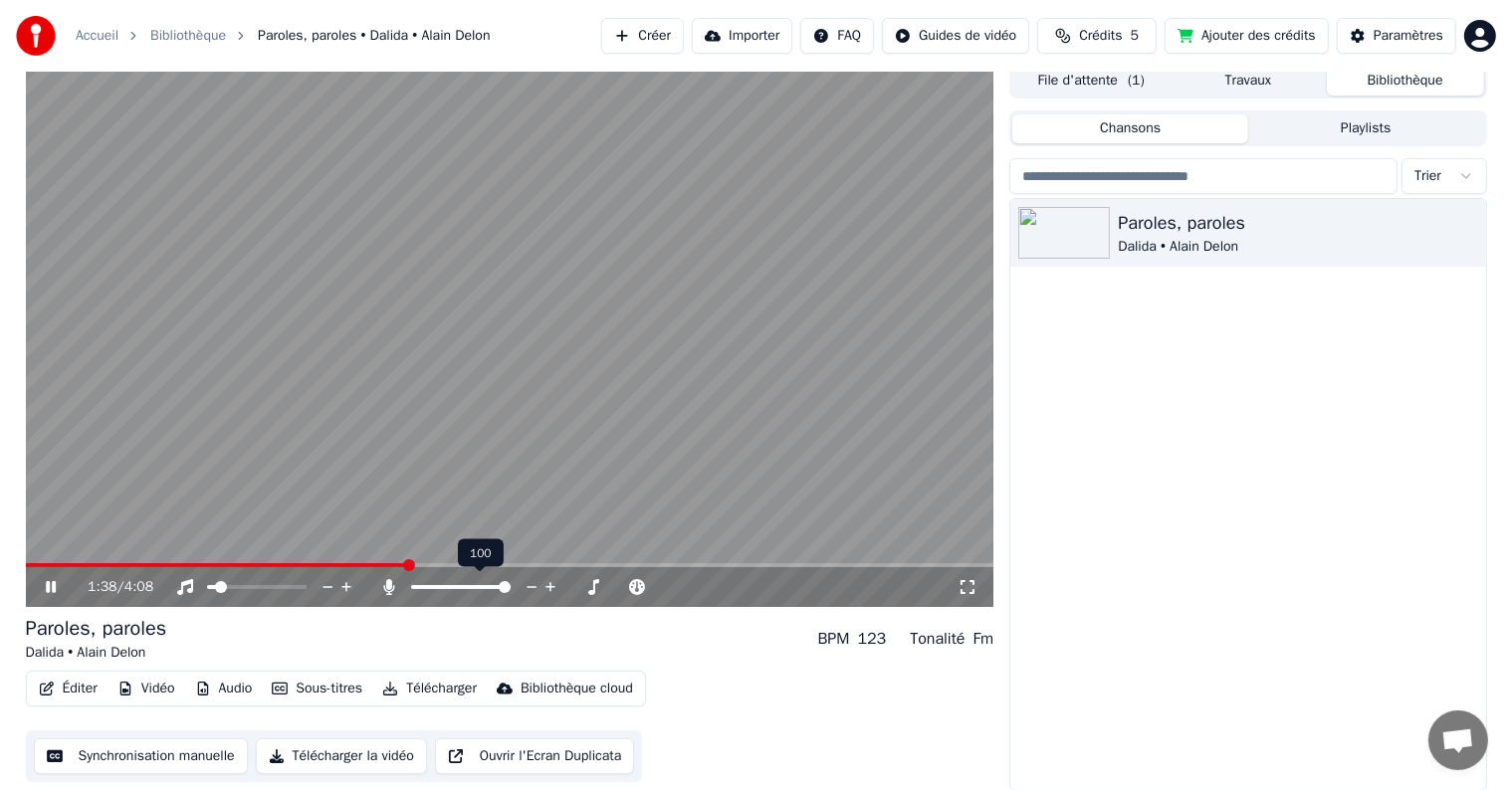 click 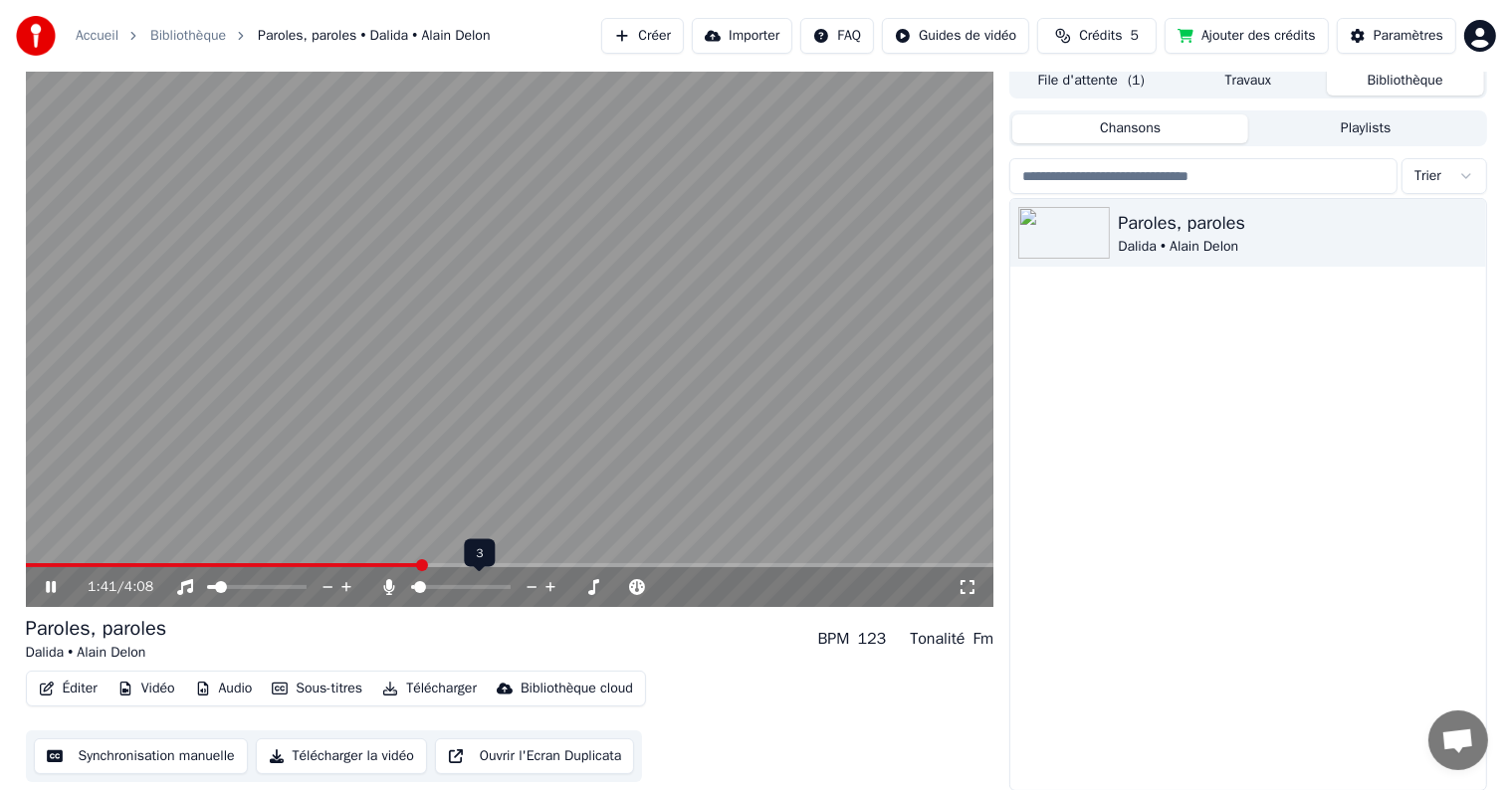 click at bounding box center [461, 587] 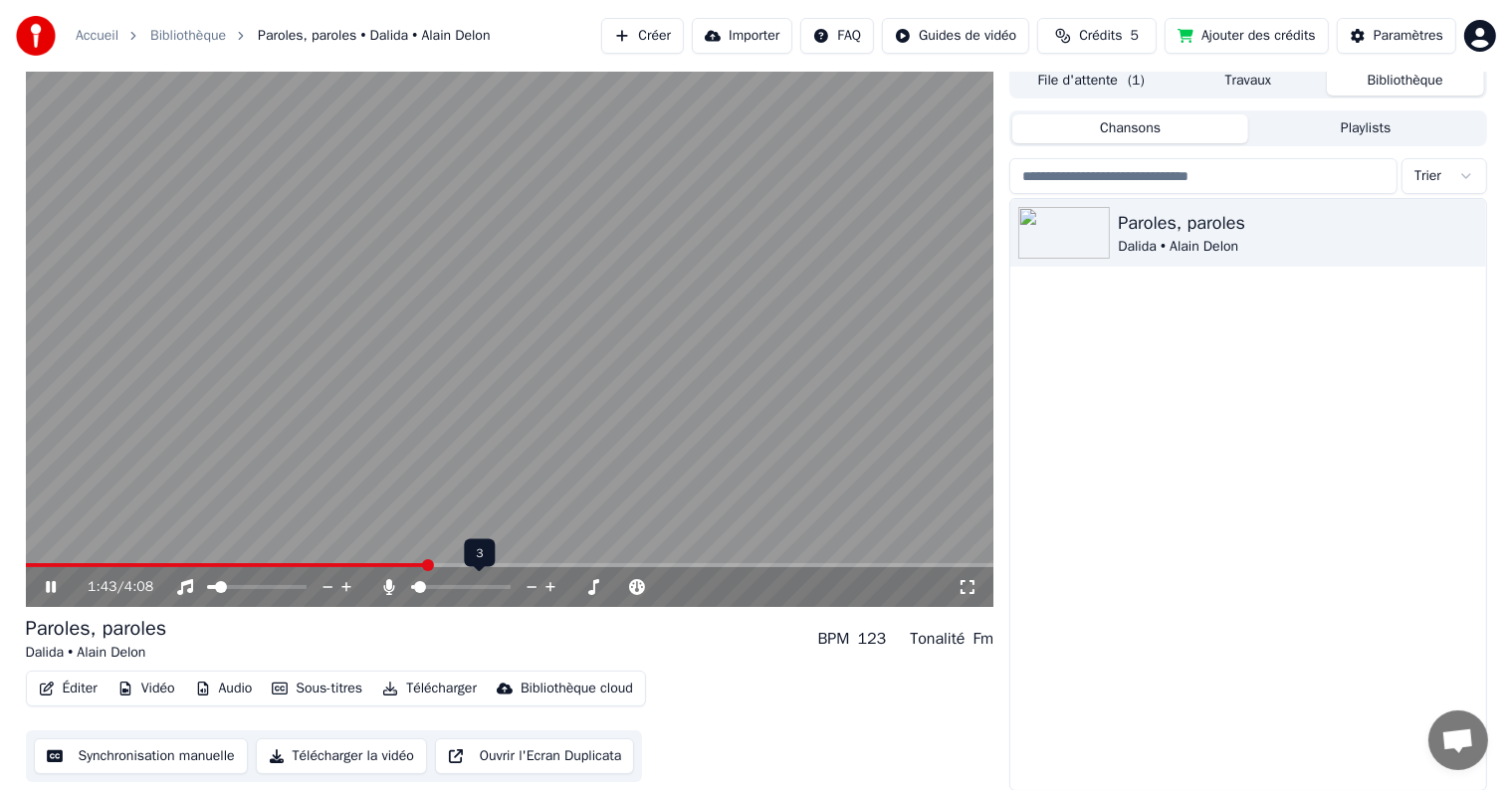 click 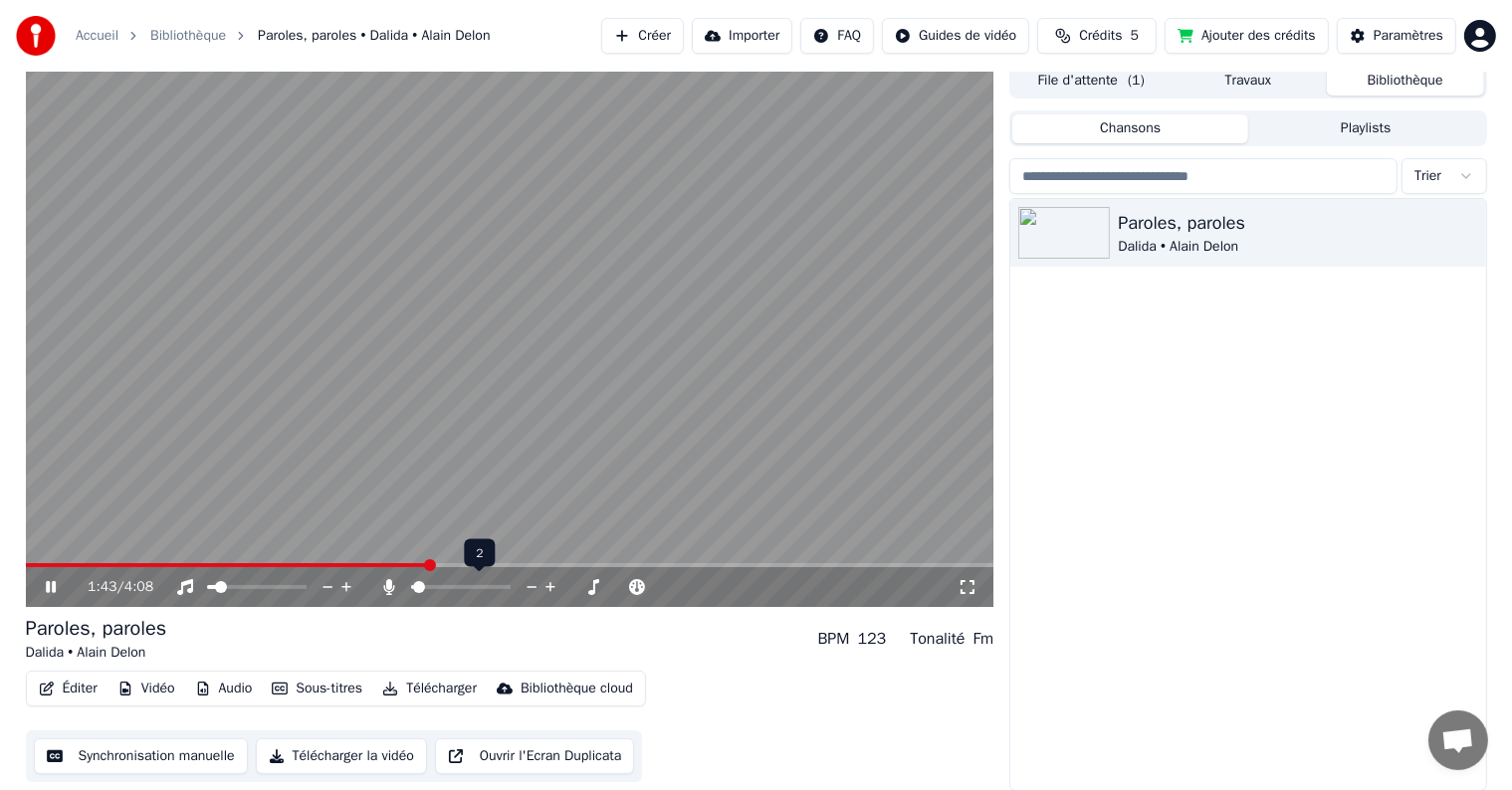 click 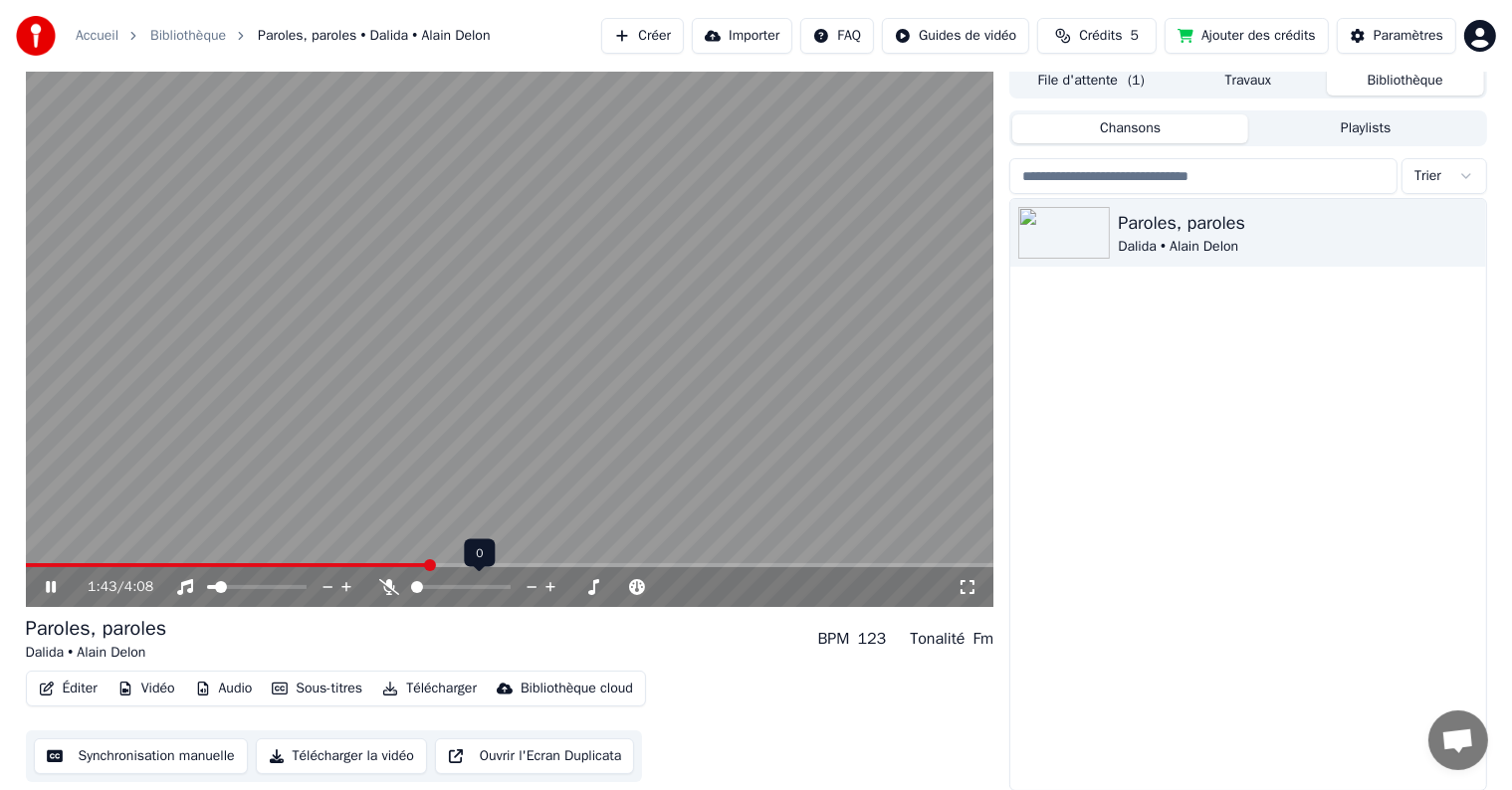 click 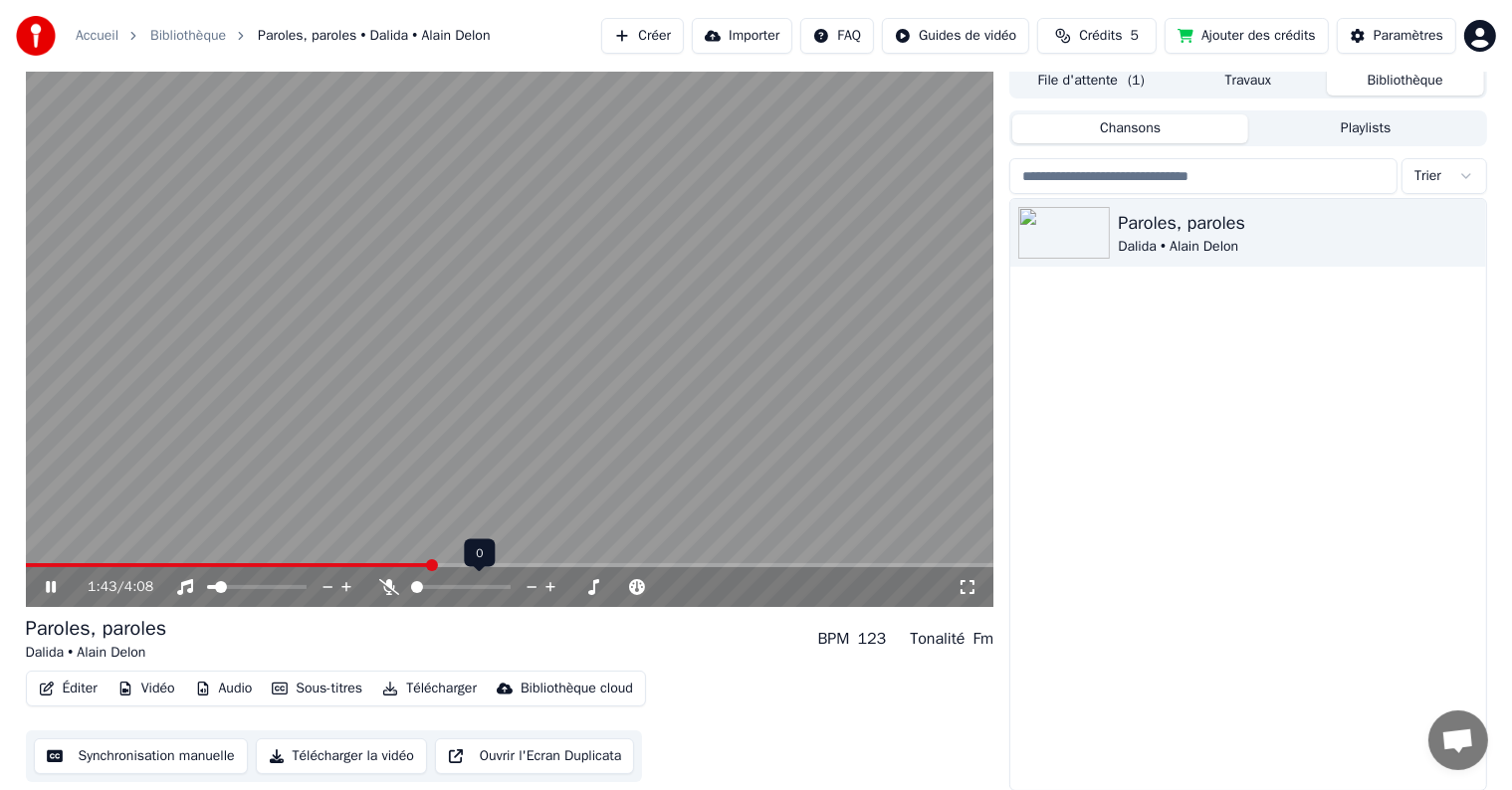 click 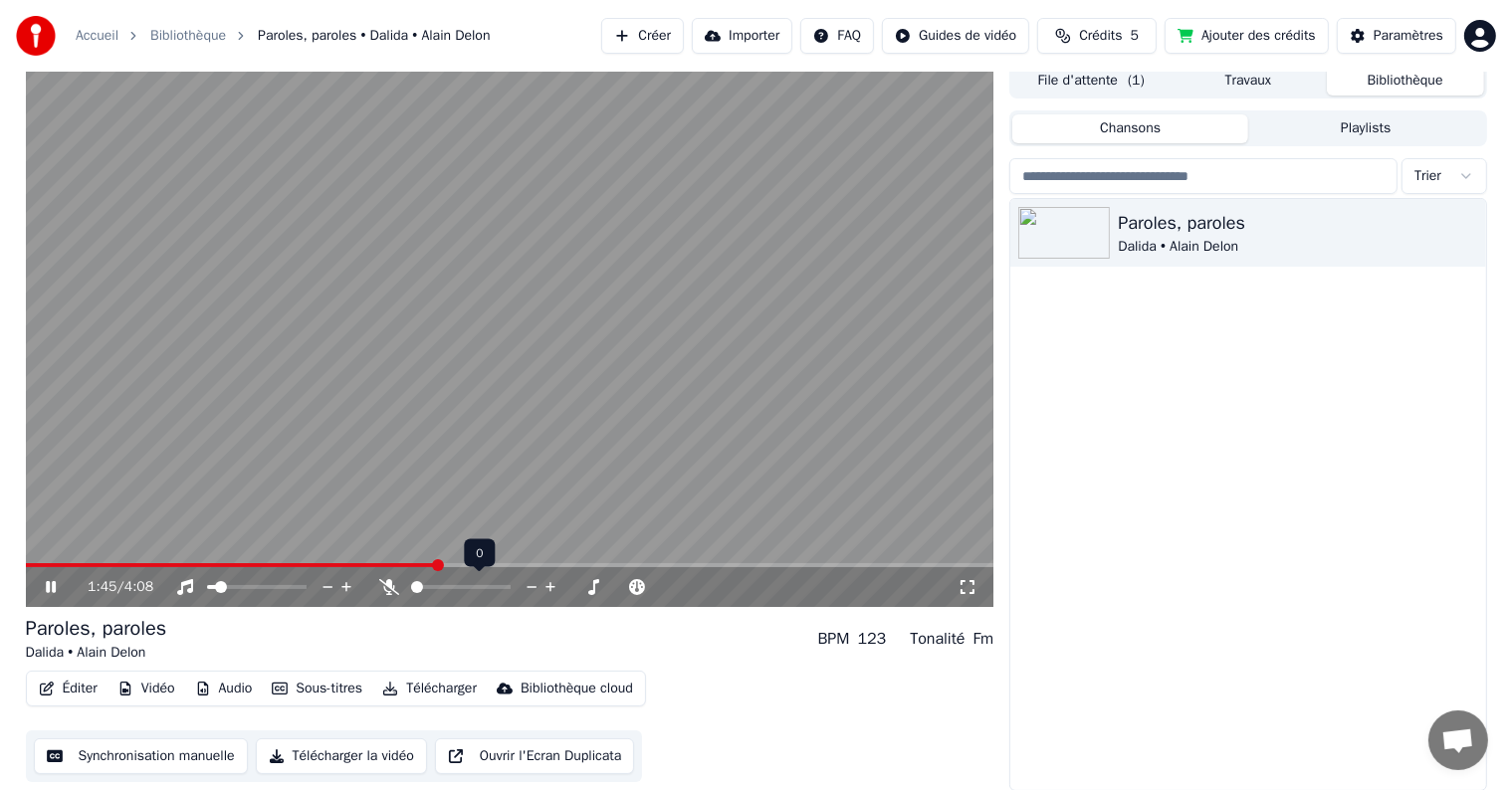 click 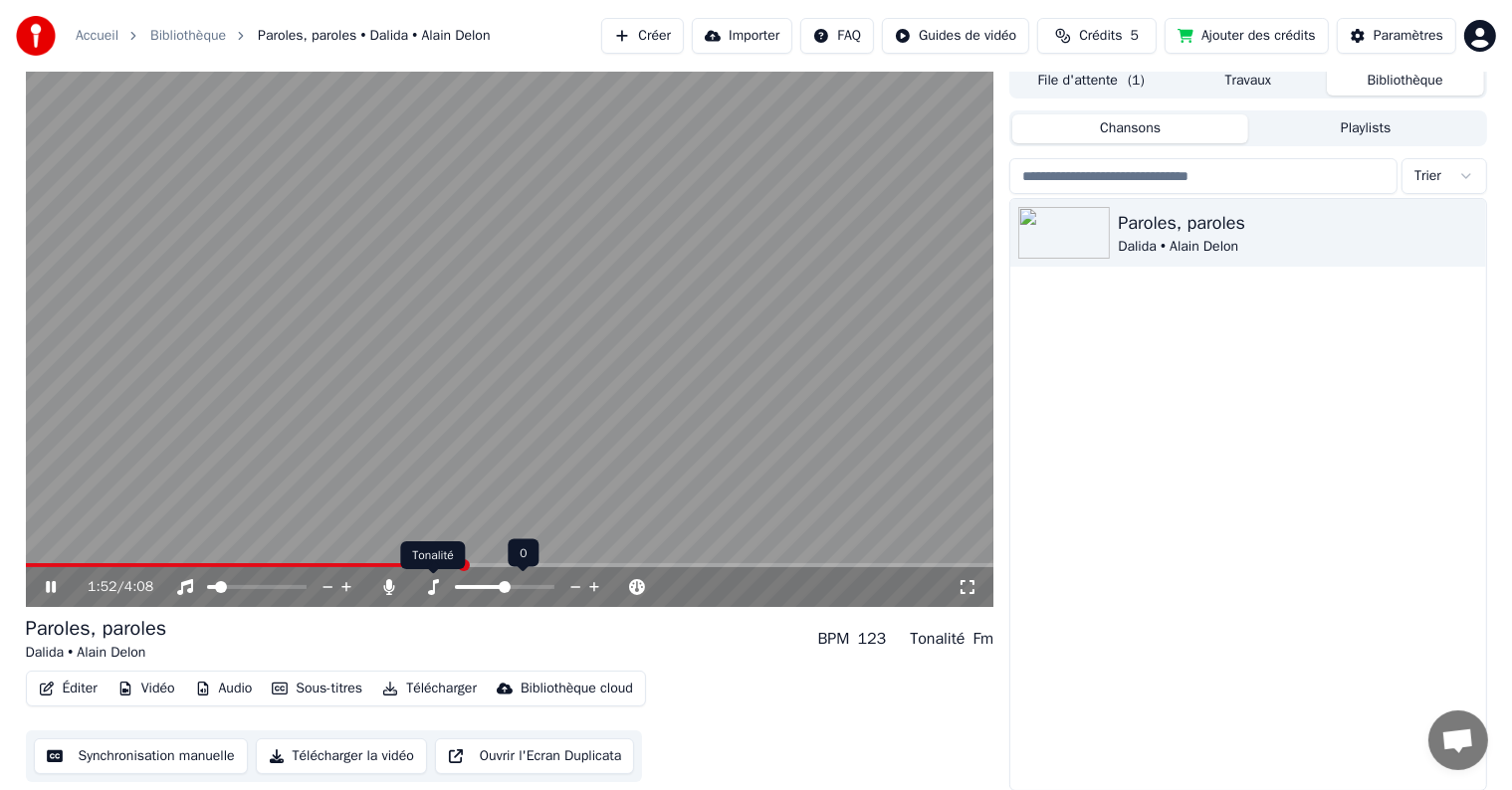 click 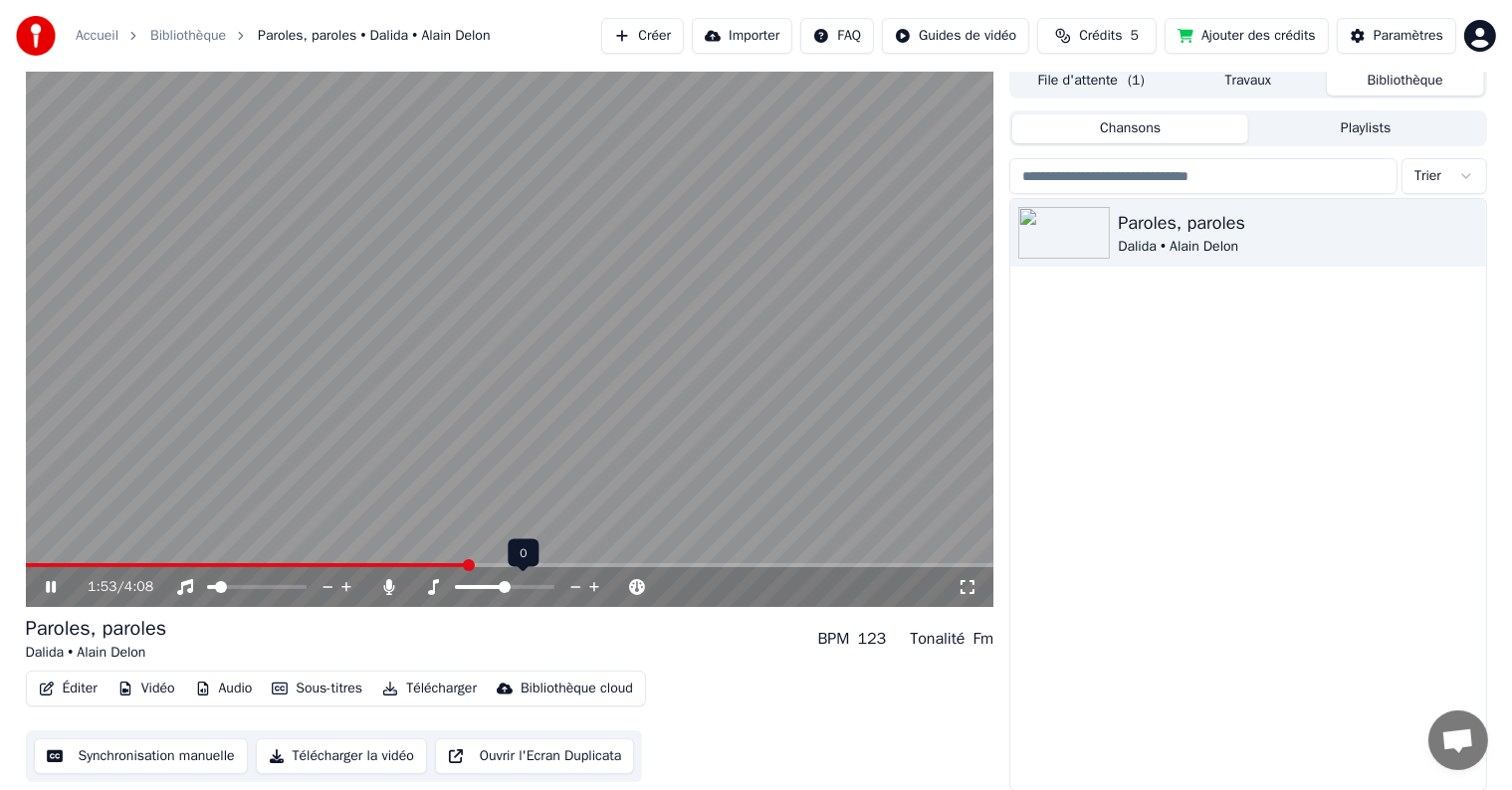 click 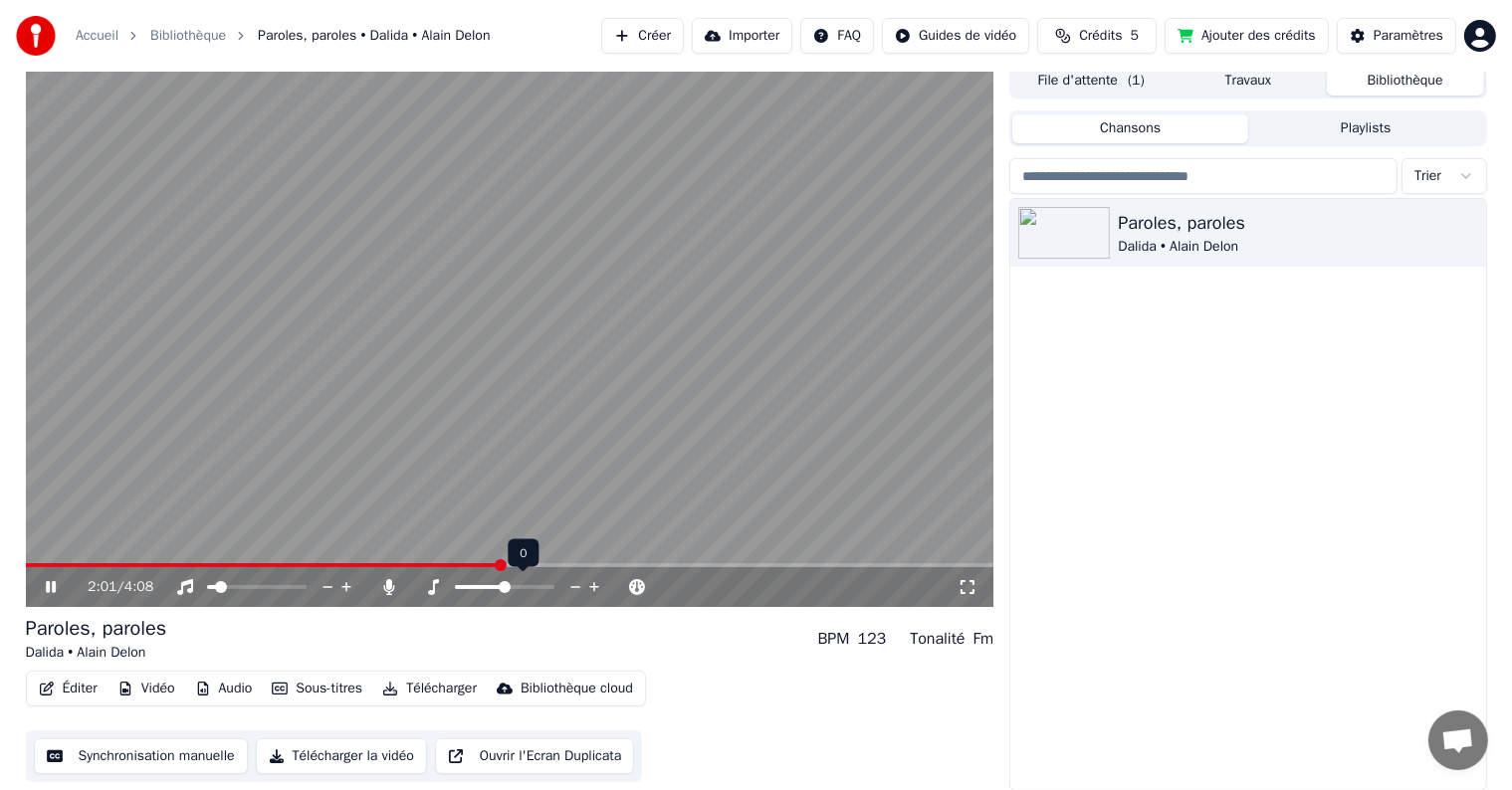 click at bounding box center [505, 587] 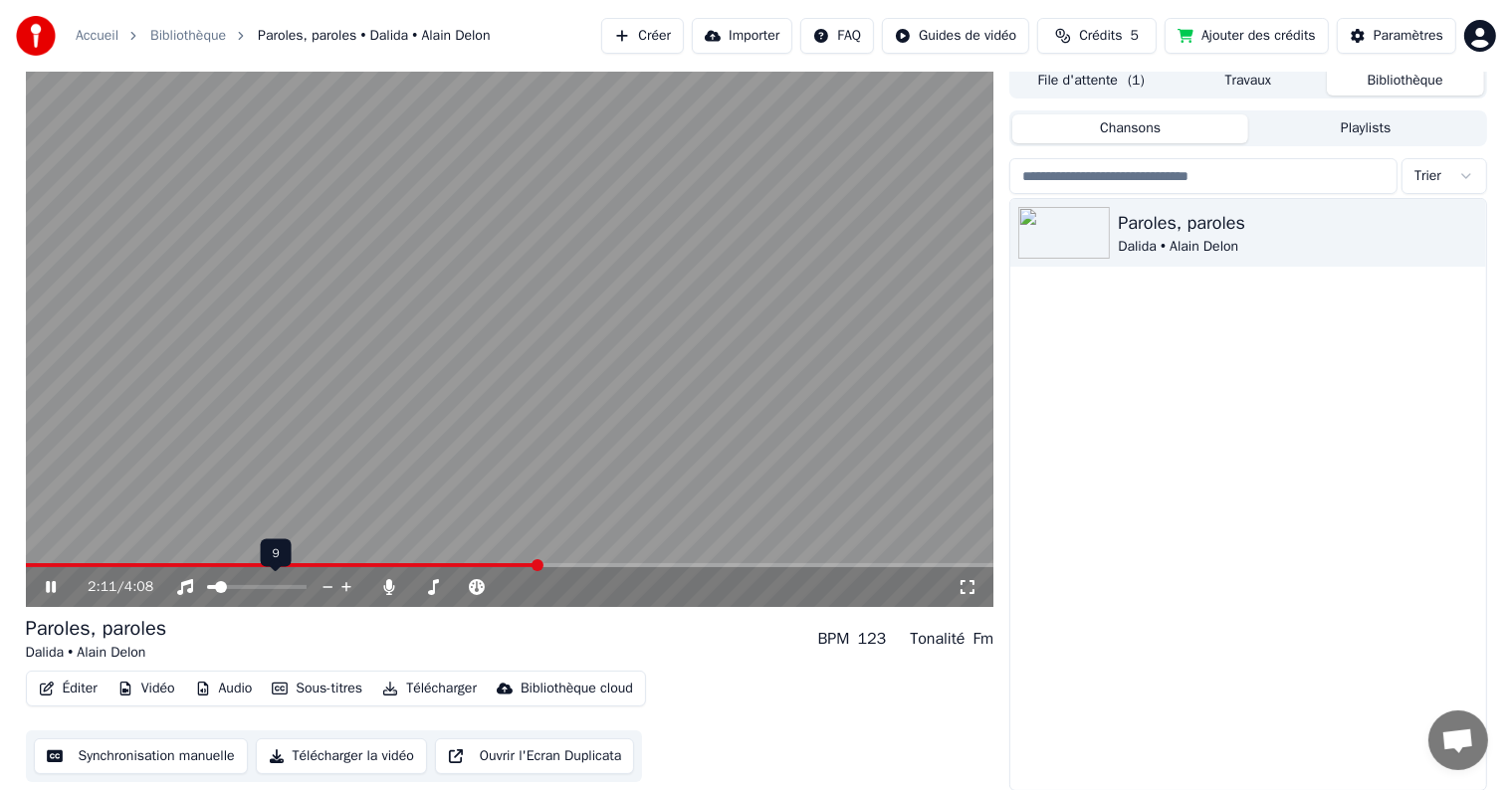 drag, startPoint x: 222, startPoint y: 578, endPoint x: 225, endPoint y: 588, distance: 10.440307 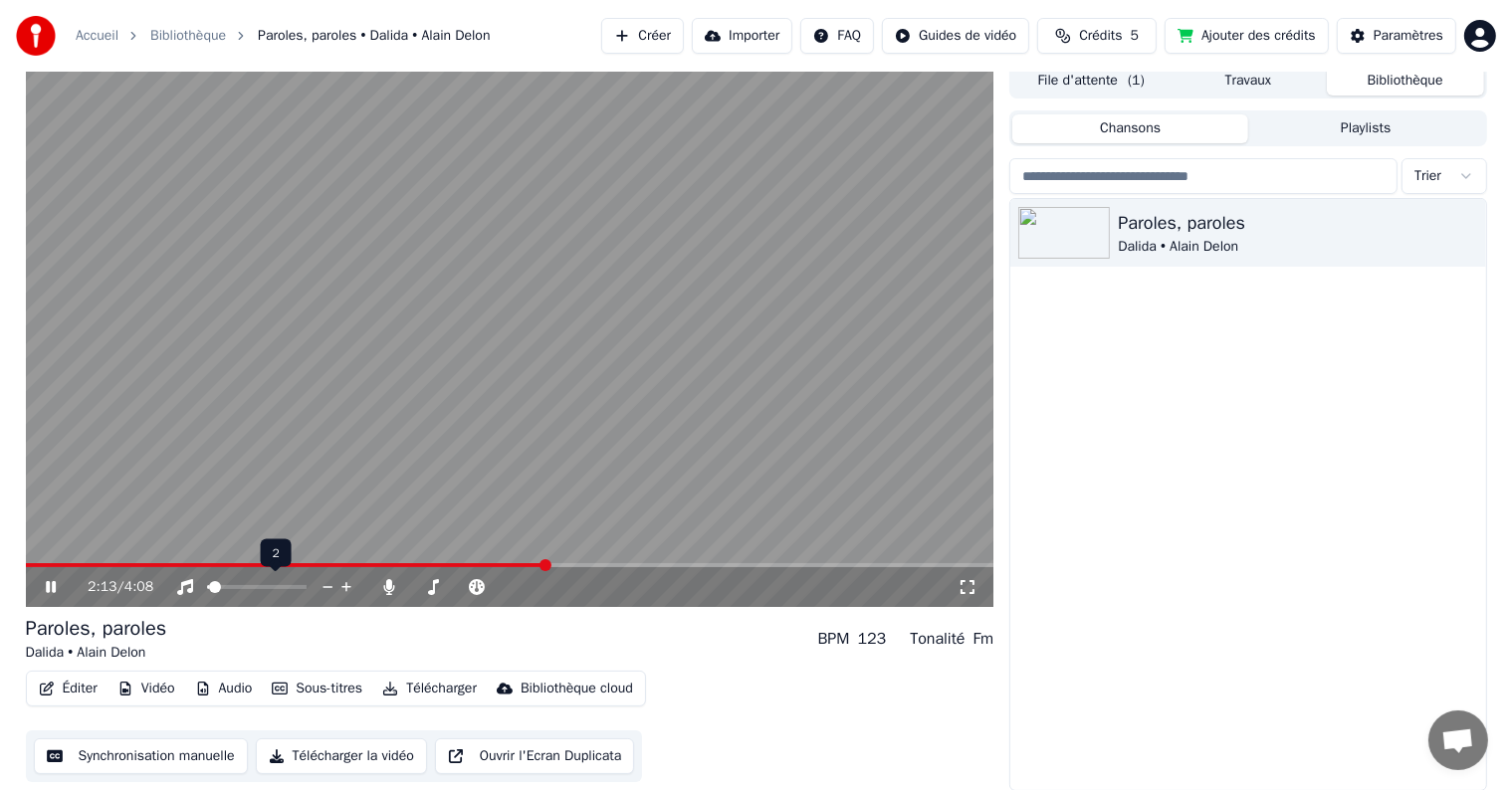 click at bounding box center (215, 587) 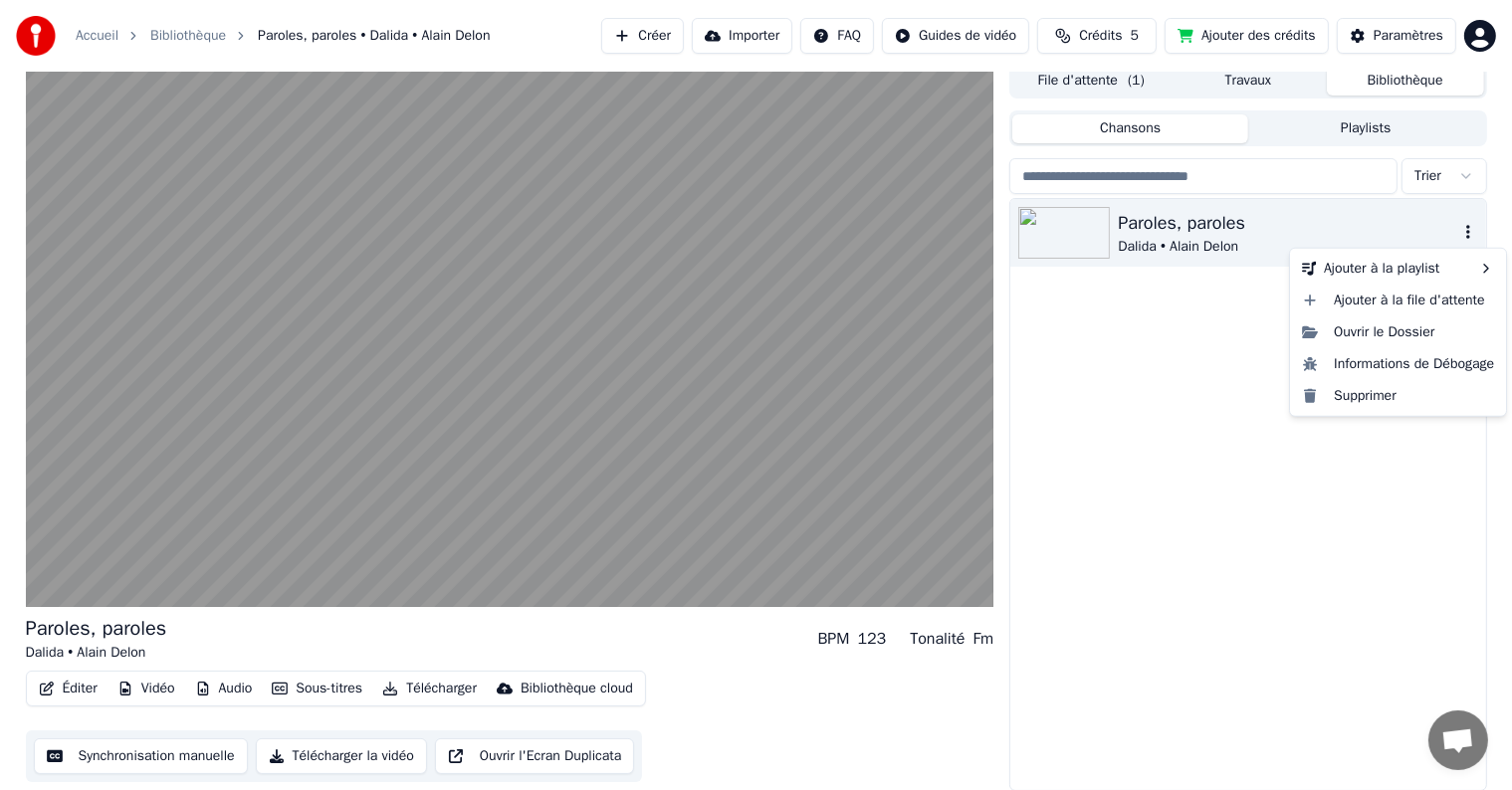 click 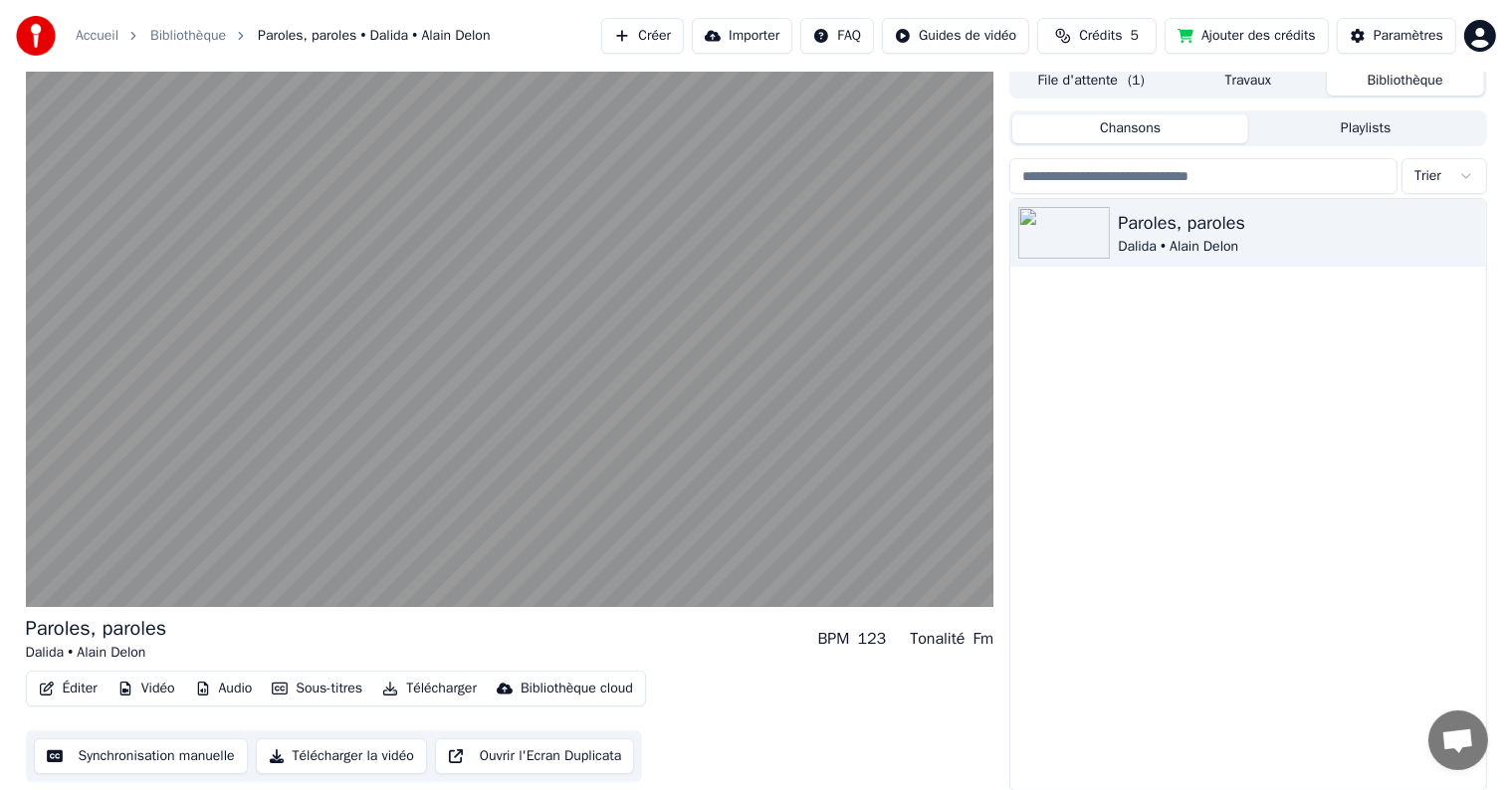 click on "Paroles, paroles [PERSON] • [PERSON]" at bounding box center [1247, 494] 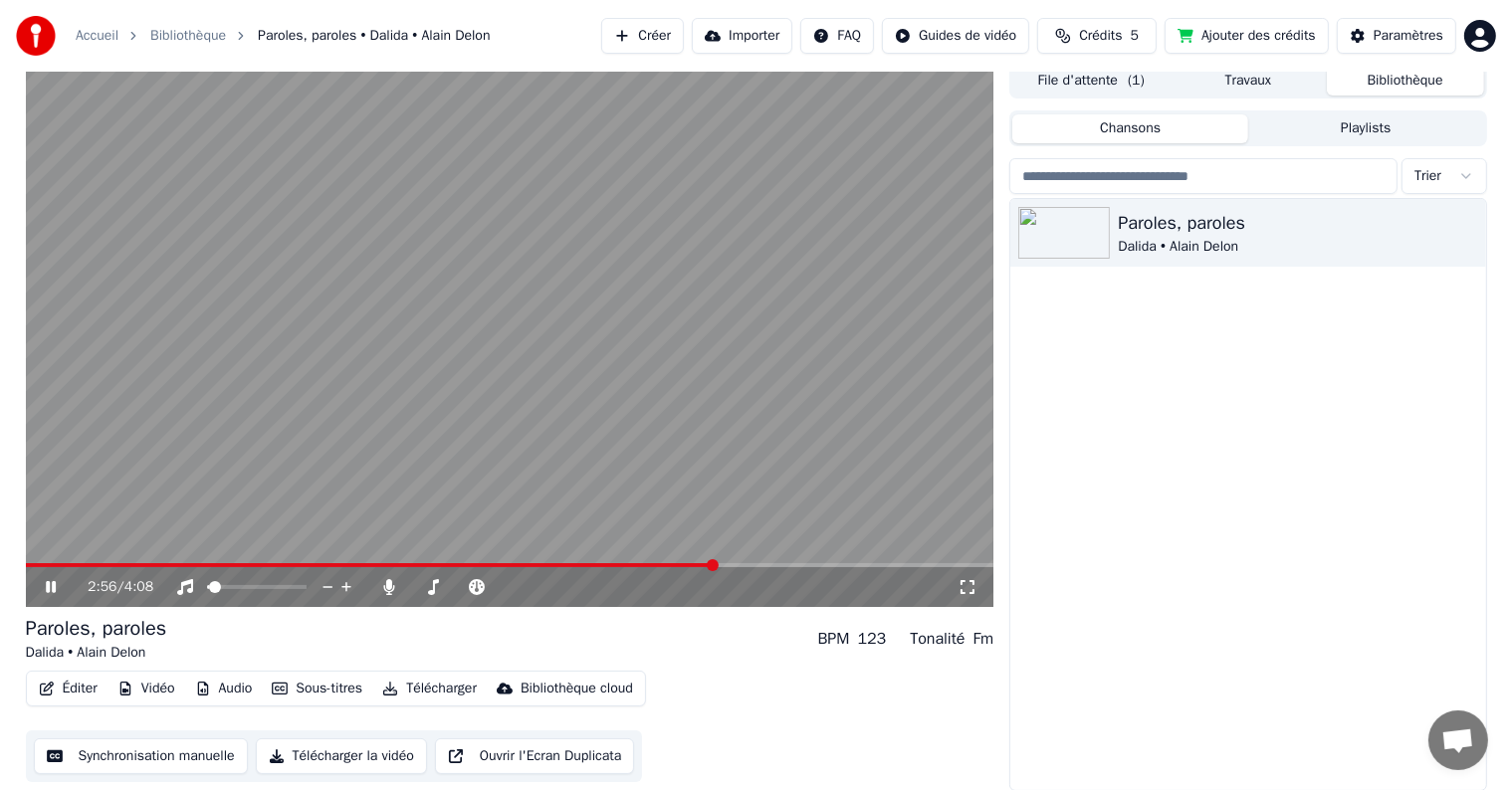 click on "Accueil" at bounding box center [97, 36] 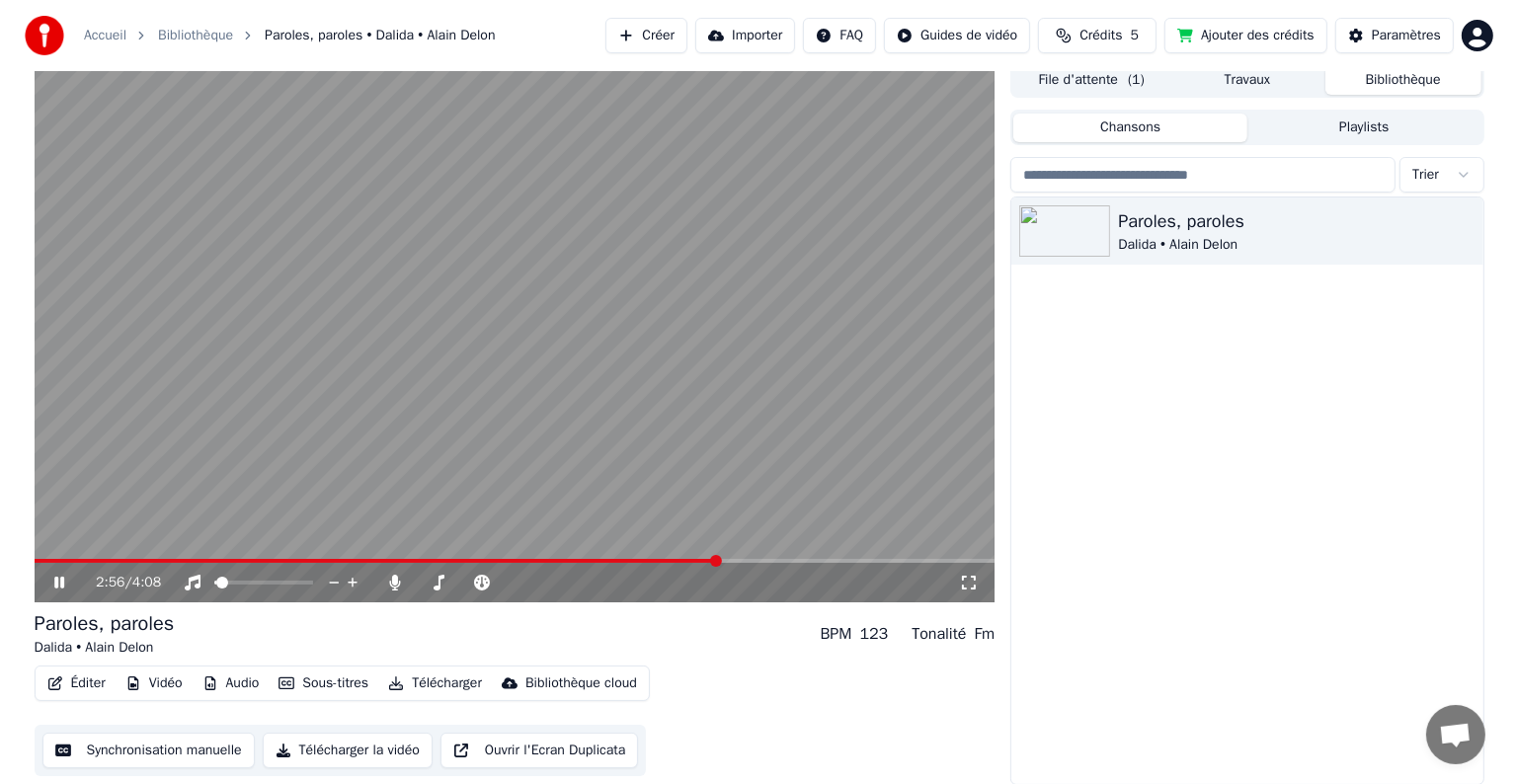 scroll, scrollTop: 0, scrollLeft: 0, axis: both 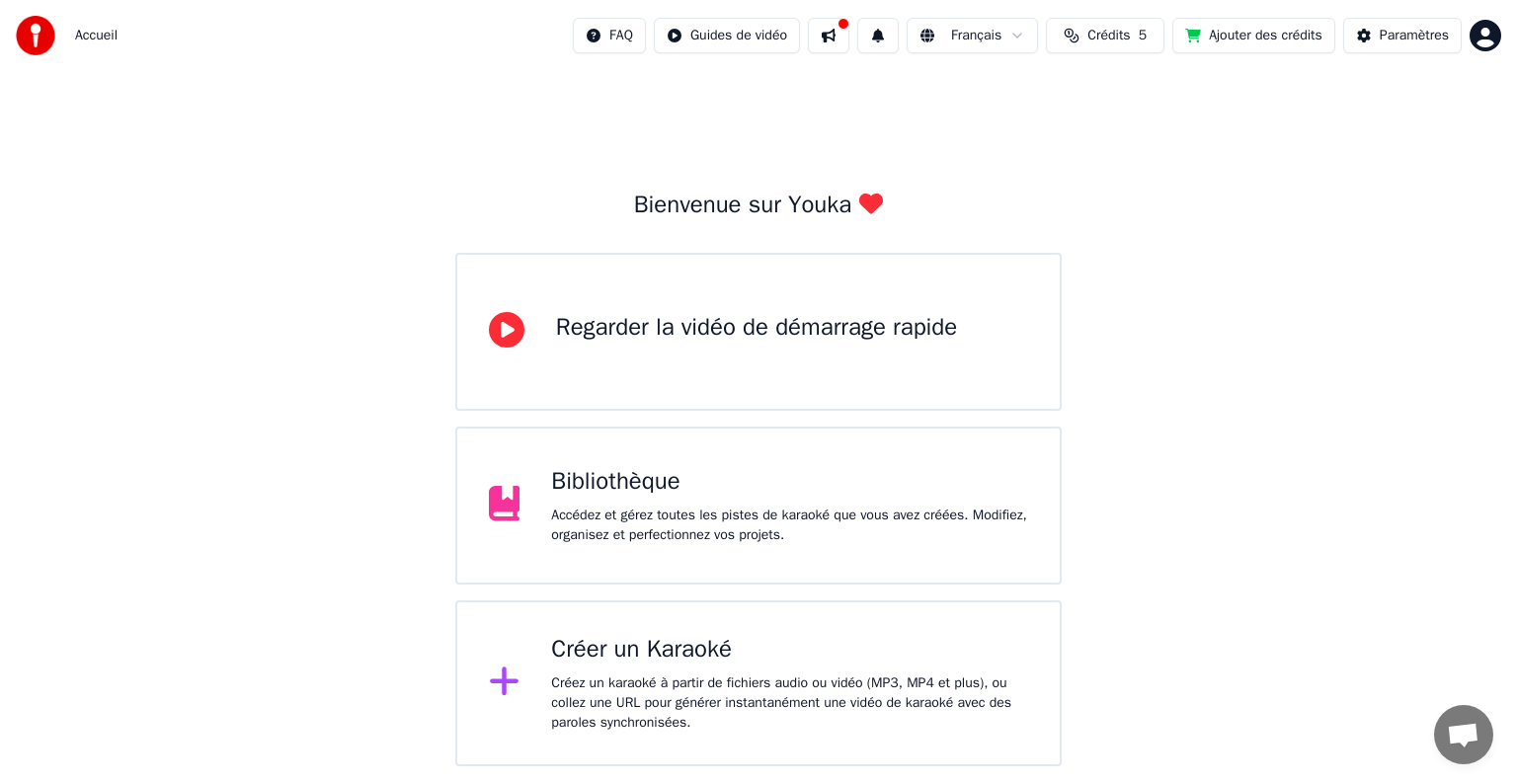 click at bounding box center [36, 36] 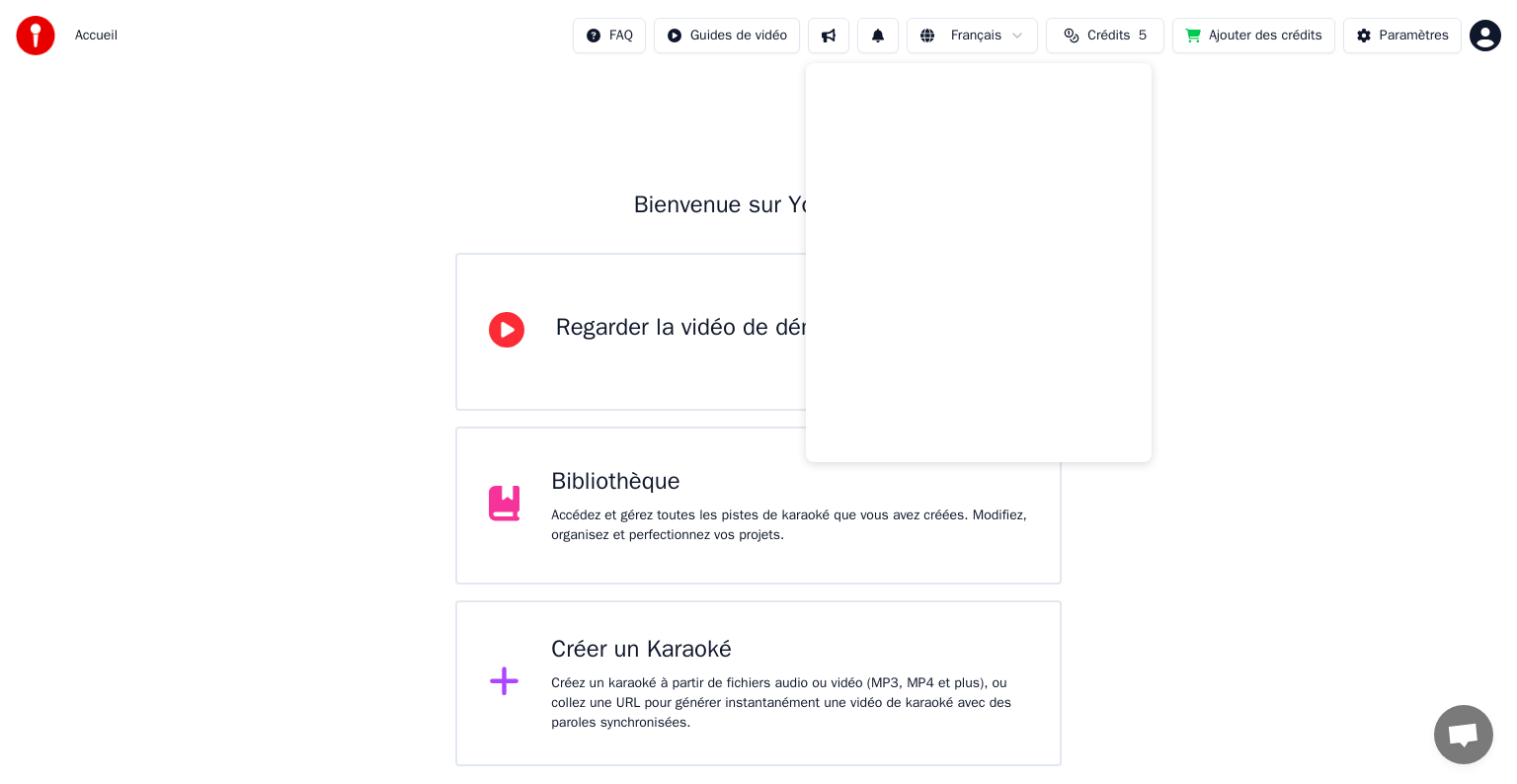 click at bounding box center (829, 36) 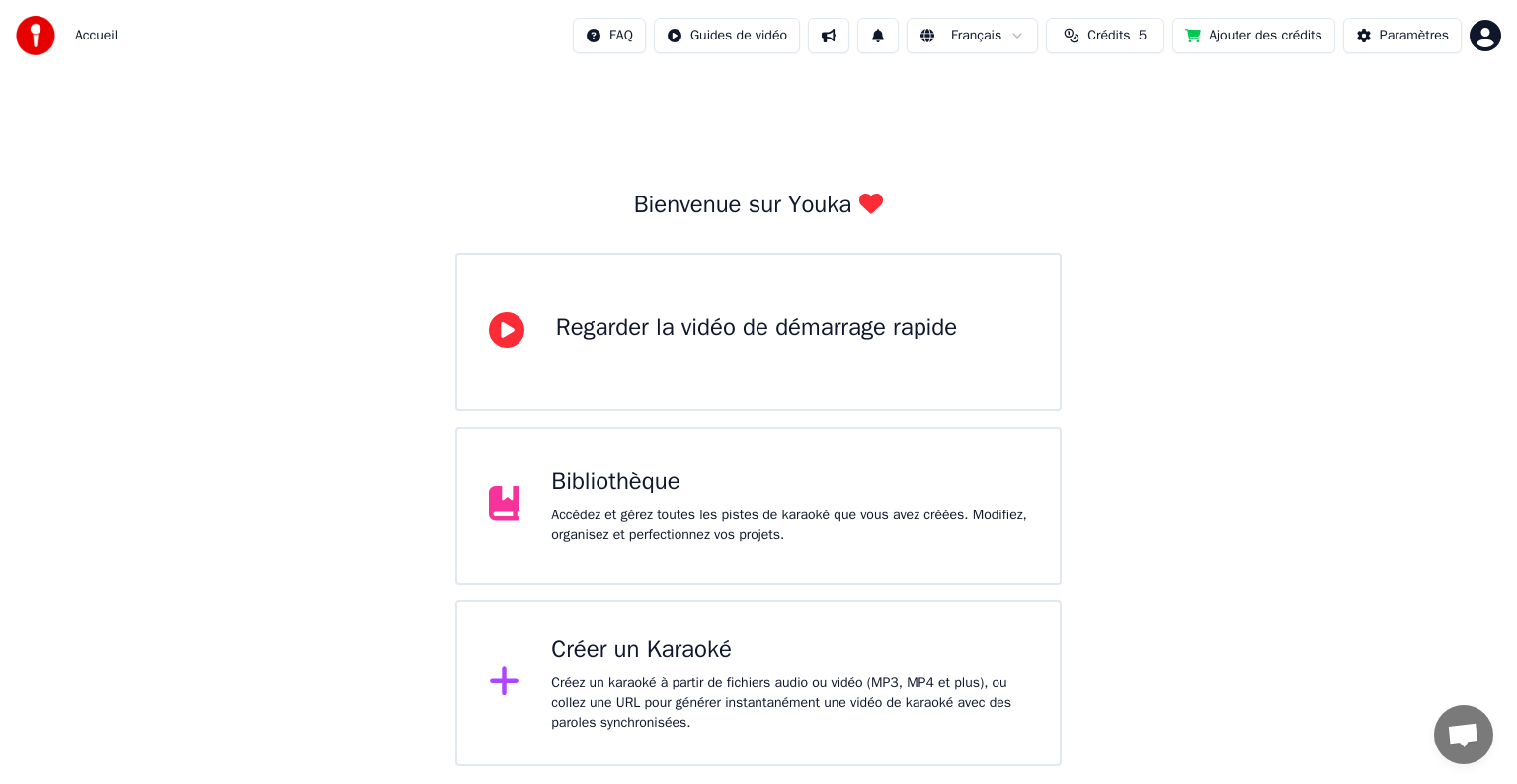 click at bounding box center (829, 36) 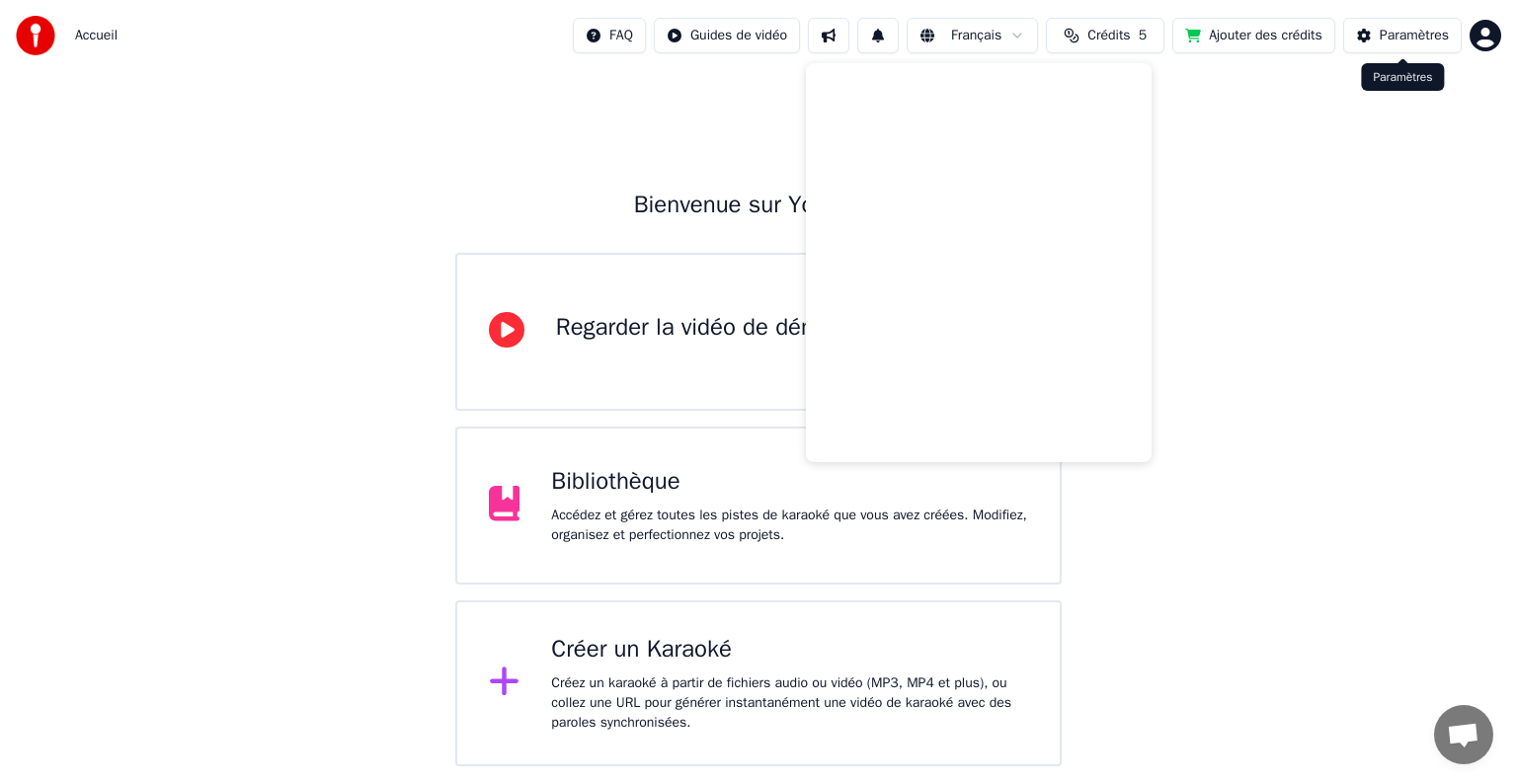 click on "Paramètres" at bounding box center (1402, 36) 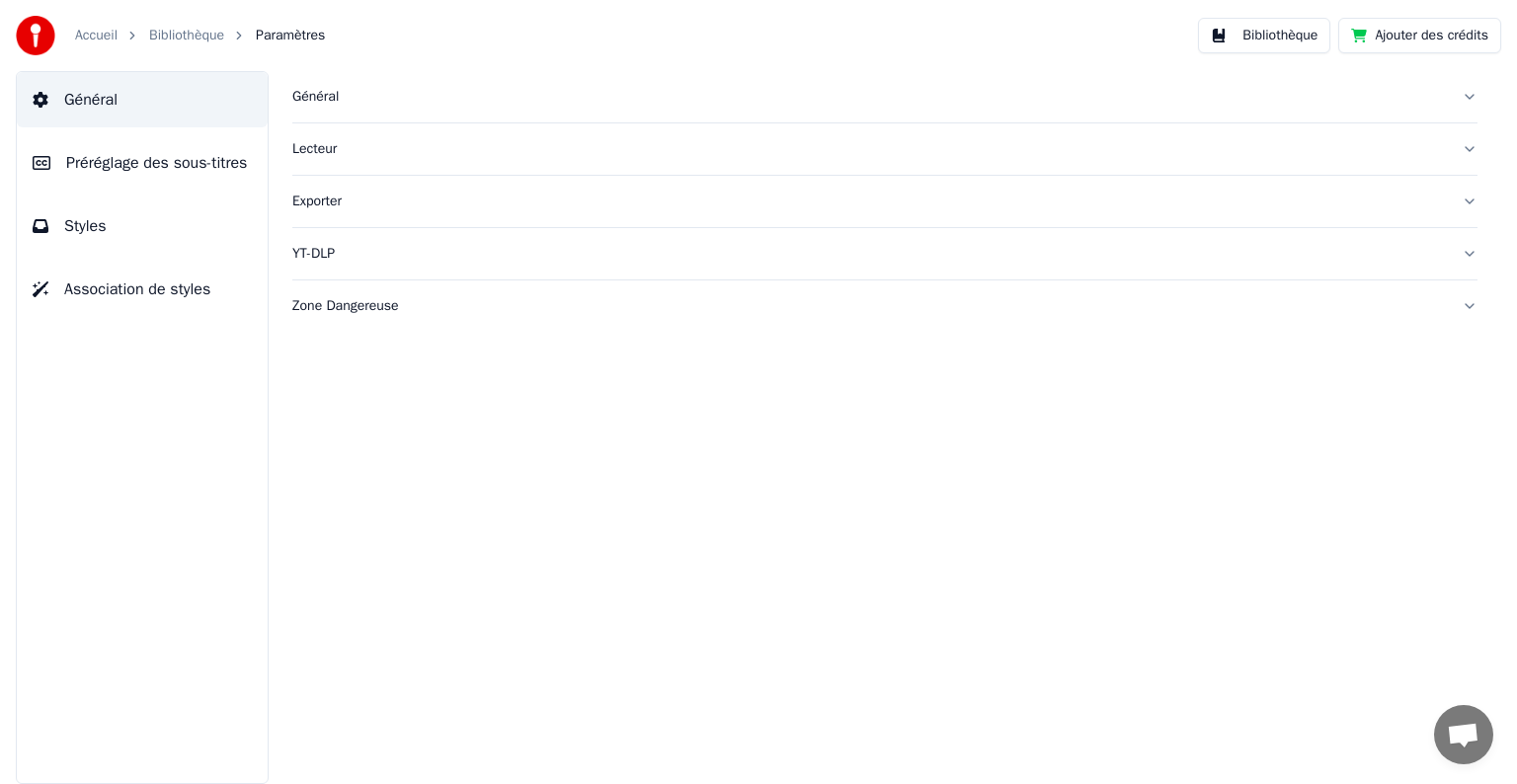 click on "Général" at bounding box center (869, 97) 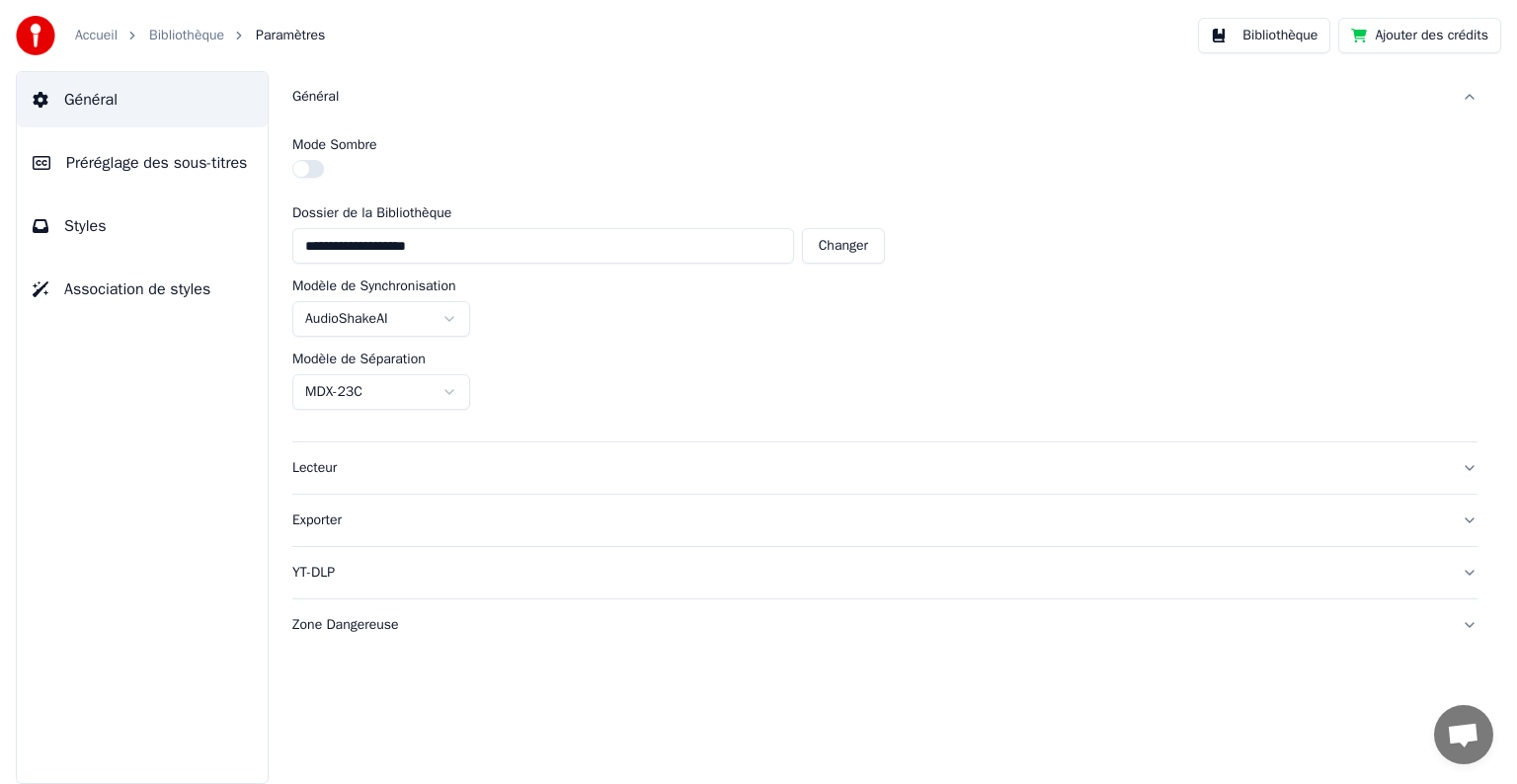 click on "Lecteur" at bounding box center [869, 468] 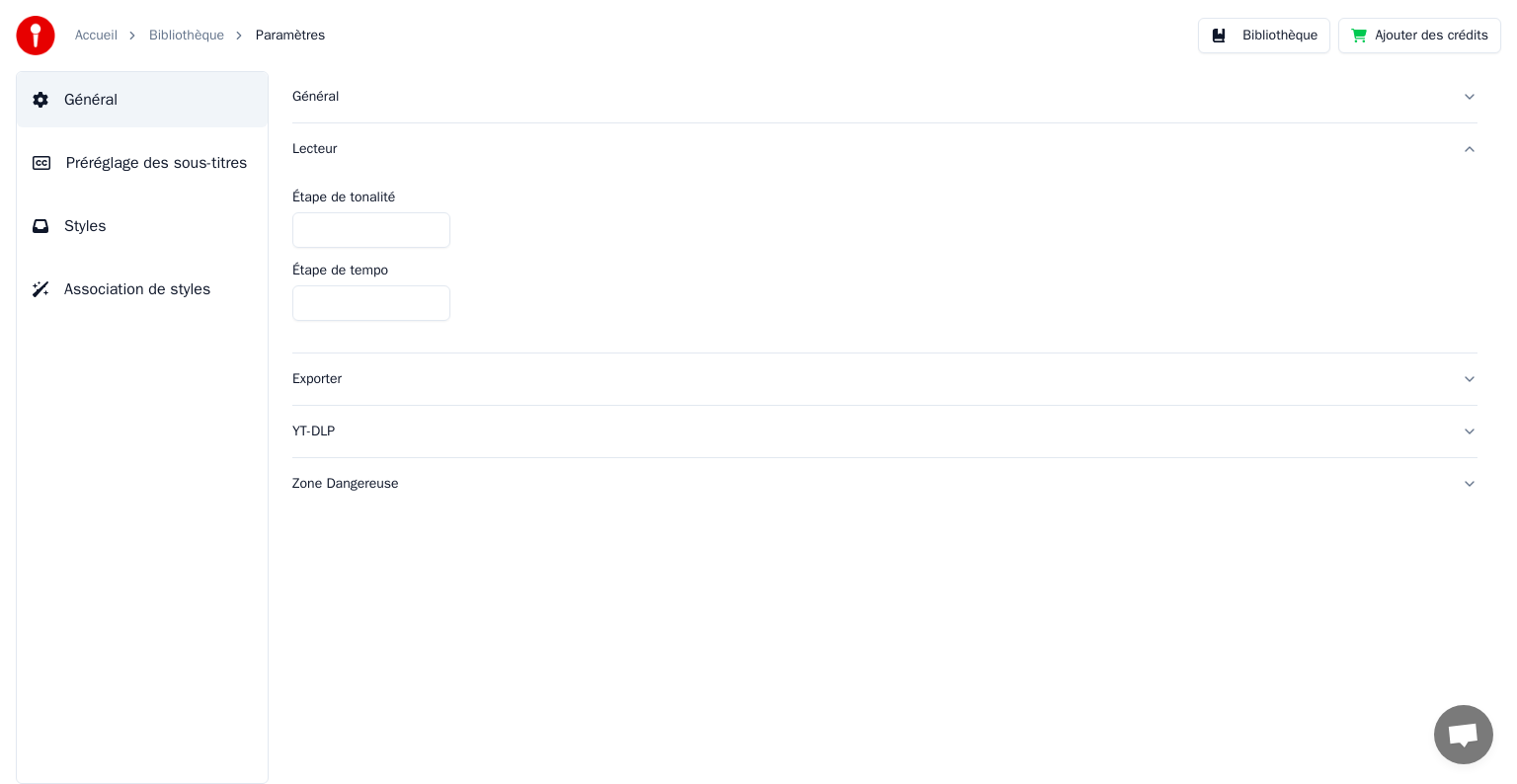 click on "Exporter" at bounding box center [869, 379] 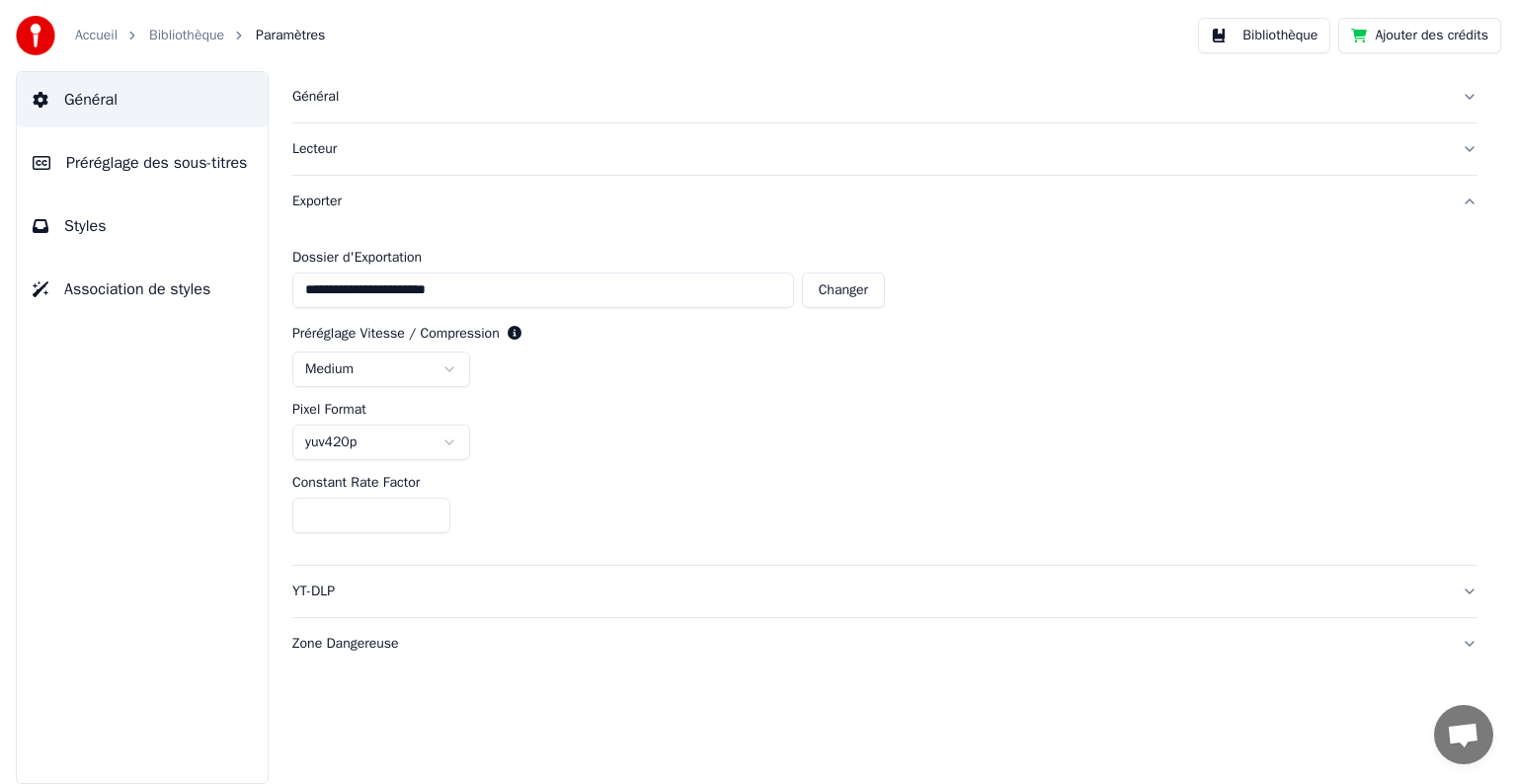 click on "YT-DLP" at bounding box center (869, 591) 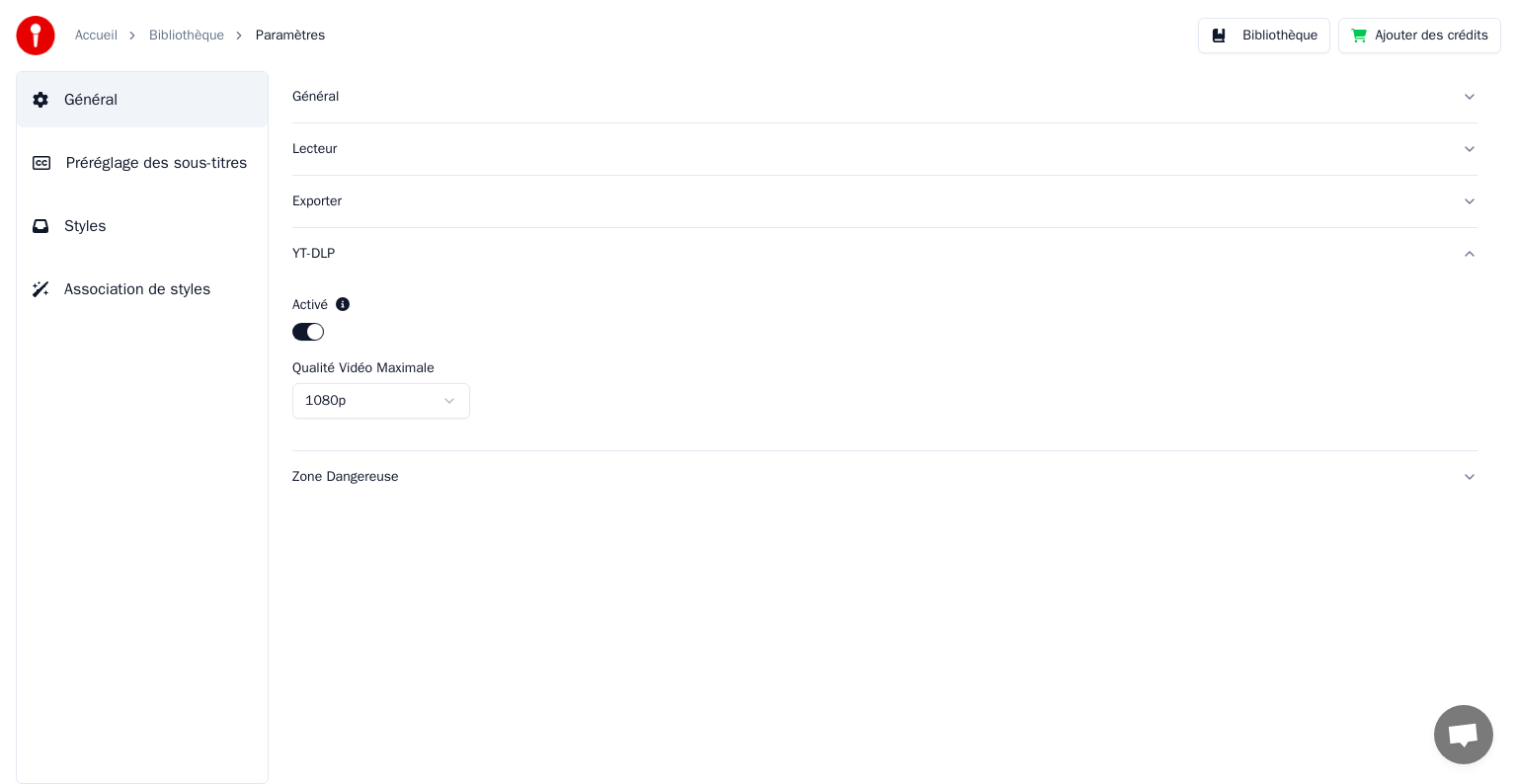 click on "Préréglage des sous-titres" at bounding box center (156, 163) 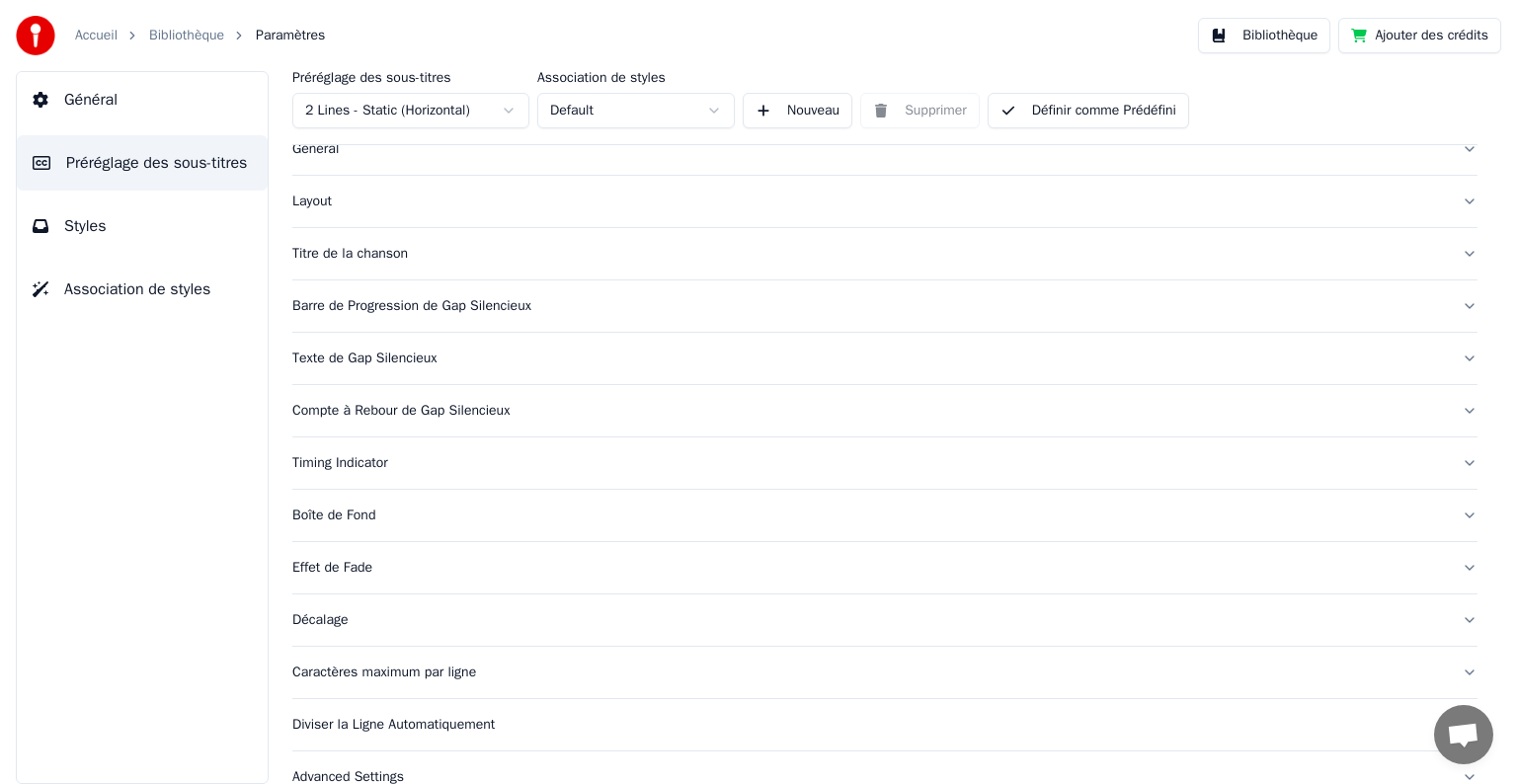 scroll, scrollTop: 93, scrollLeft: 0, axis: vertical 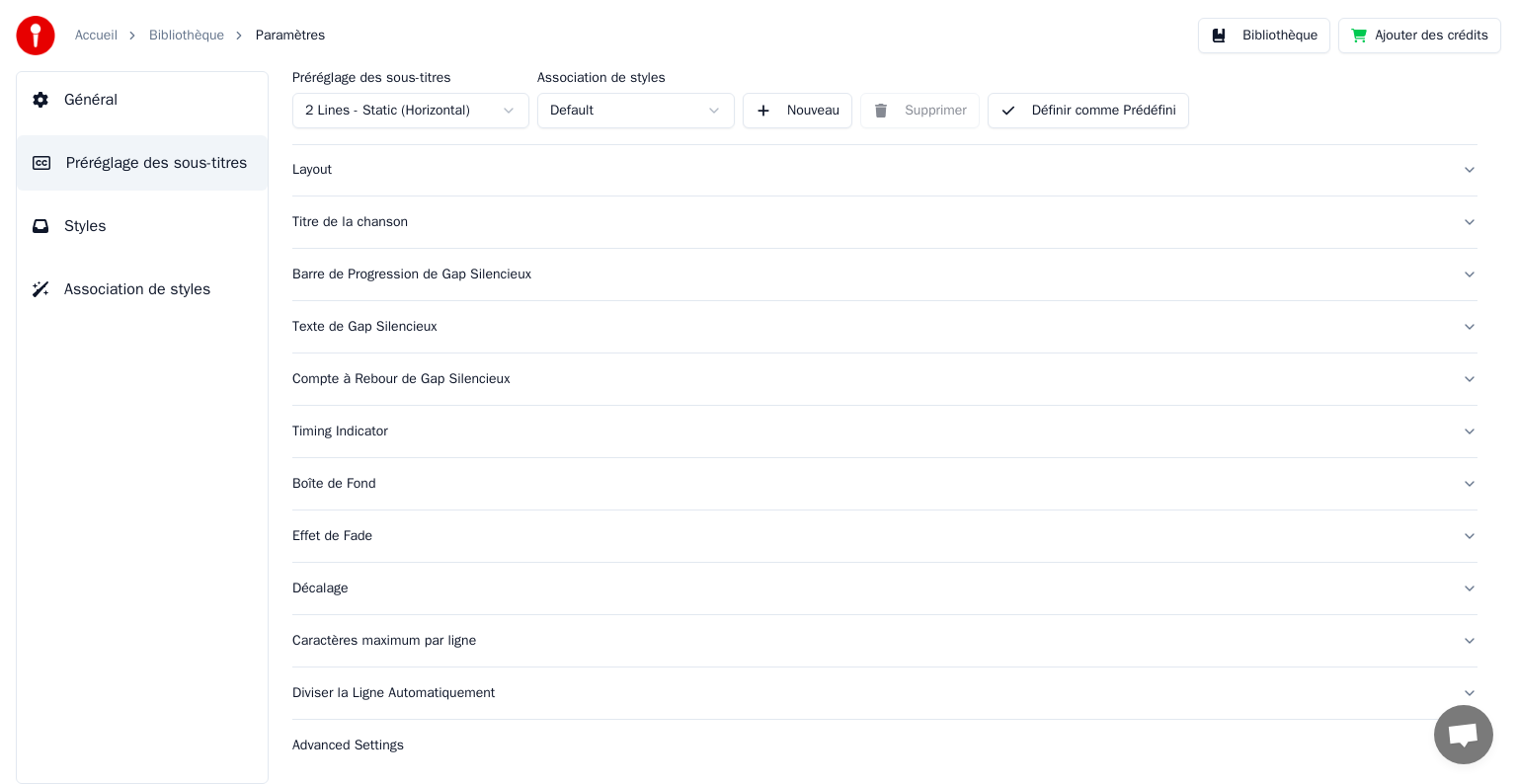 click on "Compte à Rebour de Gap Silencieux" at bounding box center [885, 379] 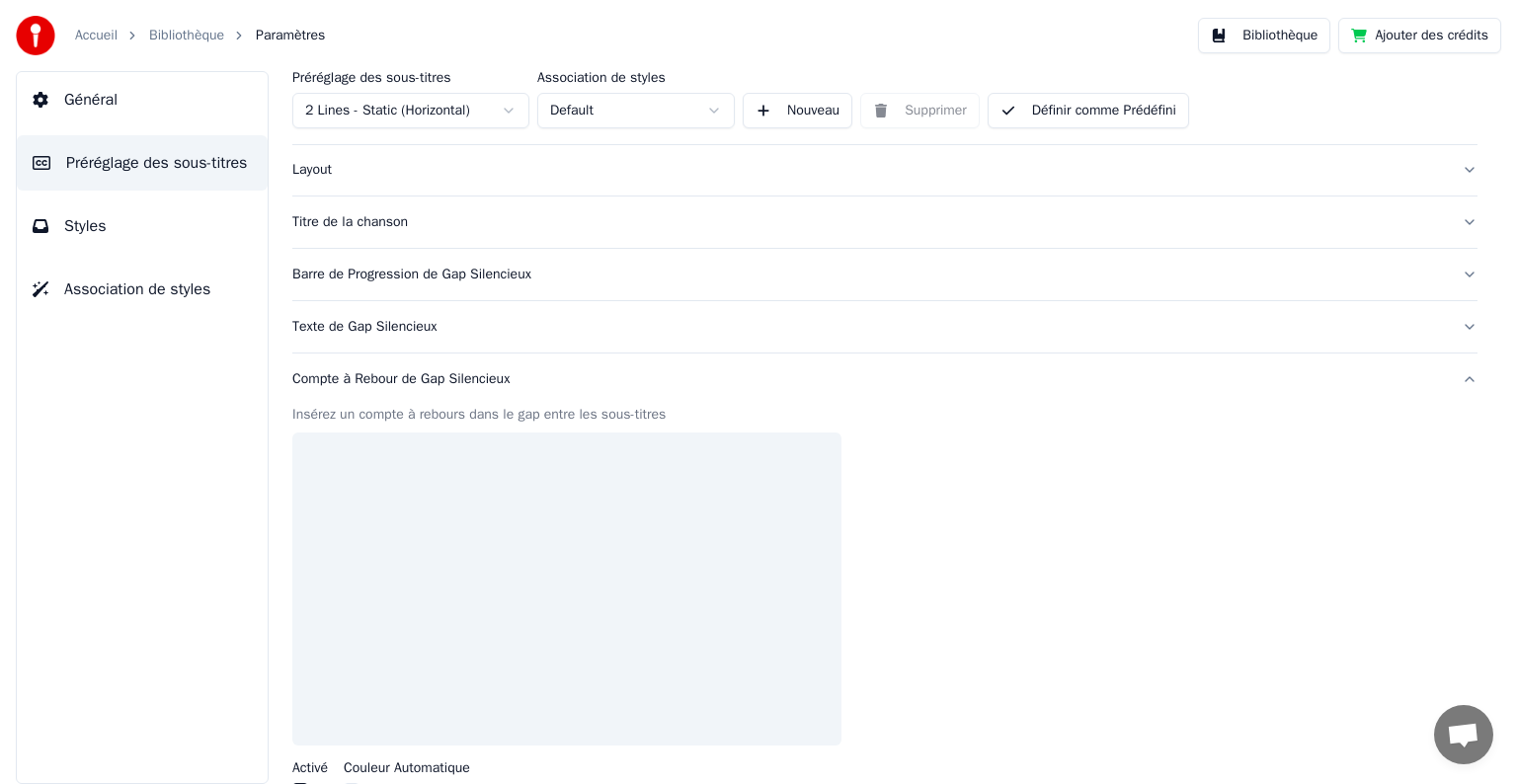 click on "Compte à Rebour de Gap Silencieux" at bounding box center (885, 379) 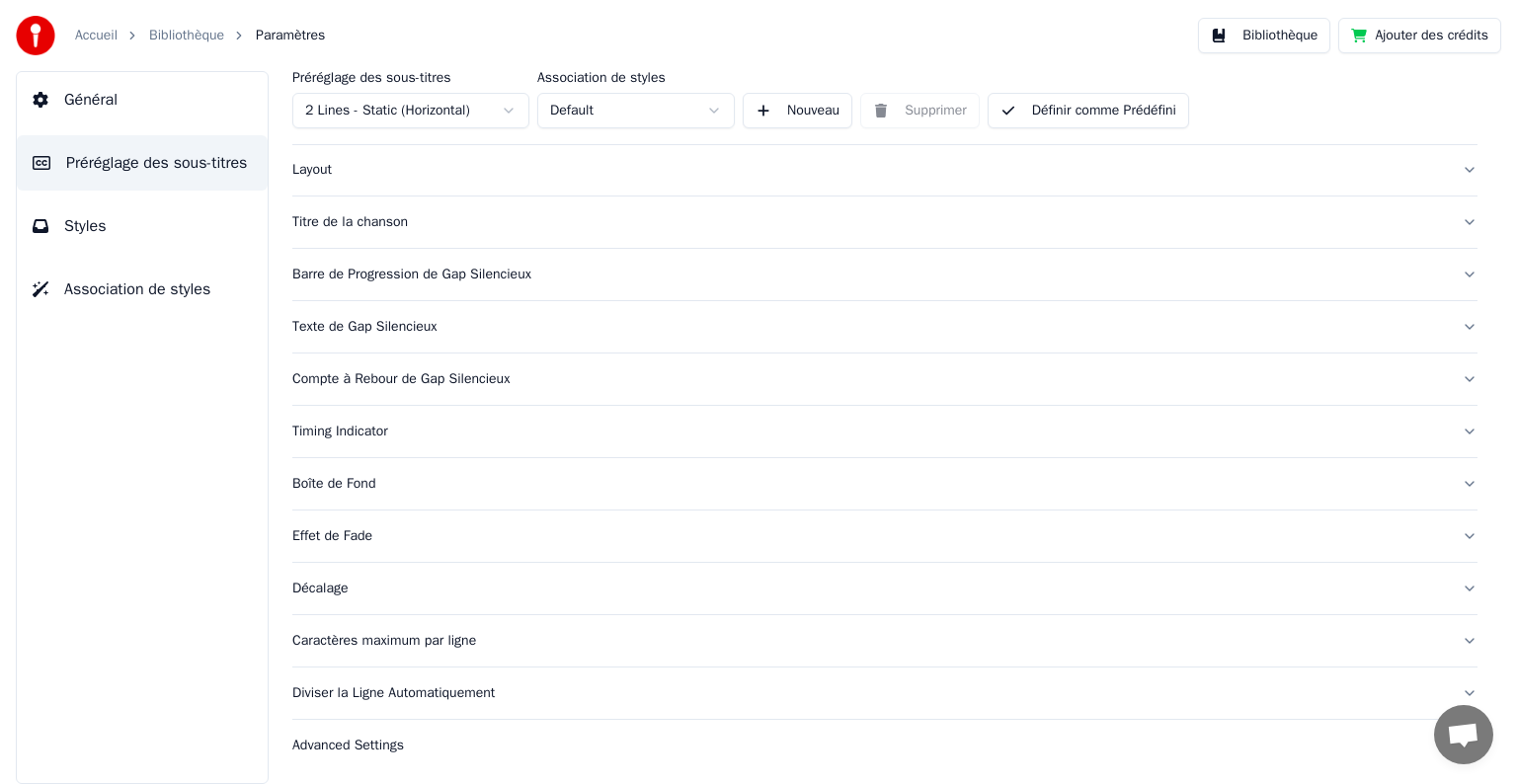 click on "Styles" at bounding box center [142, 226] 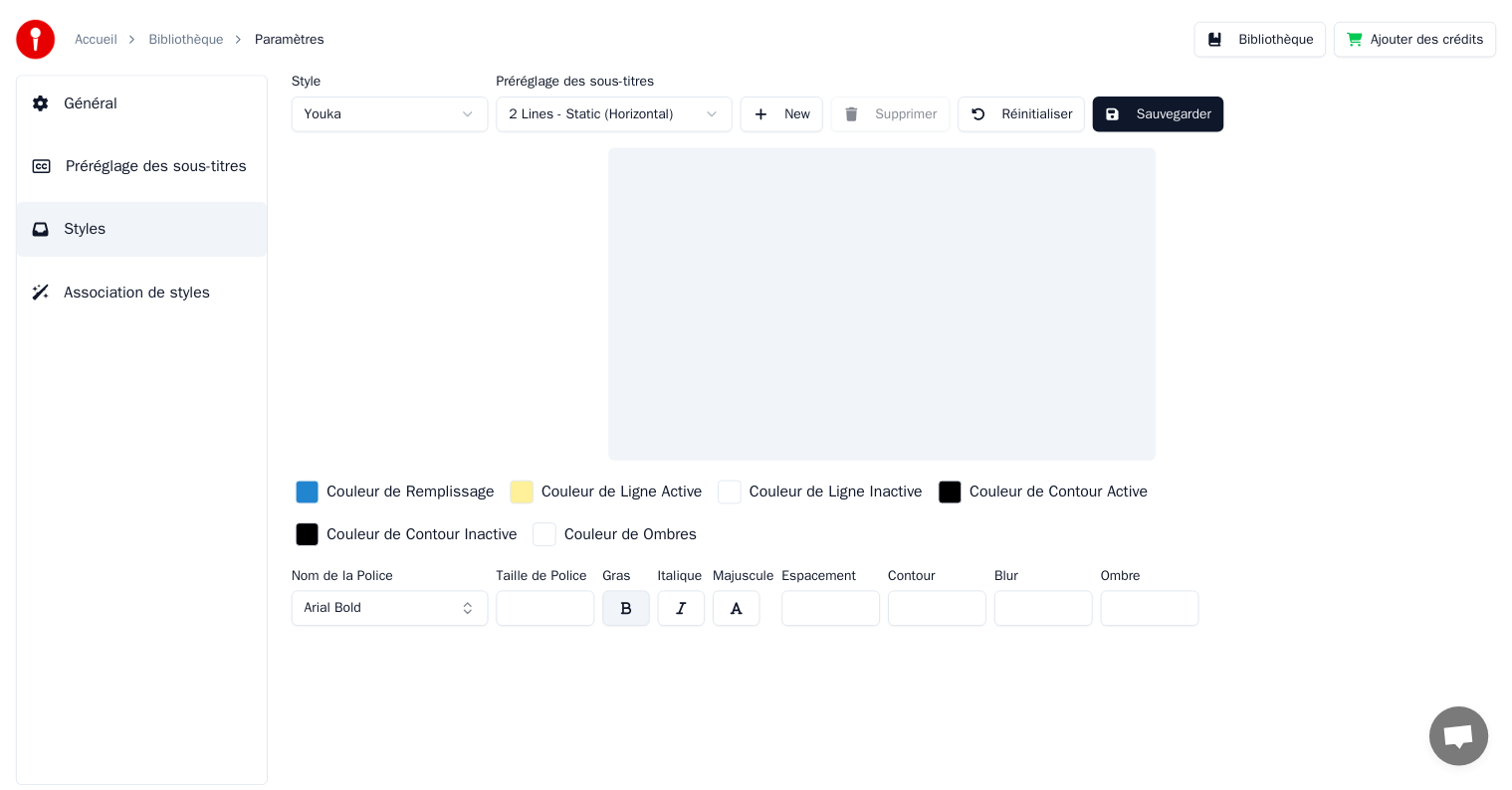 scroll, scrollTop: 0, scrollLeft: 0, axis: both 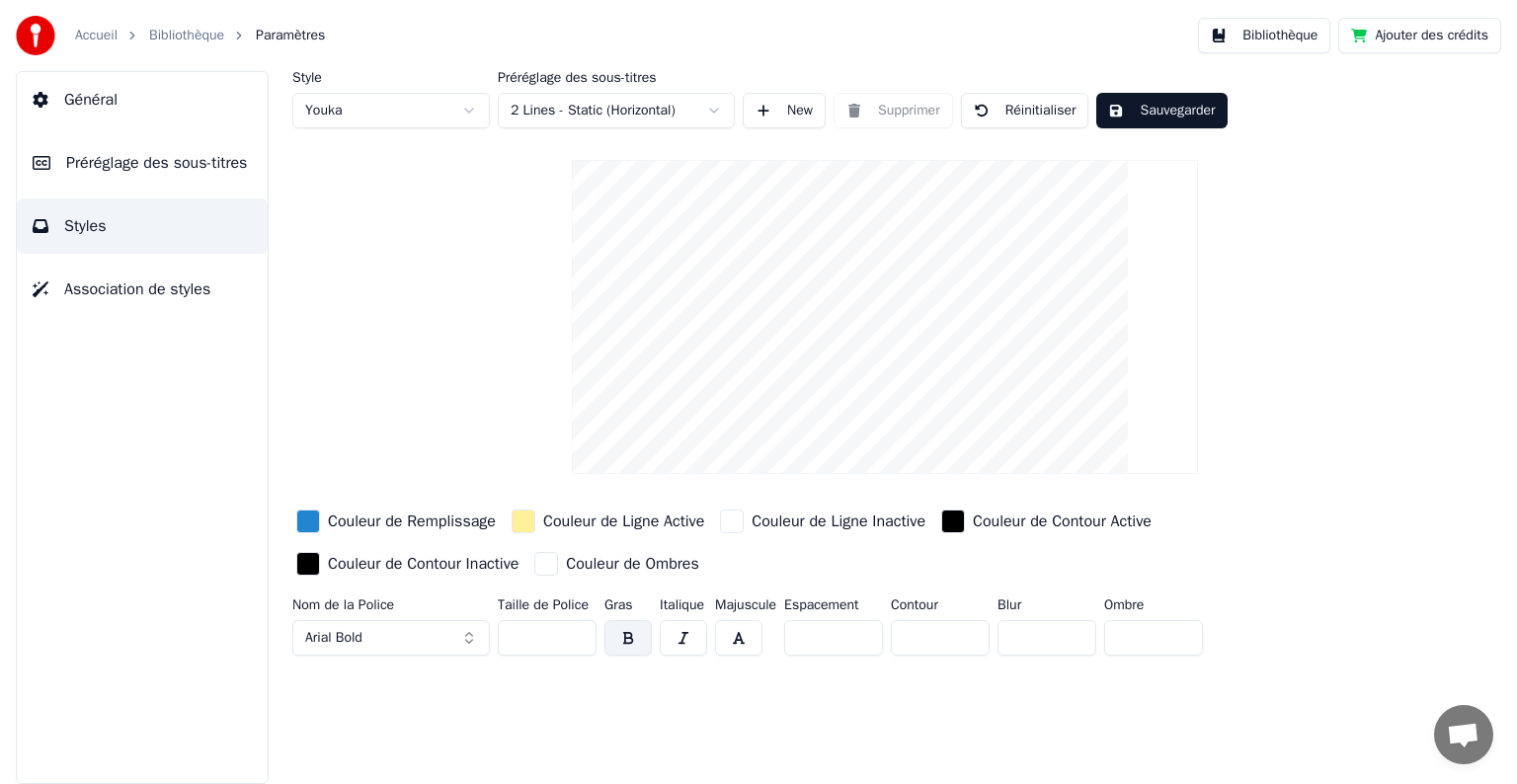 click on "Association de styles" at bounding box center [142, 289] 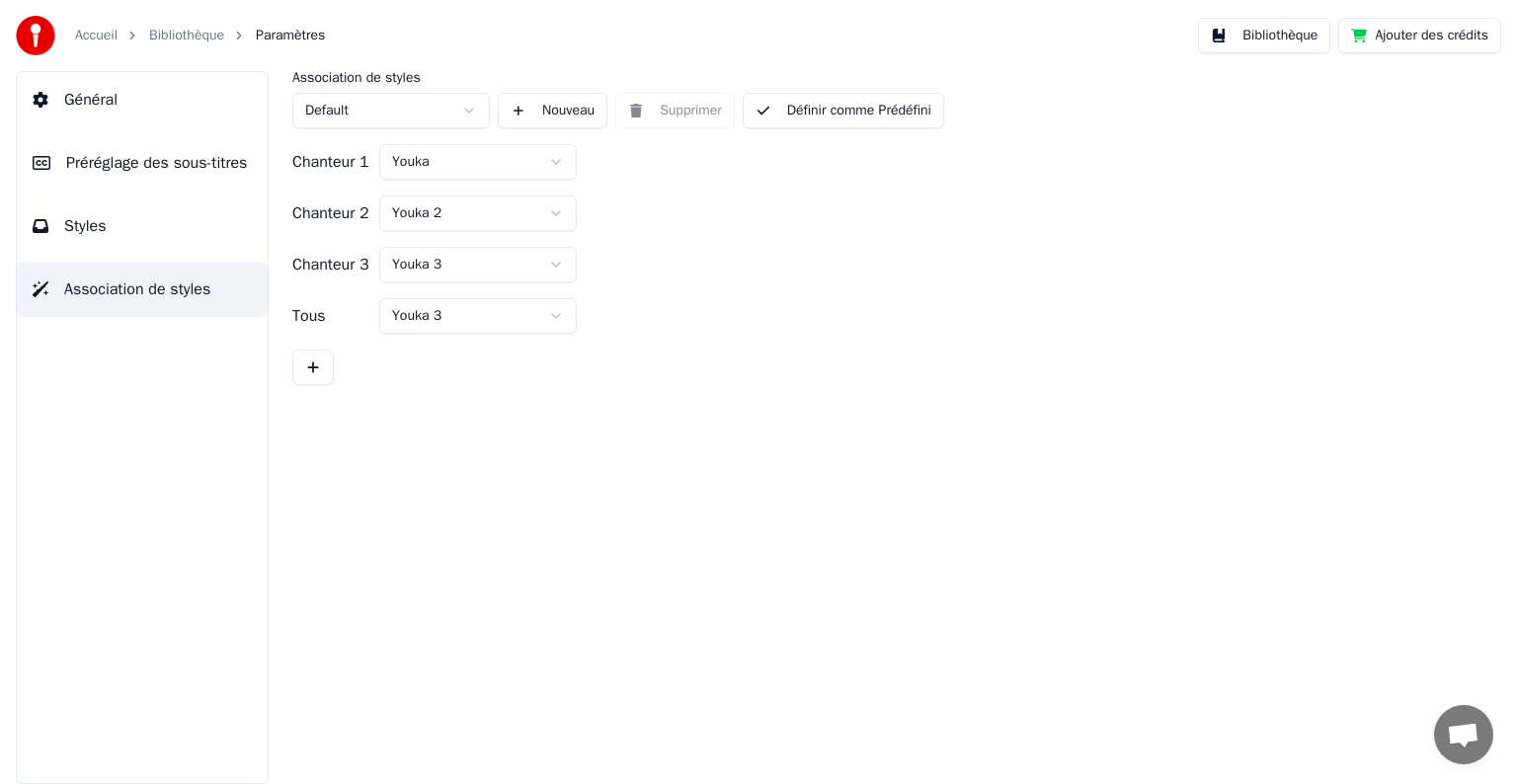 click on "Association de styles" at bounding box center [142, 289] 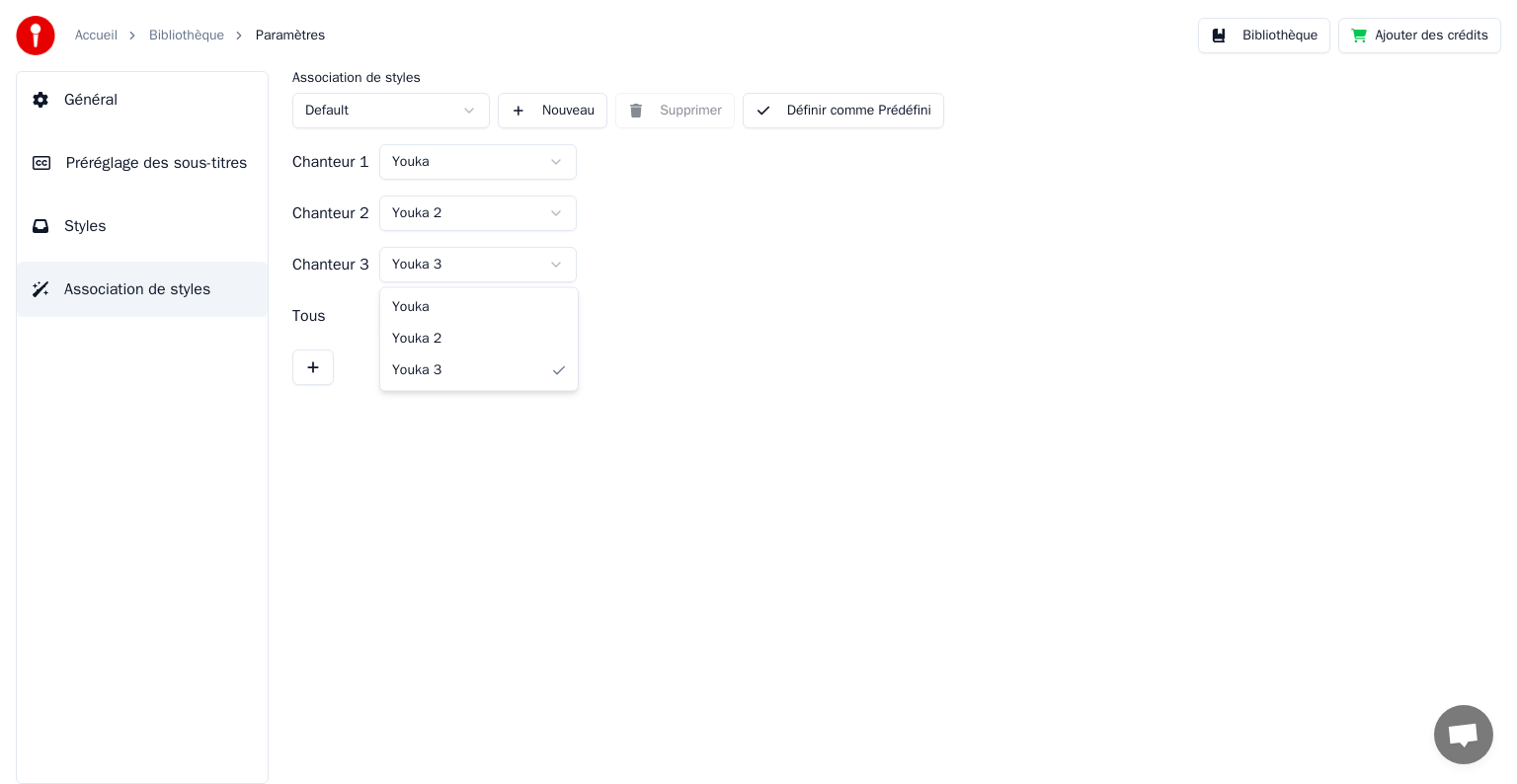 click on "Accueil Bibliothèque Paramètres Bibliothèque Ajouter des crédits Général Préréglage des sous-titres Styles Association de styles Association de styles Default Nouveau Supprimer Définir comme Prédéfini Chanteur   1 Youka Chanteur   2 Youka 2 Chanteur   3 Youka 3 Tous Youka 3
Youka Youka 2 Youka 3" at bounding box center [758, 392] 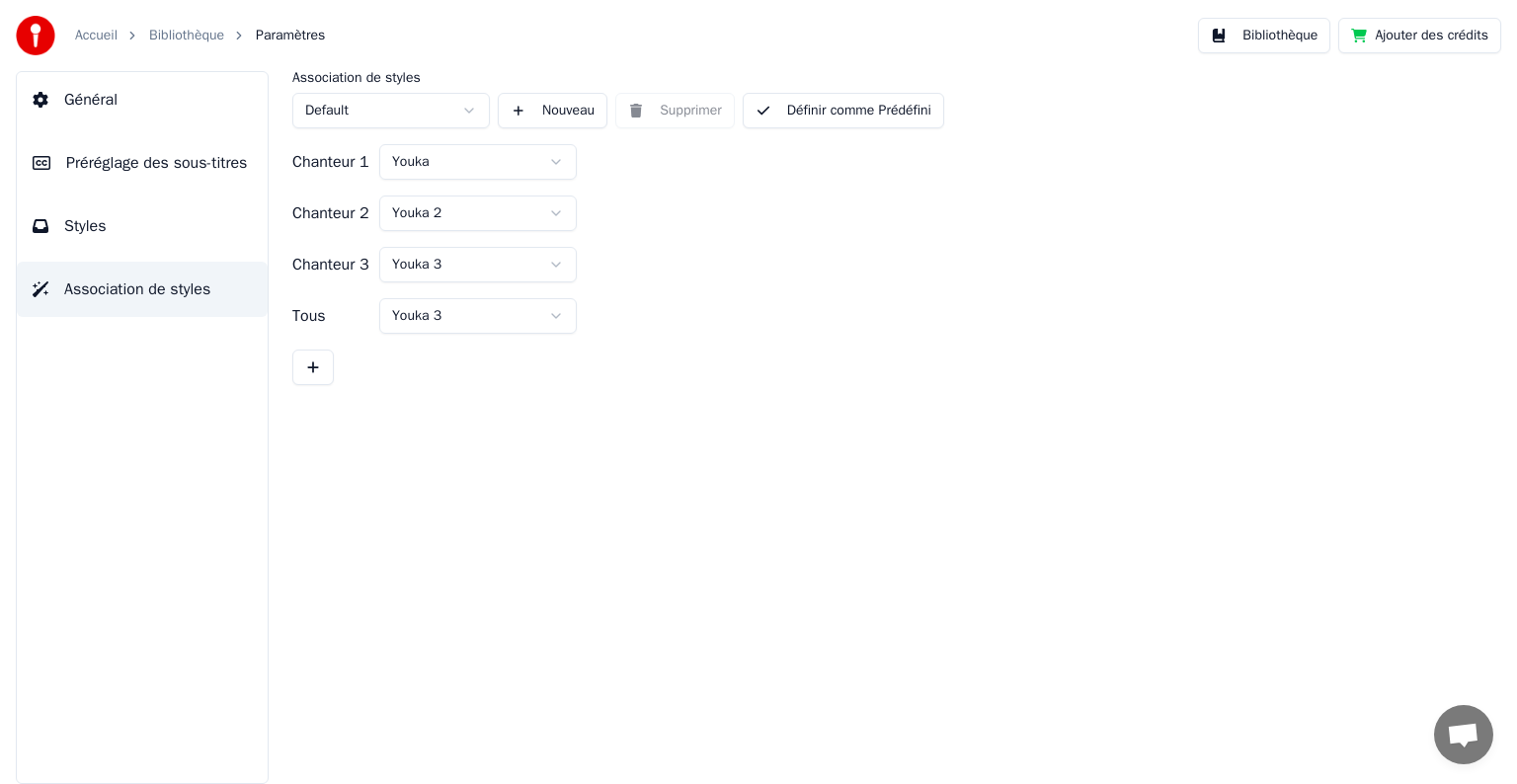 click on "Accueil Bibliothèque Paramètres Bibliothèque Ajouter des crédits Général Préréglage des sous-titres Styles Association de styles Association de styles Default Nouveau Supprimer Définir comme Prédéfini Chanteur   1 Youka Chanteur   2 Youka 2 Chanteur   3 Youka 3 Tous Youka 3" at bounding box center [758, 392] 